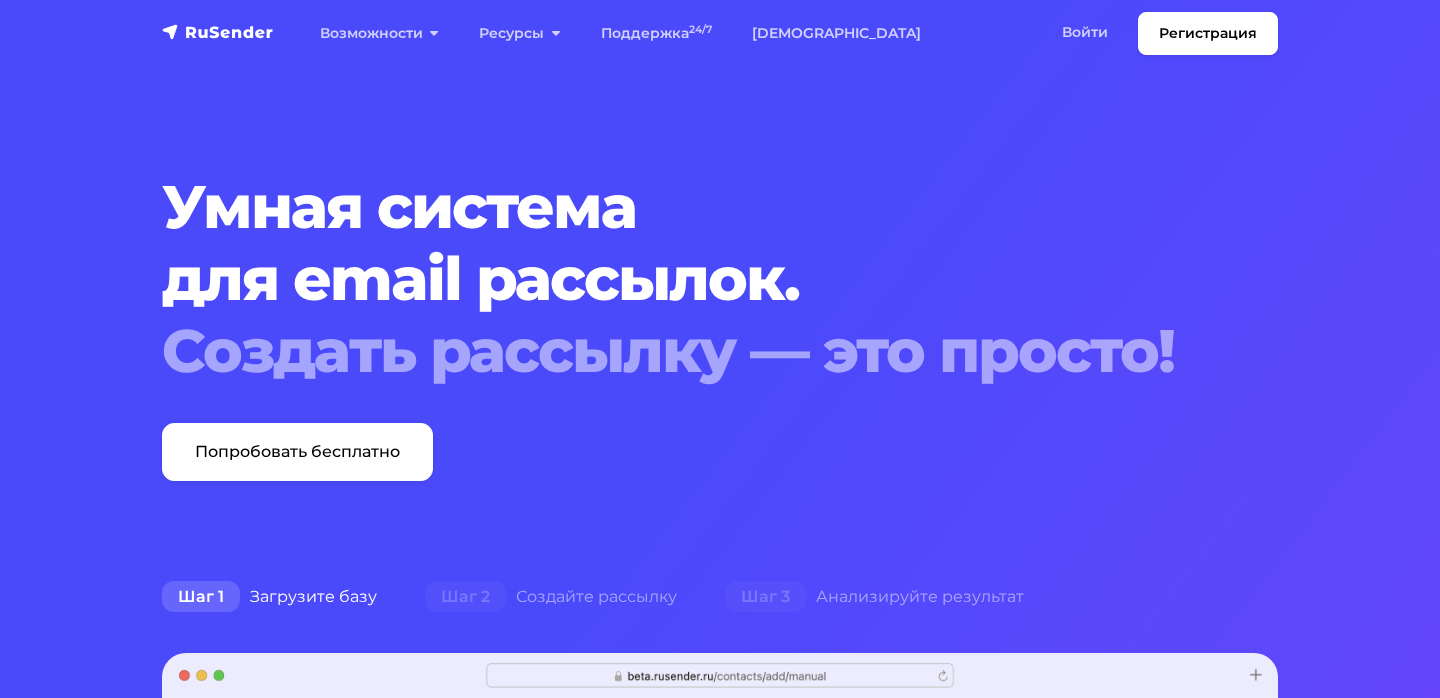 scroll, scrollTop: 0, scrollLeft: 0, axis: both 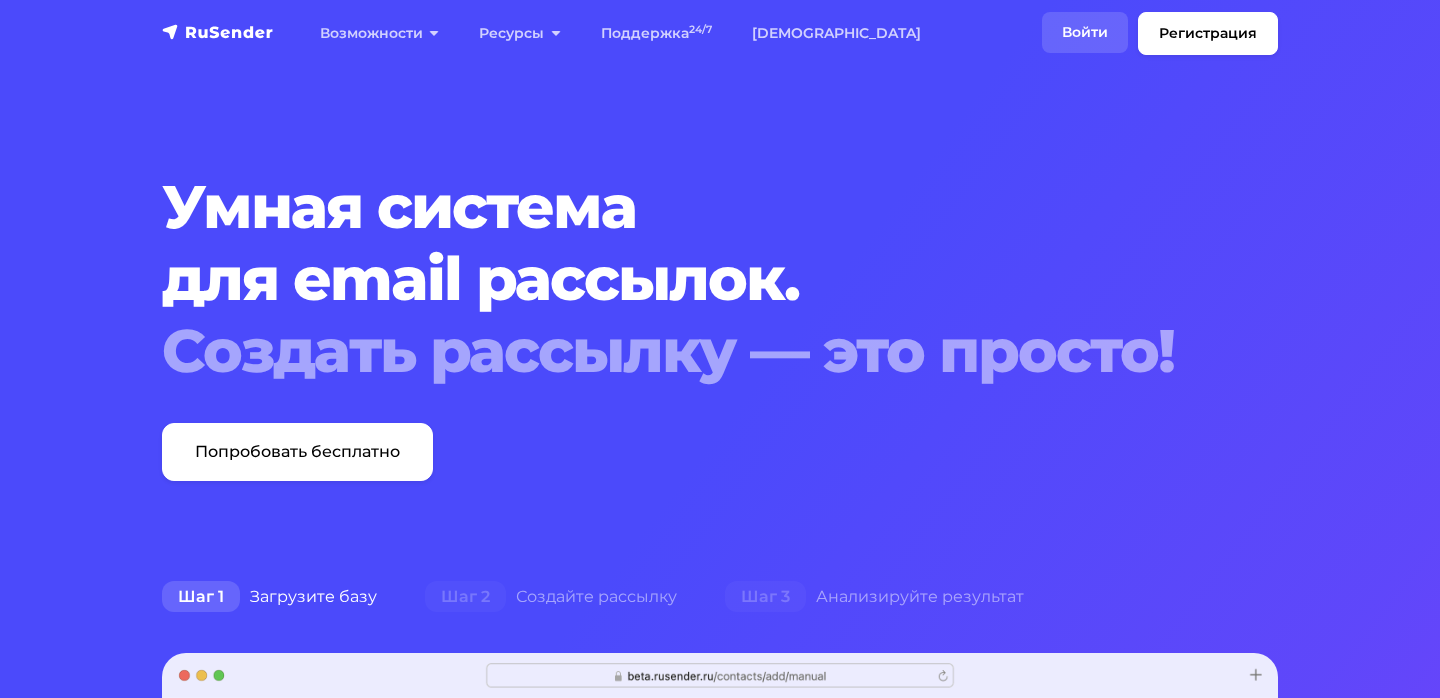 click on "Войти" at bounding box center (1085, 32) 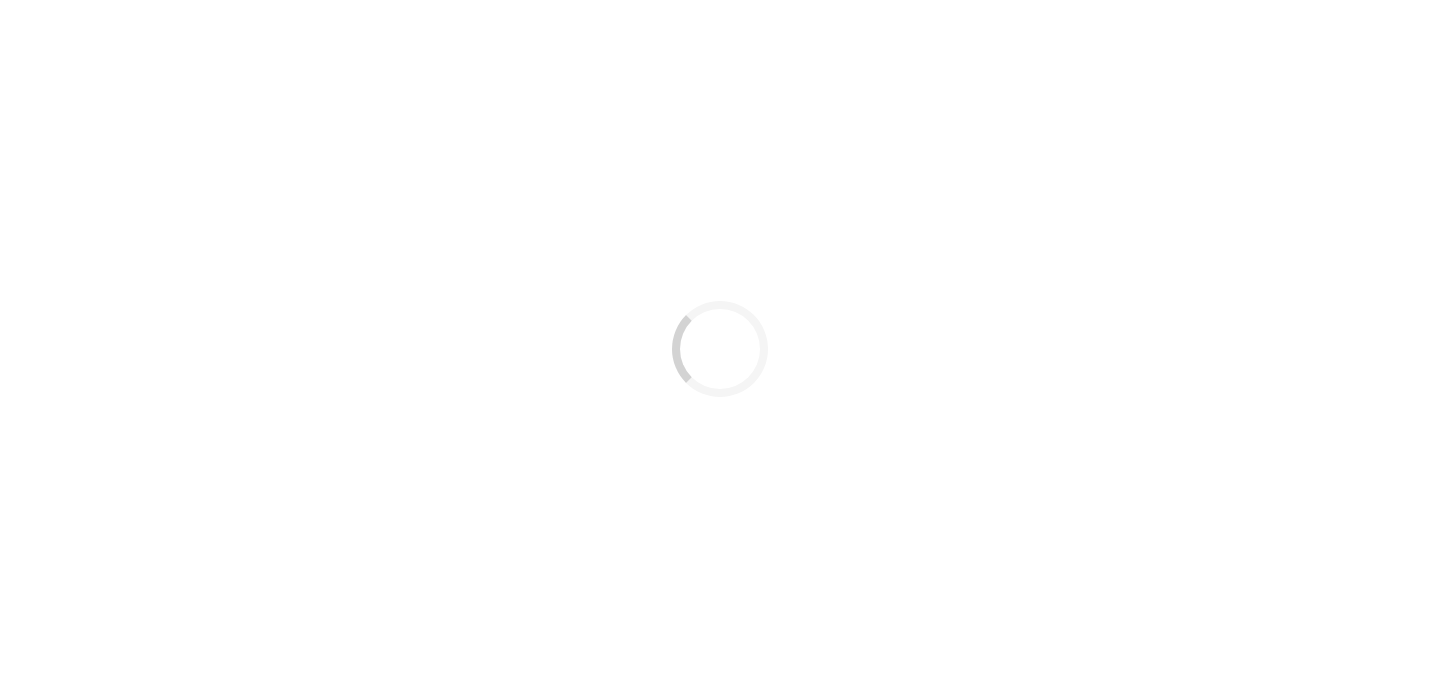 scroll, scrollTop: 0, scrollLeft: 0, axis: both 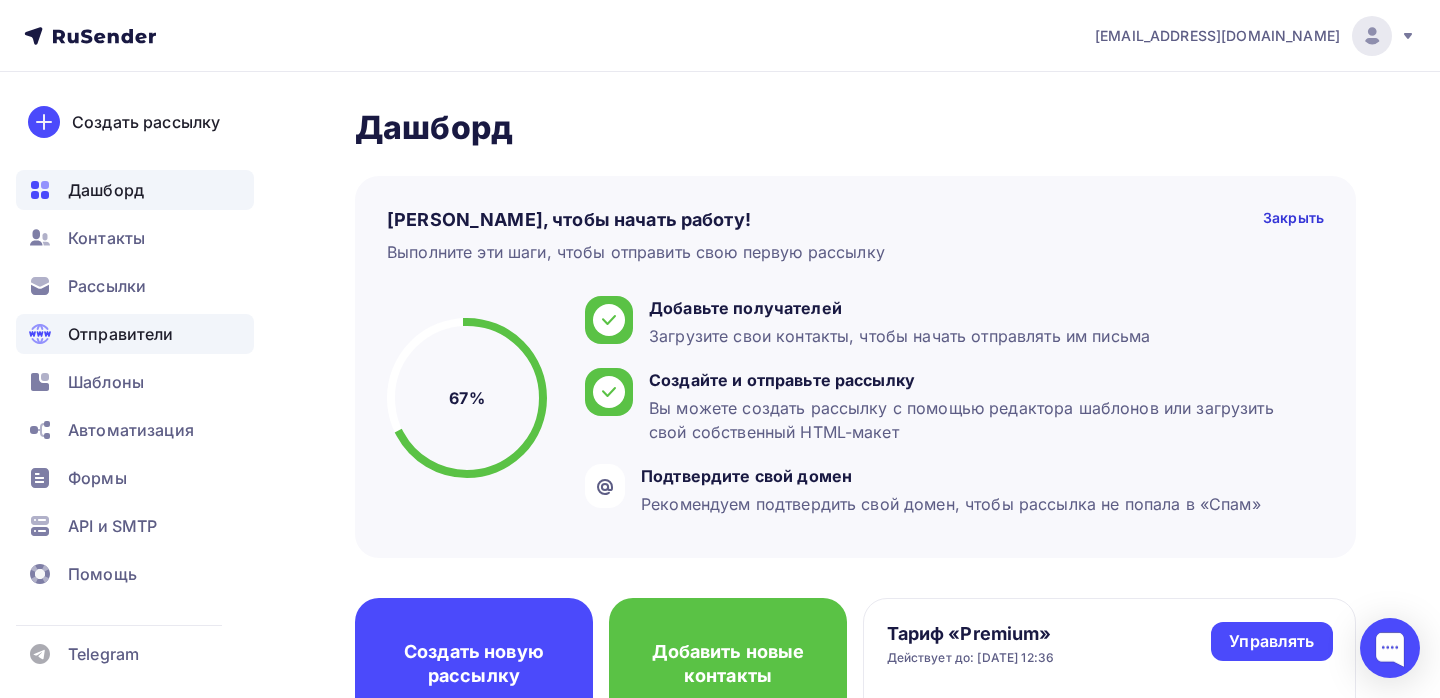 click on "Отправители" at bounding box center (135, 334) 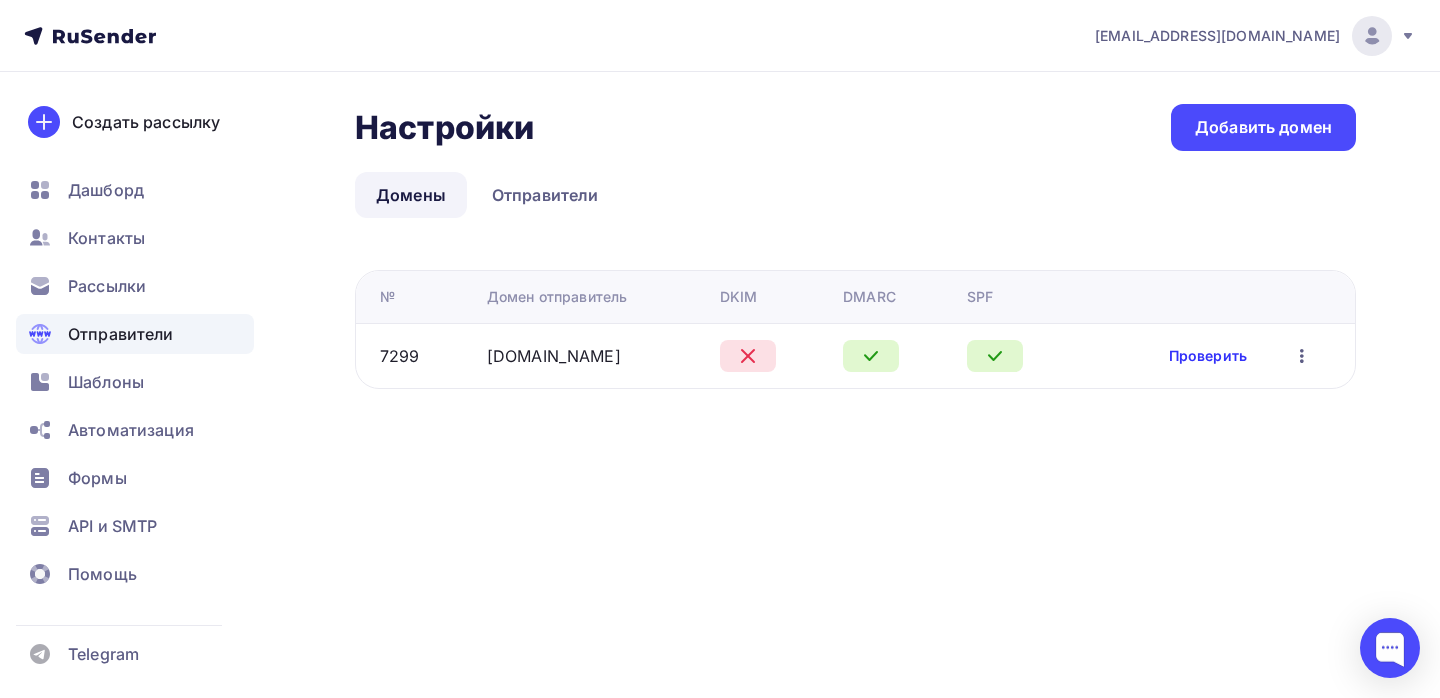click on "Проверить" at bounding box center (1208, 356) 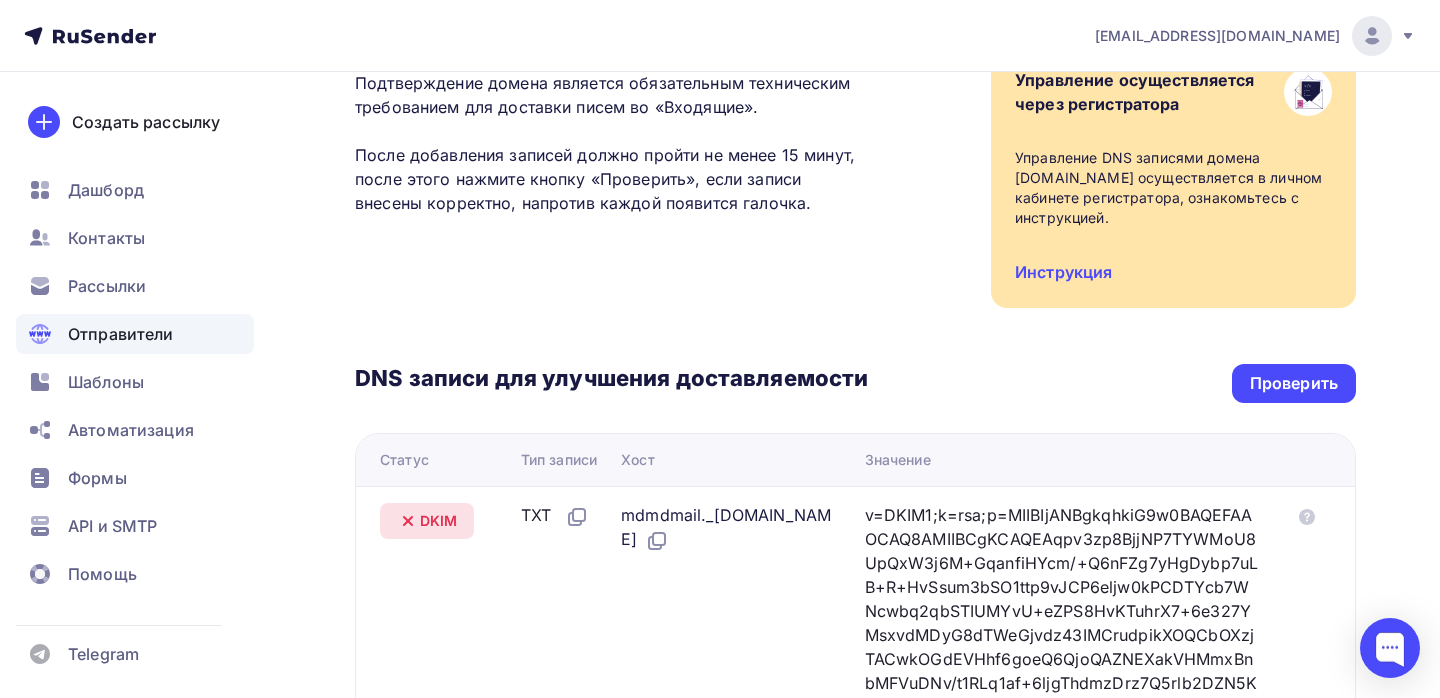scroll, scrollTop: 218, scrollLeft: 0, axis: vertical 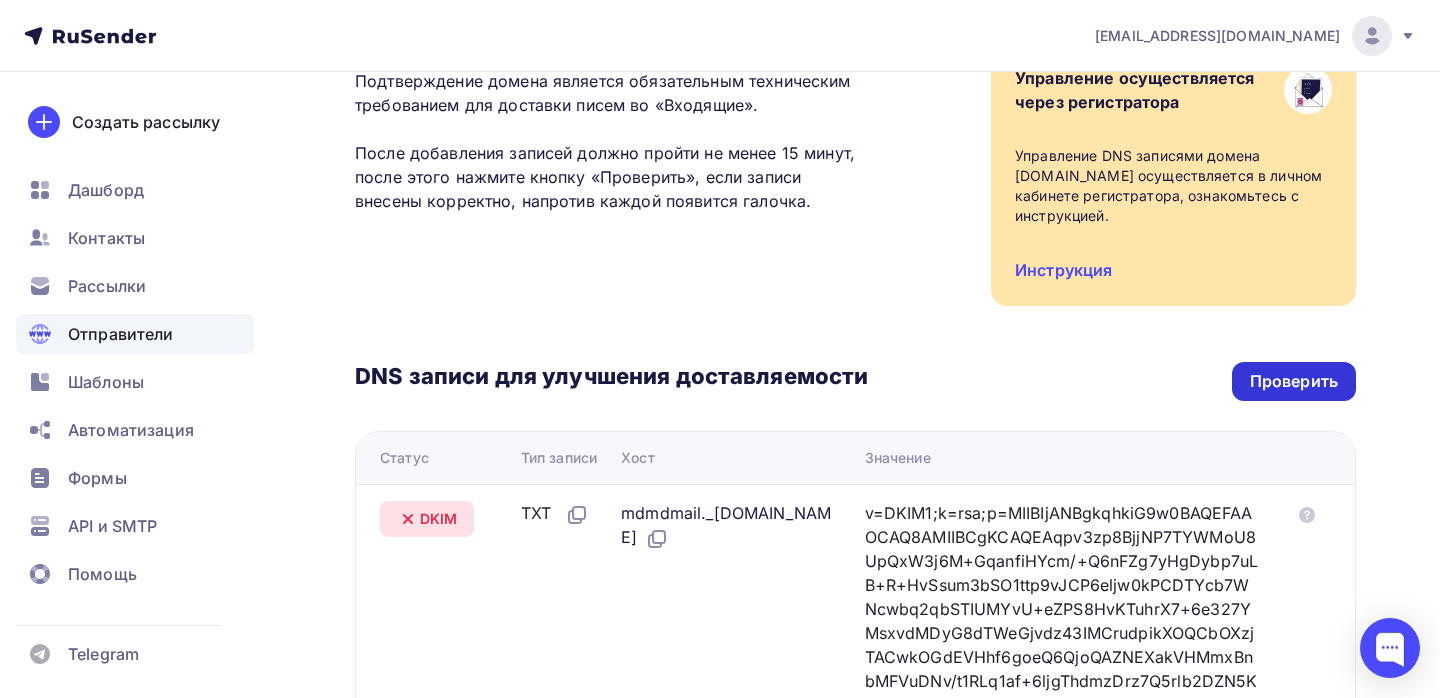 click on "Проверить" at bounding box center (1294, 381) 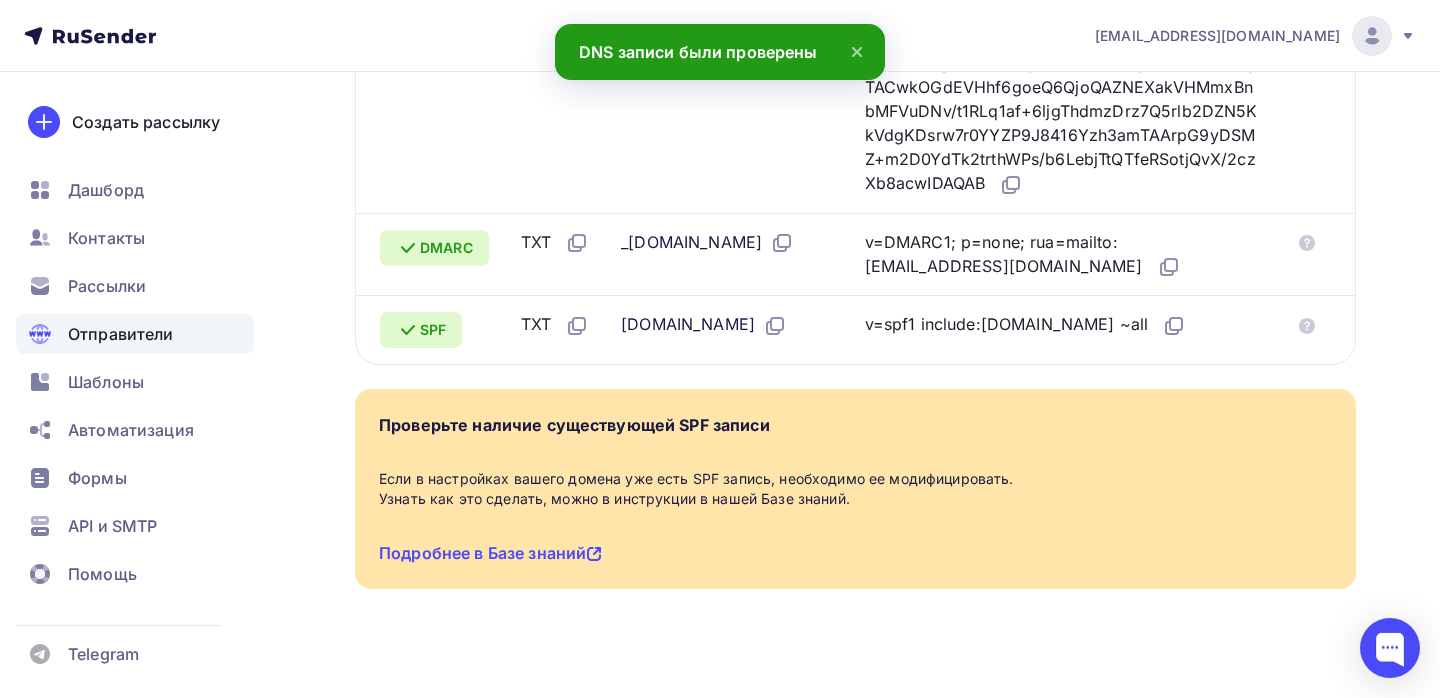 scroll, scrollTop: 786, scrollLeft: 0, axis: vertical 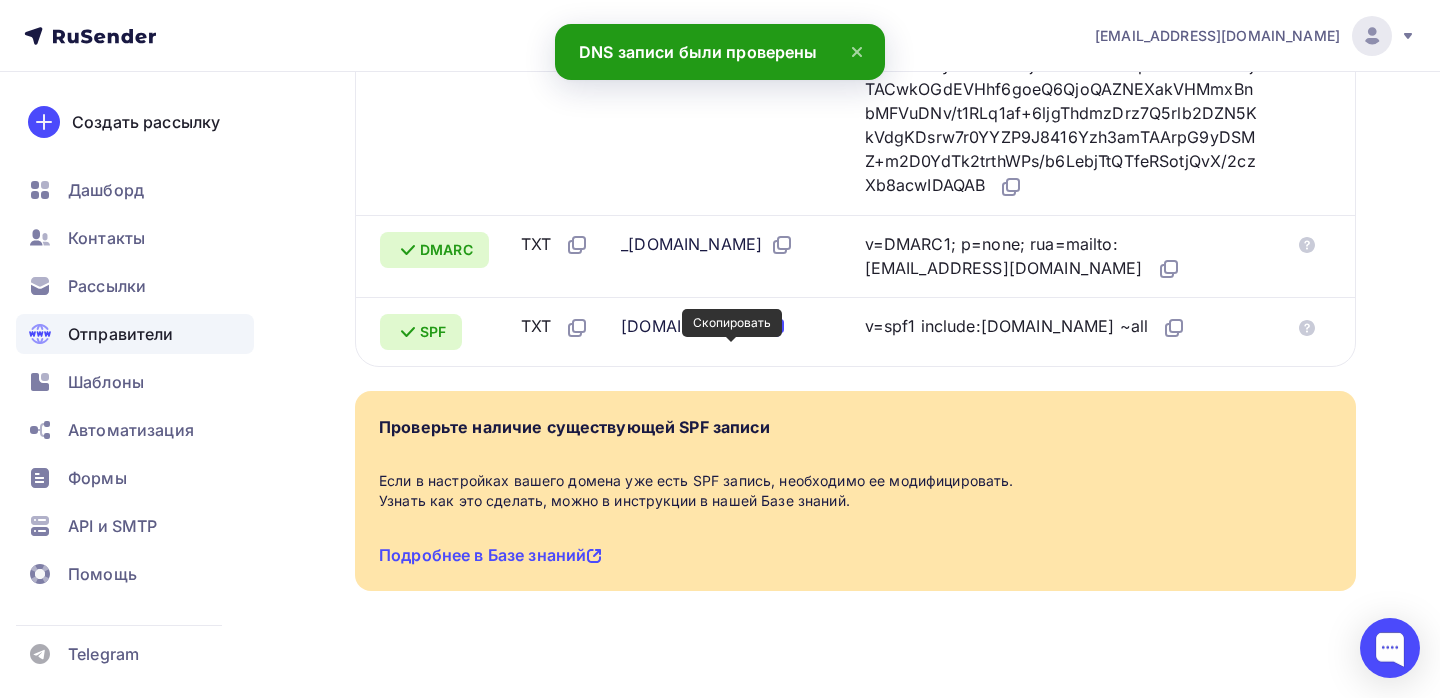 click 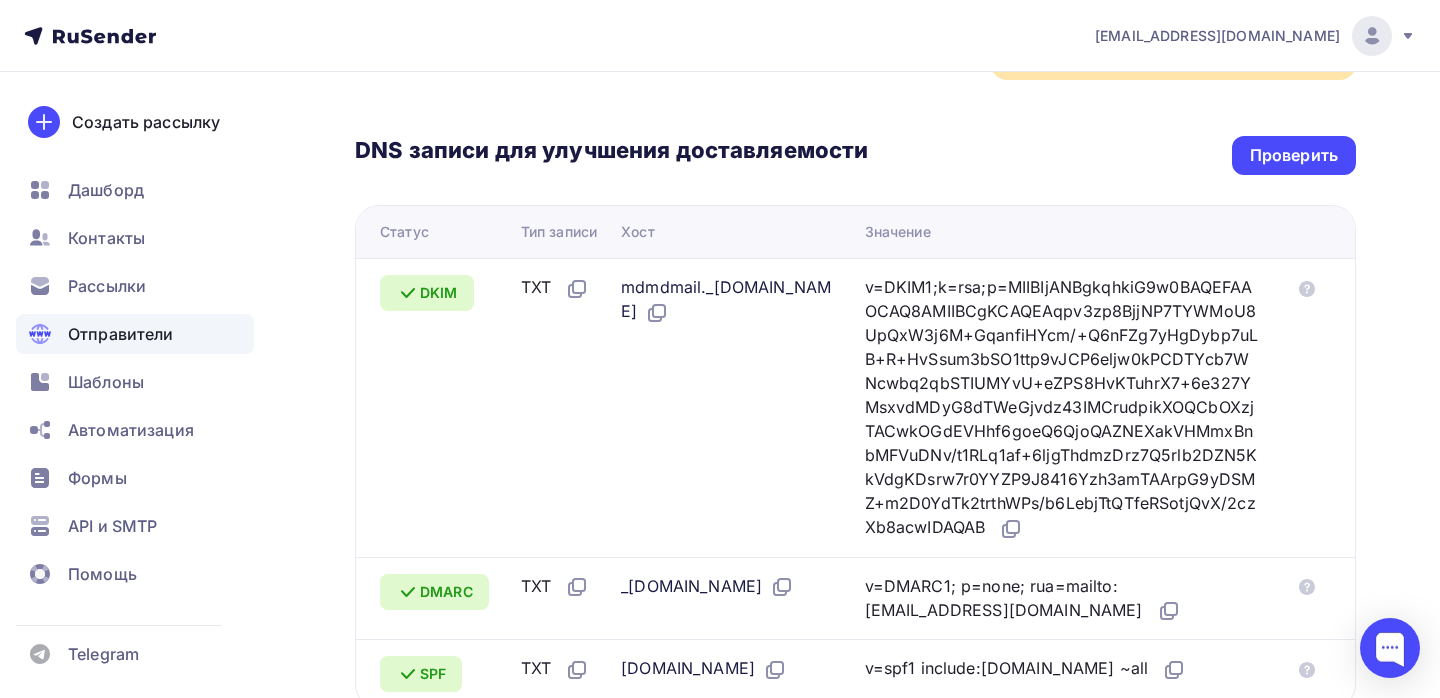 scroll, scrollTop: 443, scrollLeft: 0, axis: vertical 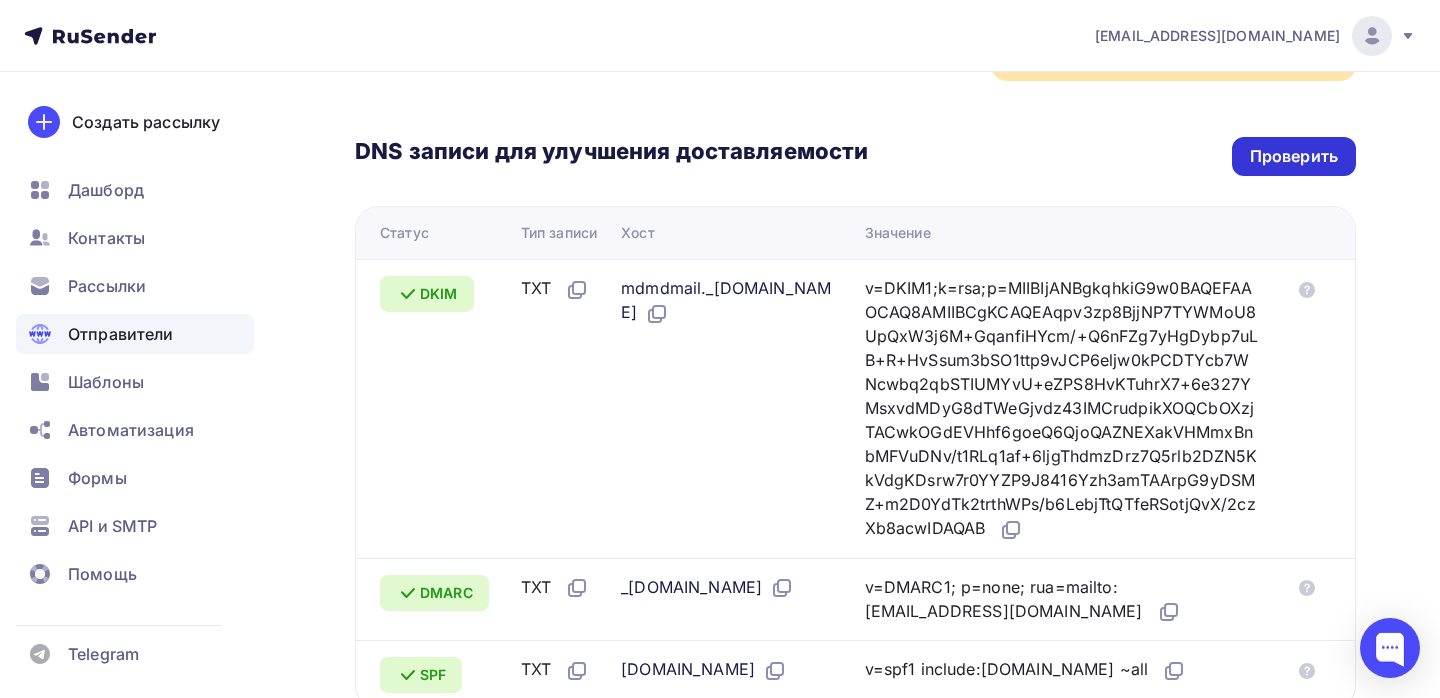 click on "Проверить" at bounding box center (1294, 156) 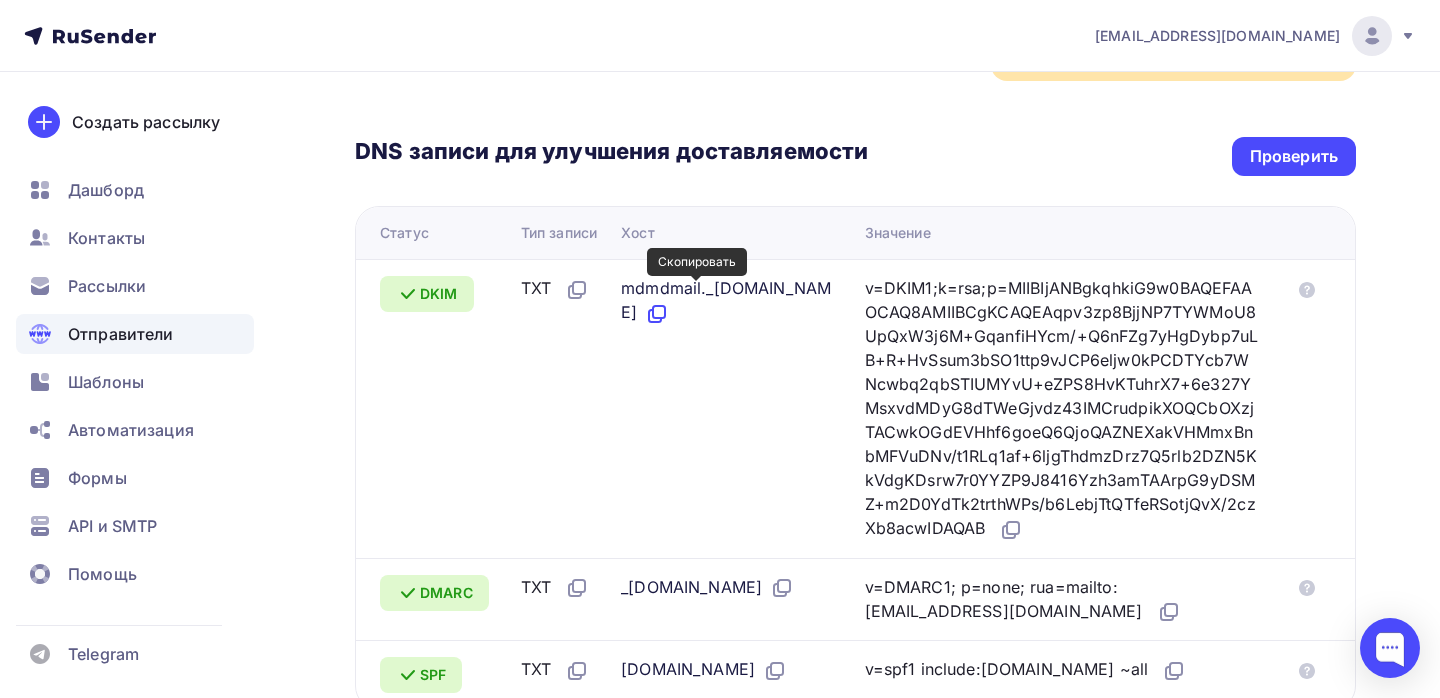 click 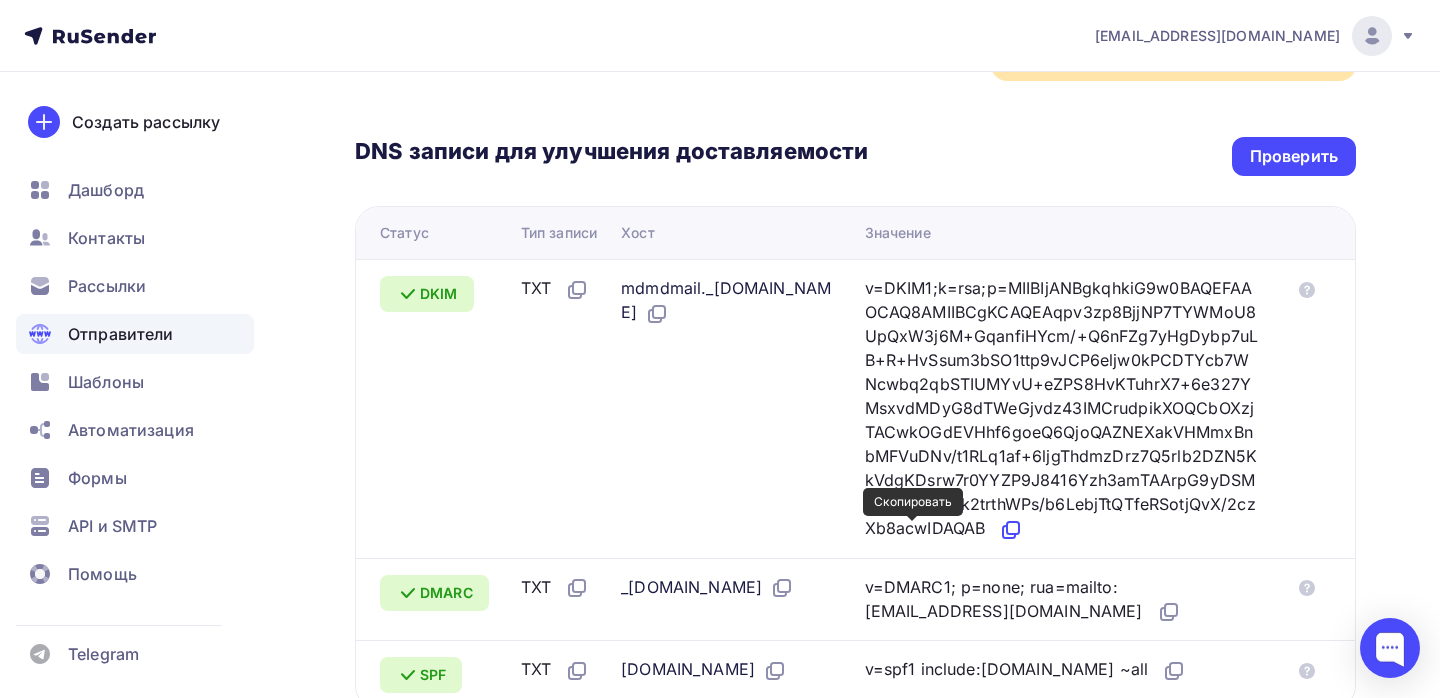 click 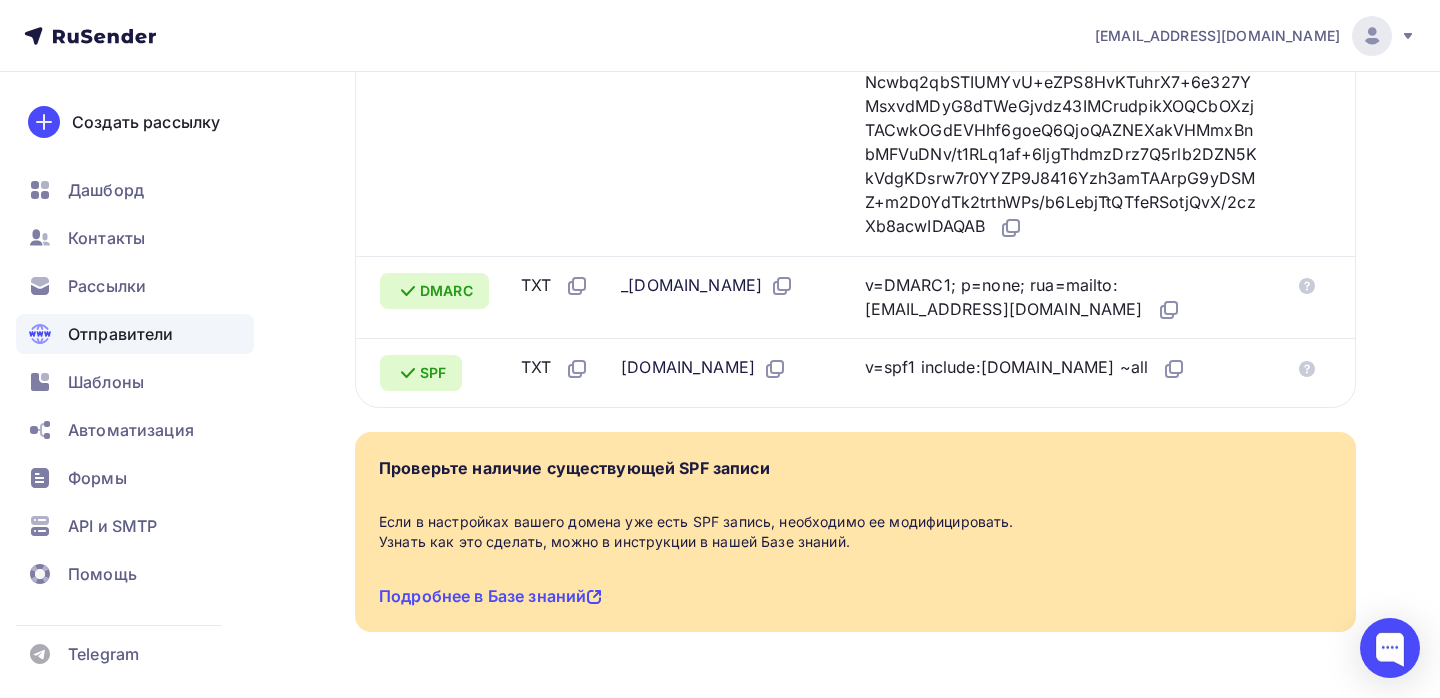 scroll, scrollTop: 741, scrollLeft: 0, axis: vertical 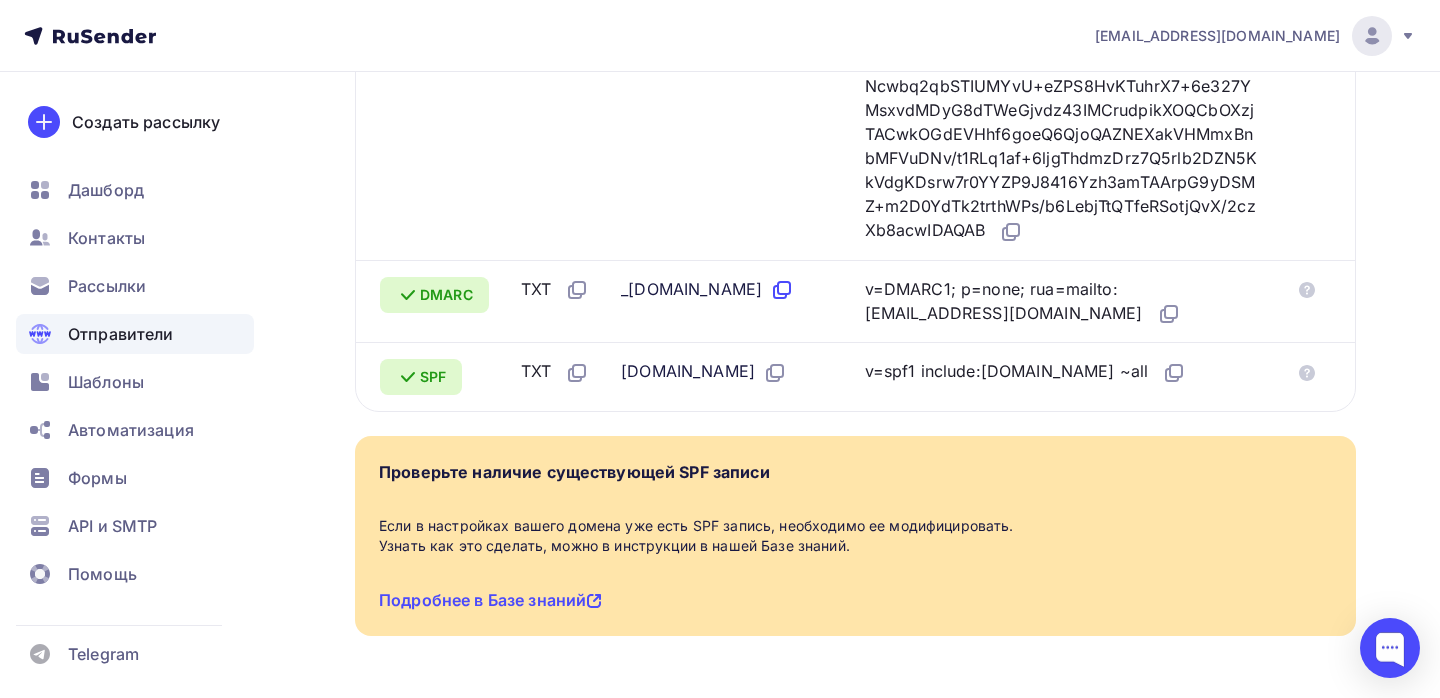 click 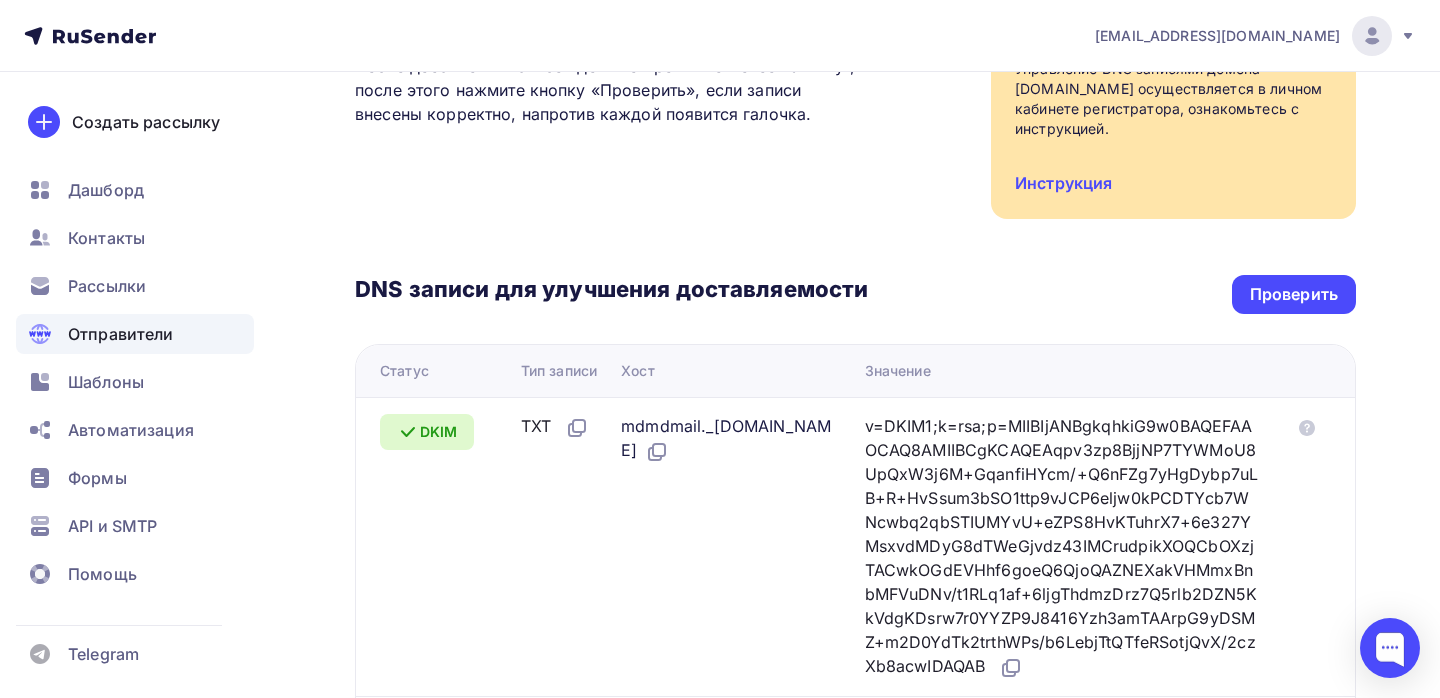 scroll, scrollTop: 304, scrollLeft: 0, axis: vertical 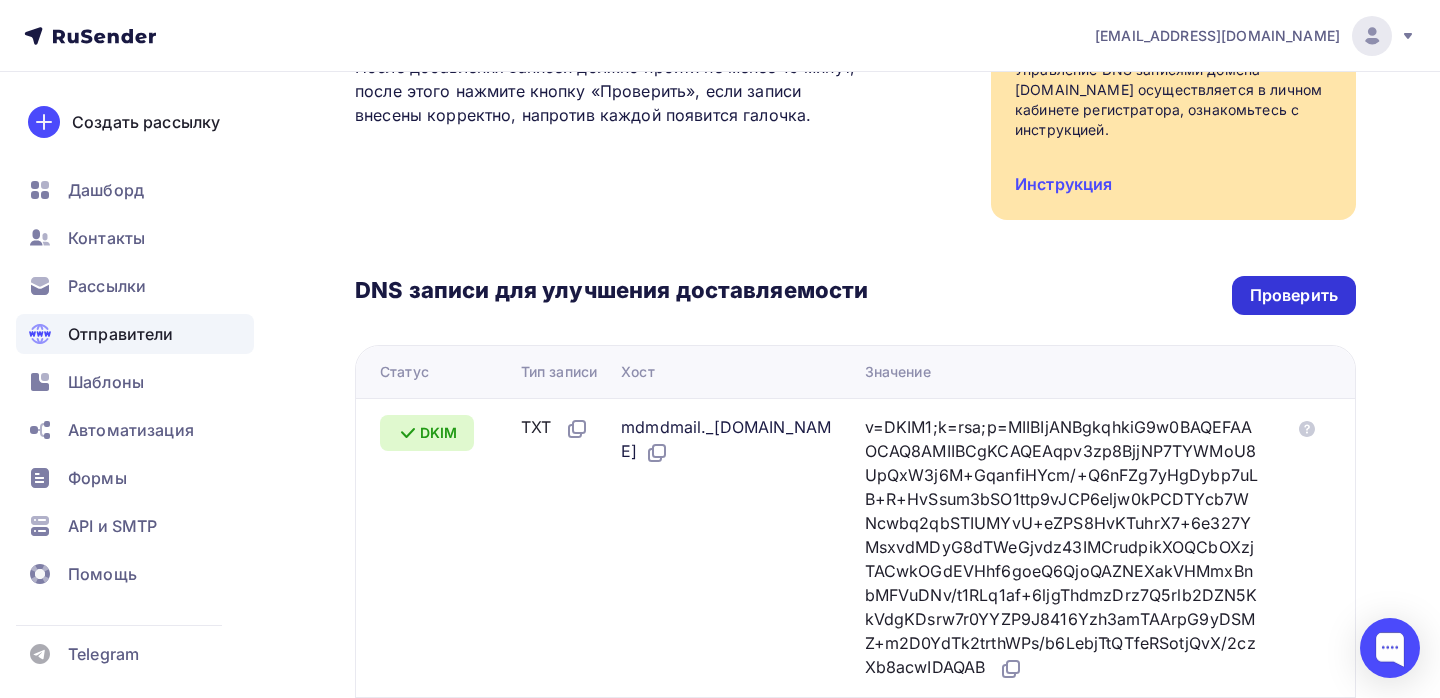 click on "Проверить" at bounding box center (1294, 295) 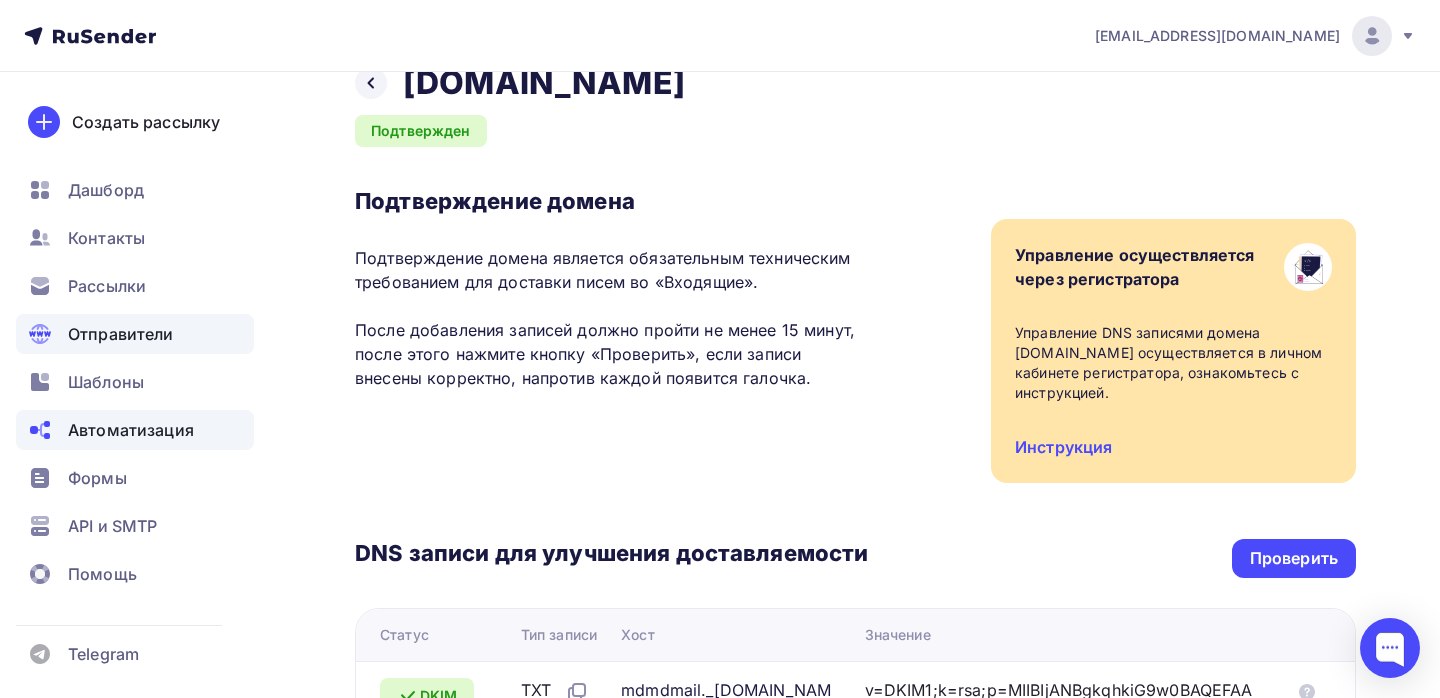 scroll, scrollTop: 0, scrollLeft: 0, axis: both 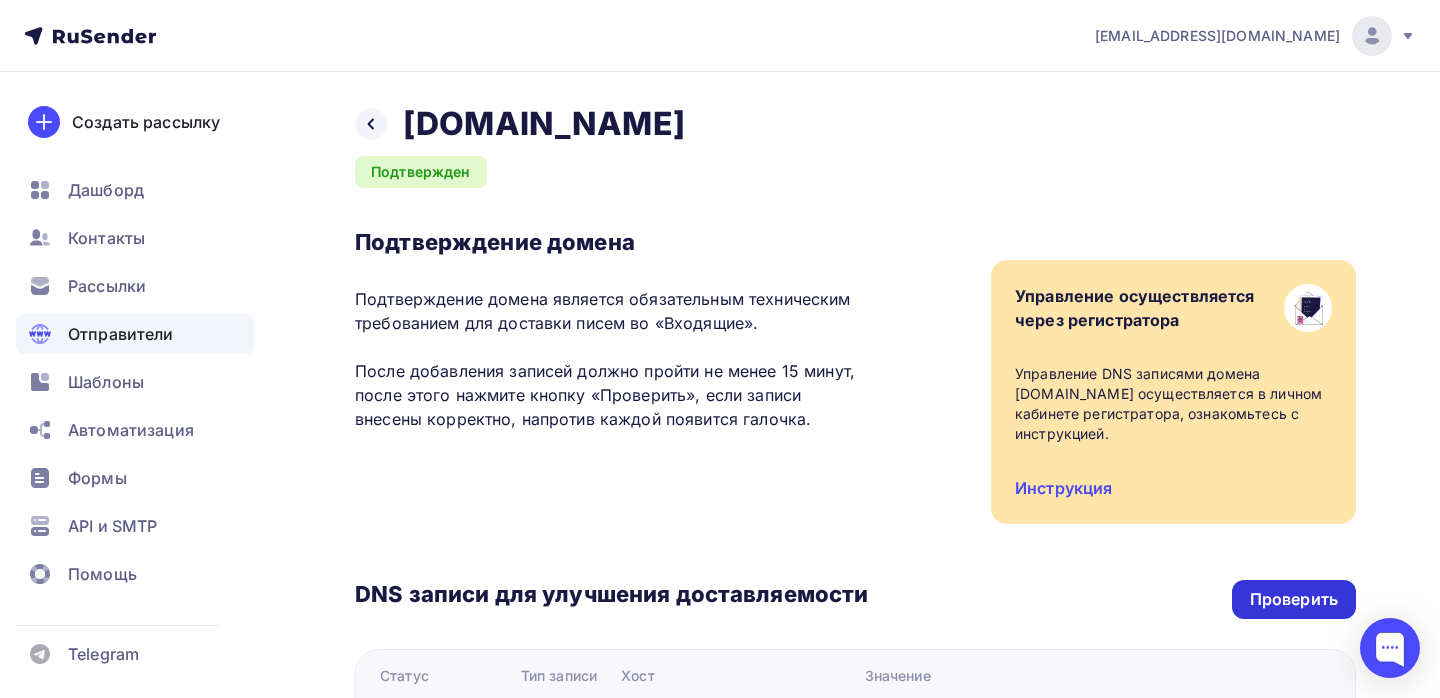 click on "Проверить" at bounding box center [1294, 599] 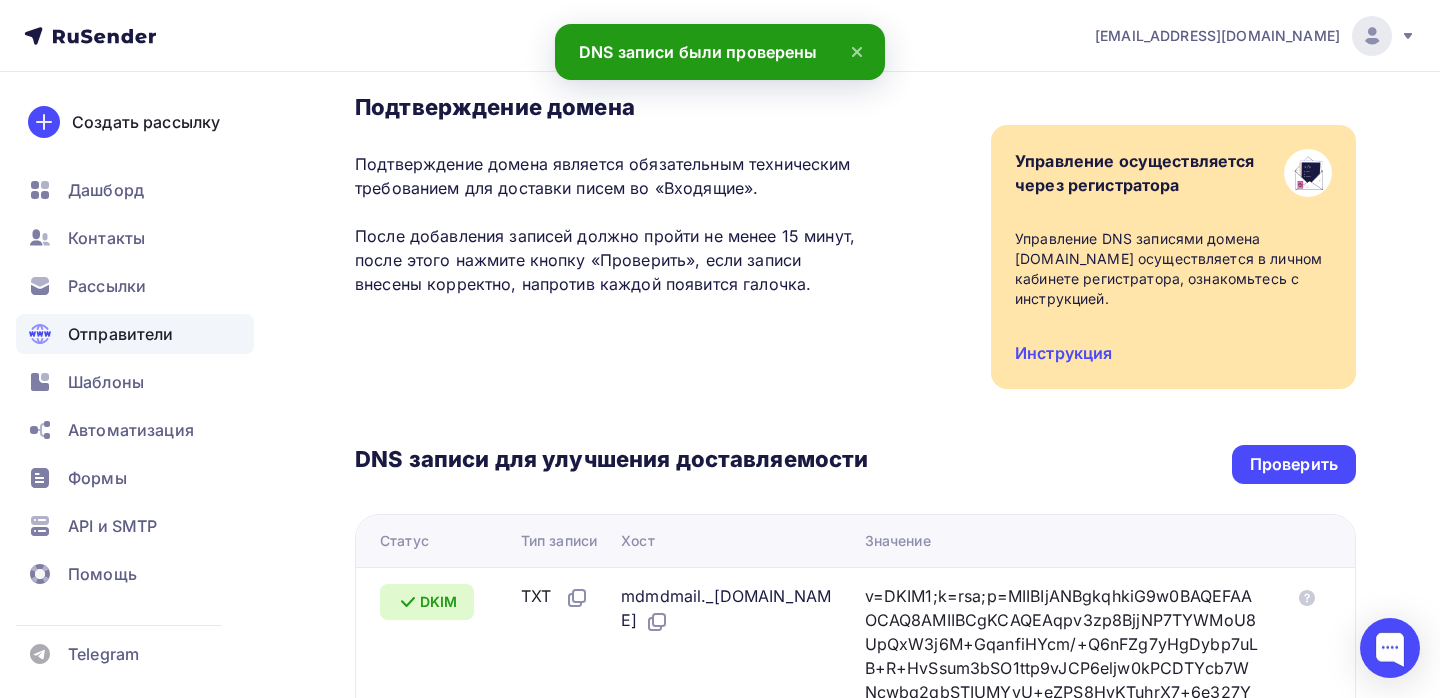 scroll, scrollTop: 0, scrollLeft: 0, axis: both 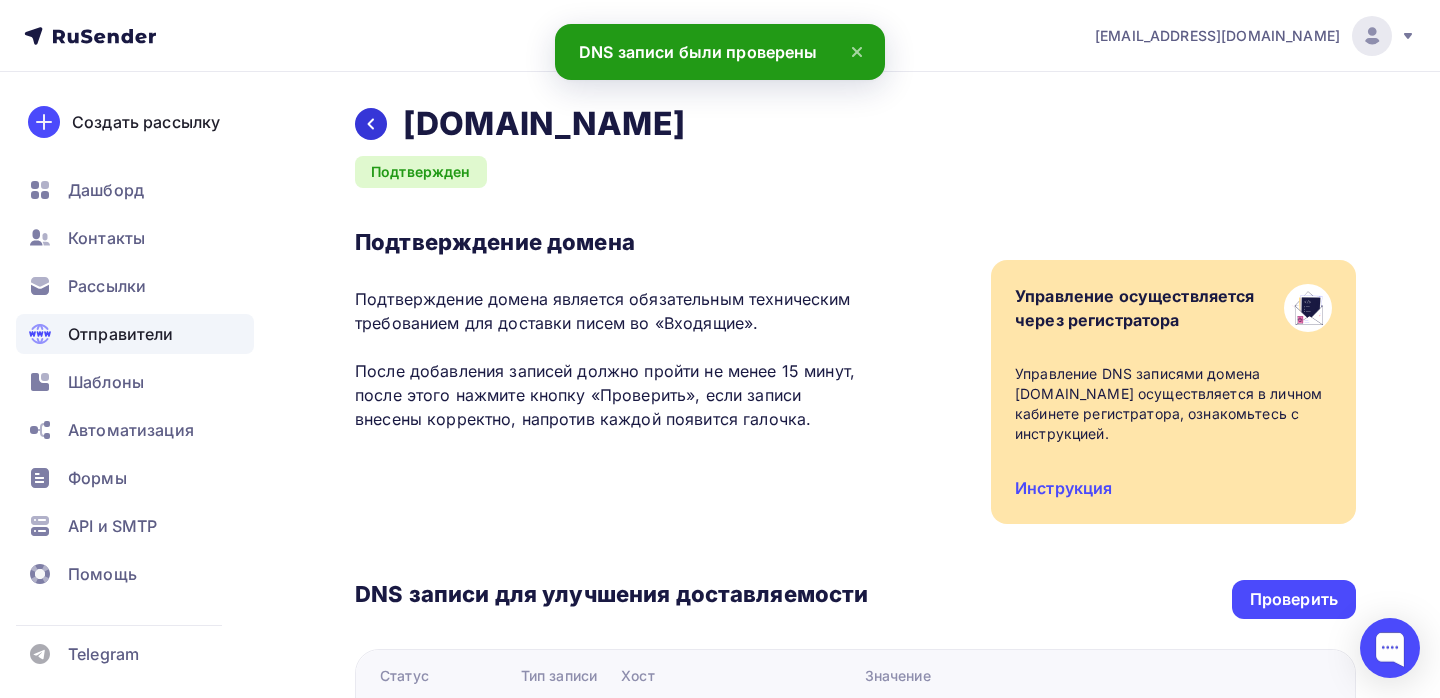 click 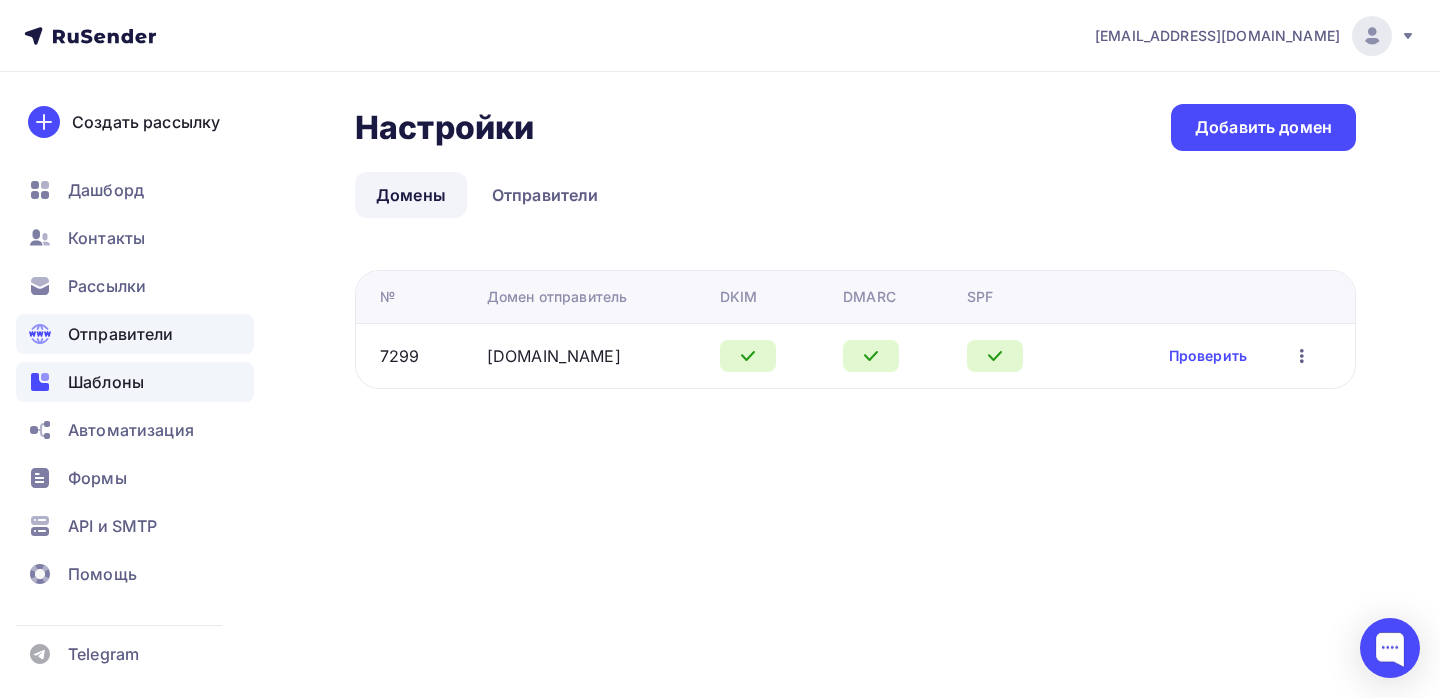 click on "Шаблоны" at bounding box center (106, 382) 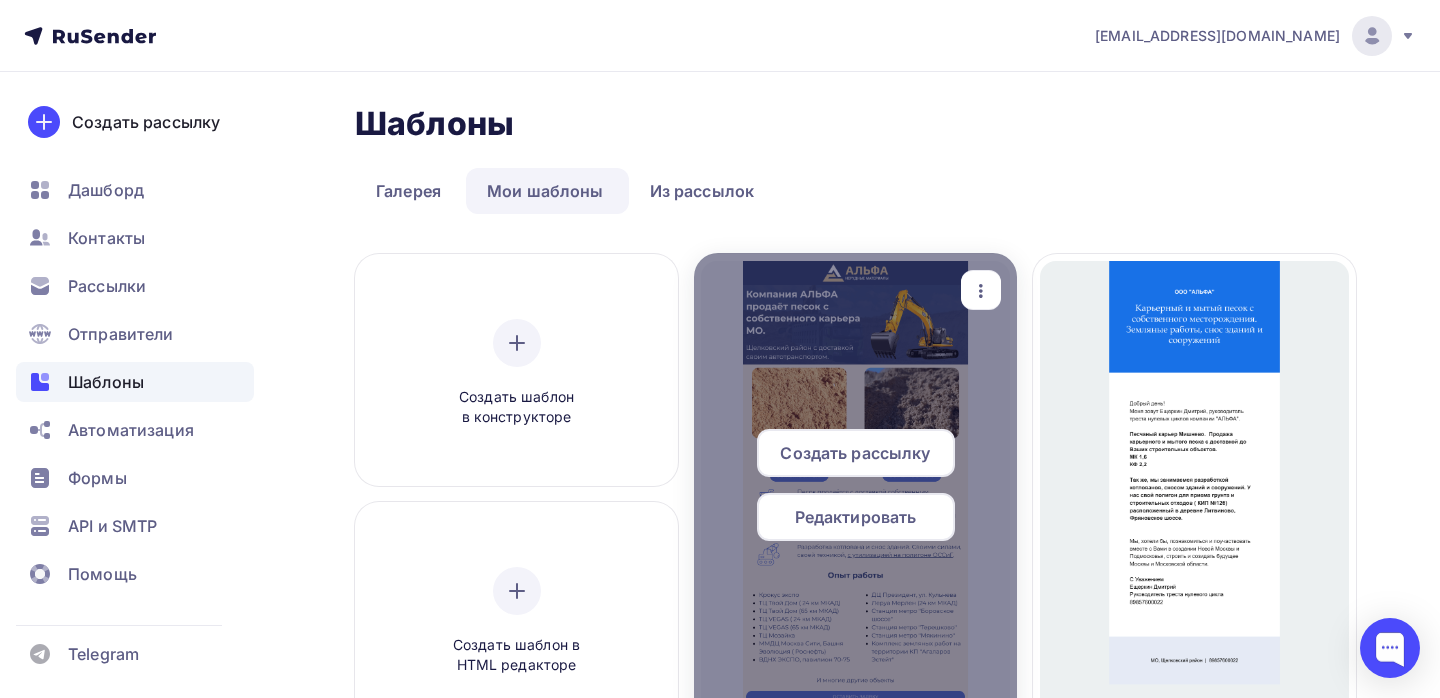 click on "Редактировать" at bounding box center [856, 517] 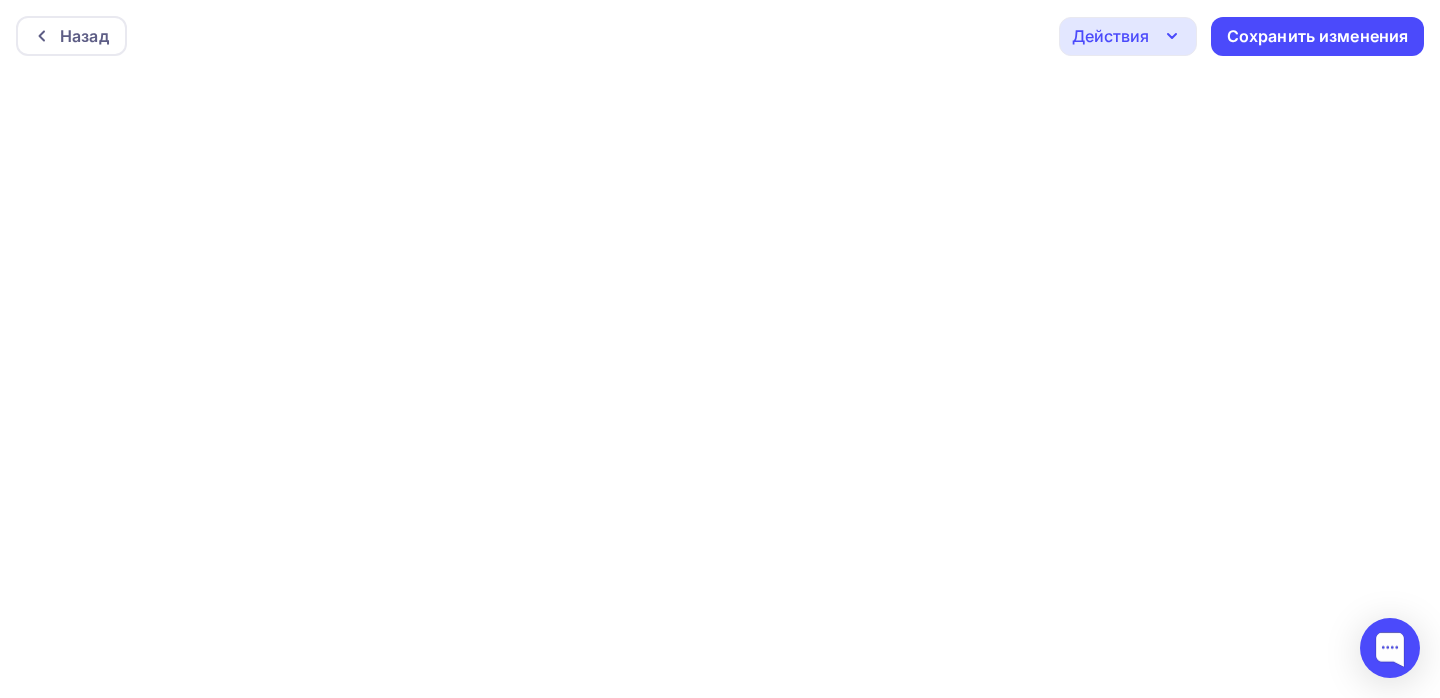 scroll, scrollTop: 5, scrollLeft: 0, axis: vertical 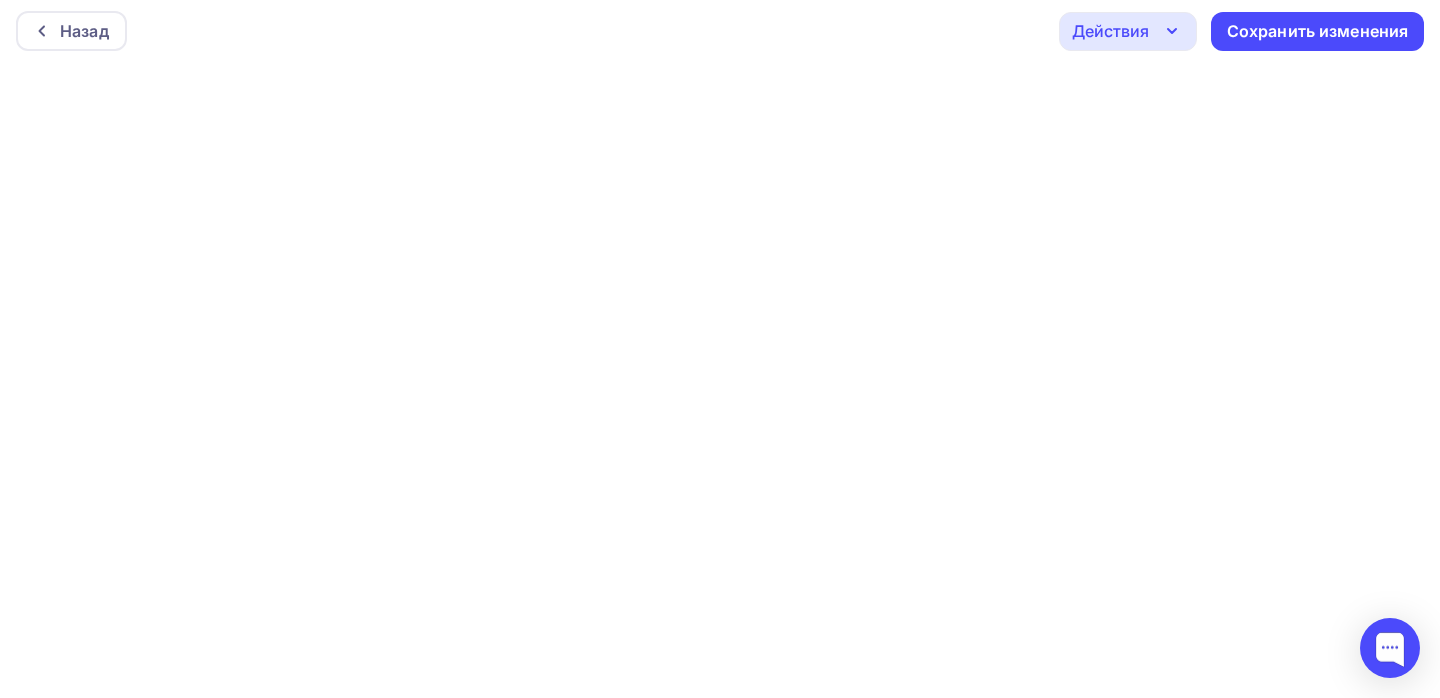 click 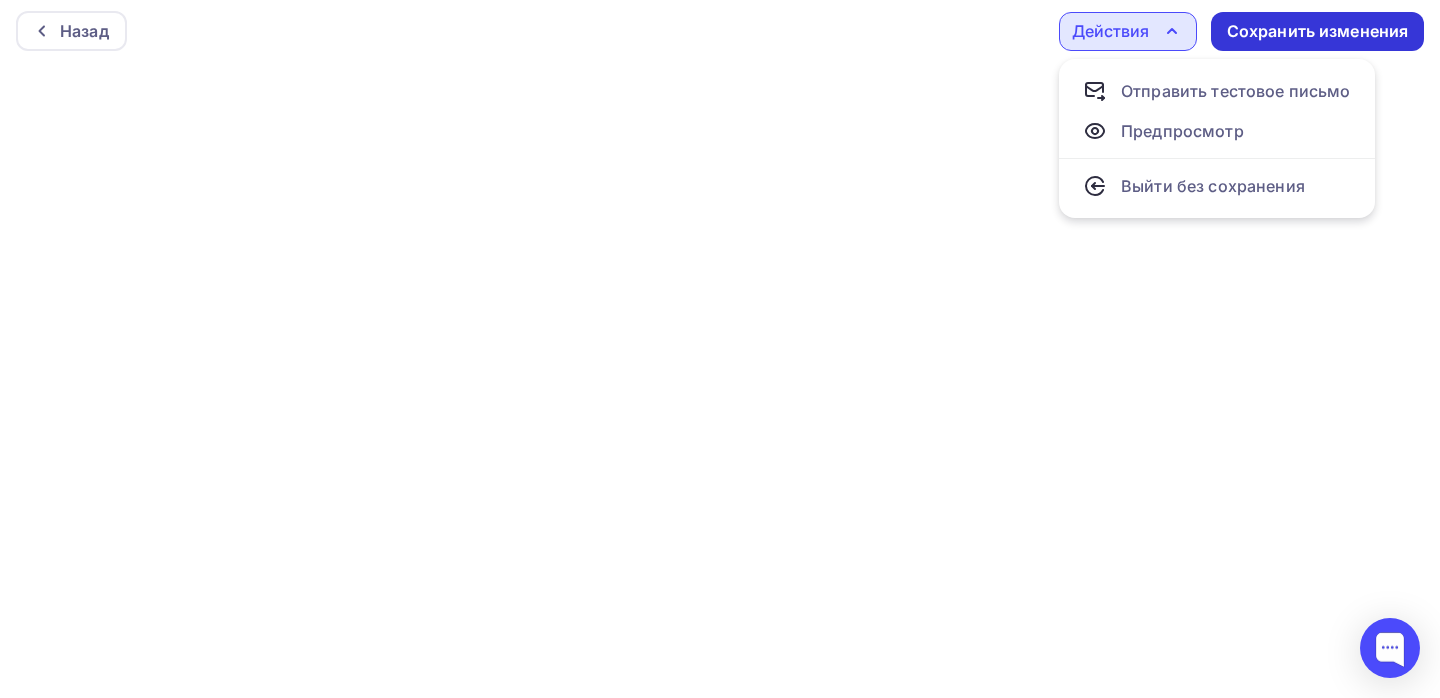 click on "Сохранить изменения" at bounding box center [1318, 31] 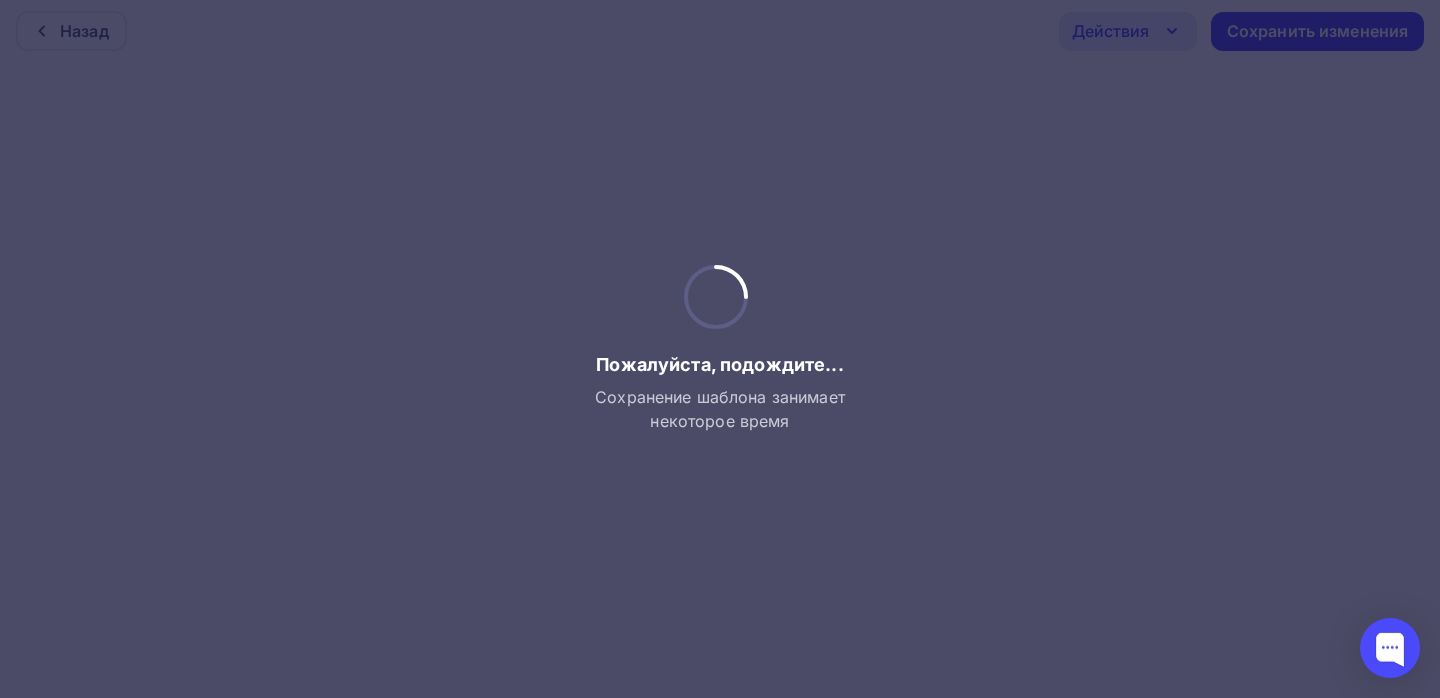 scroll, scrollTop: 0, scrollLeft: 0, axis: both 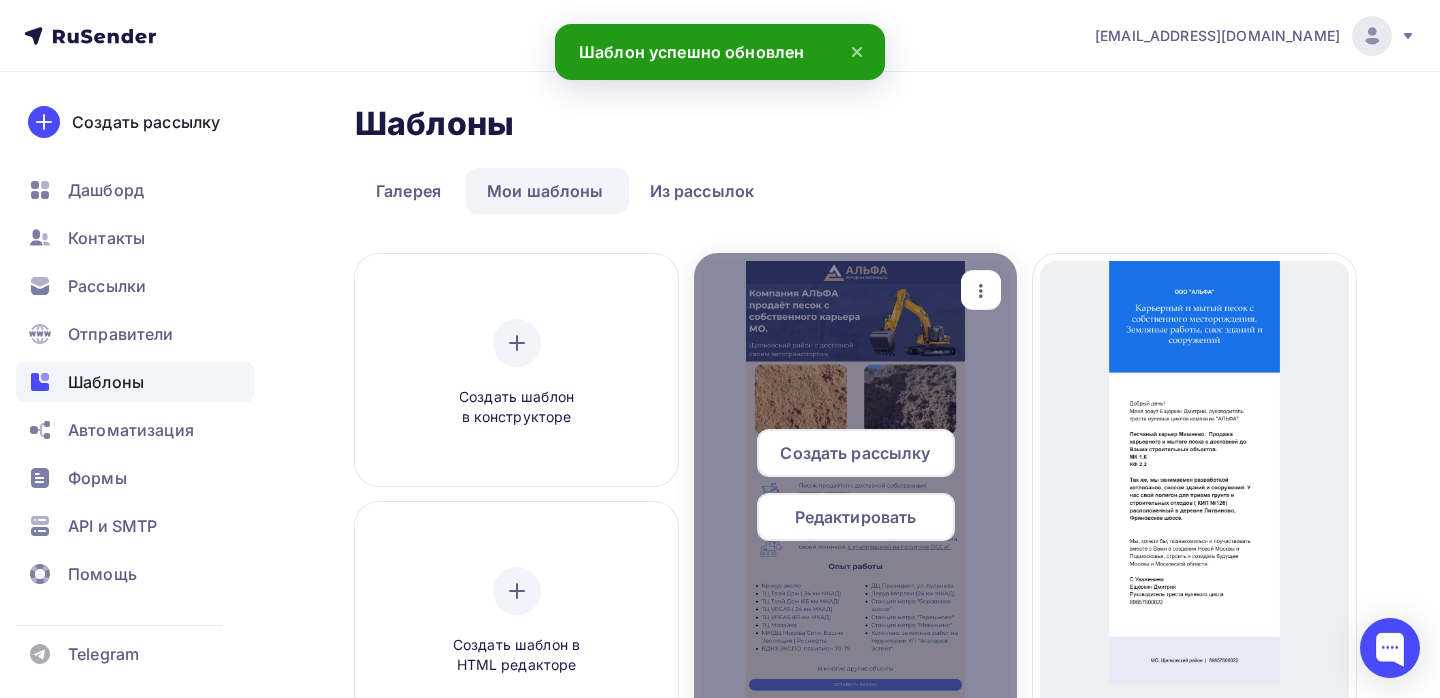 click on "Создать рассылку" at bounding box center (855, 453) 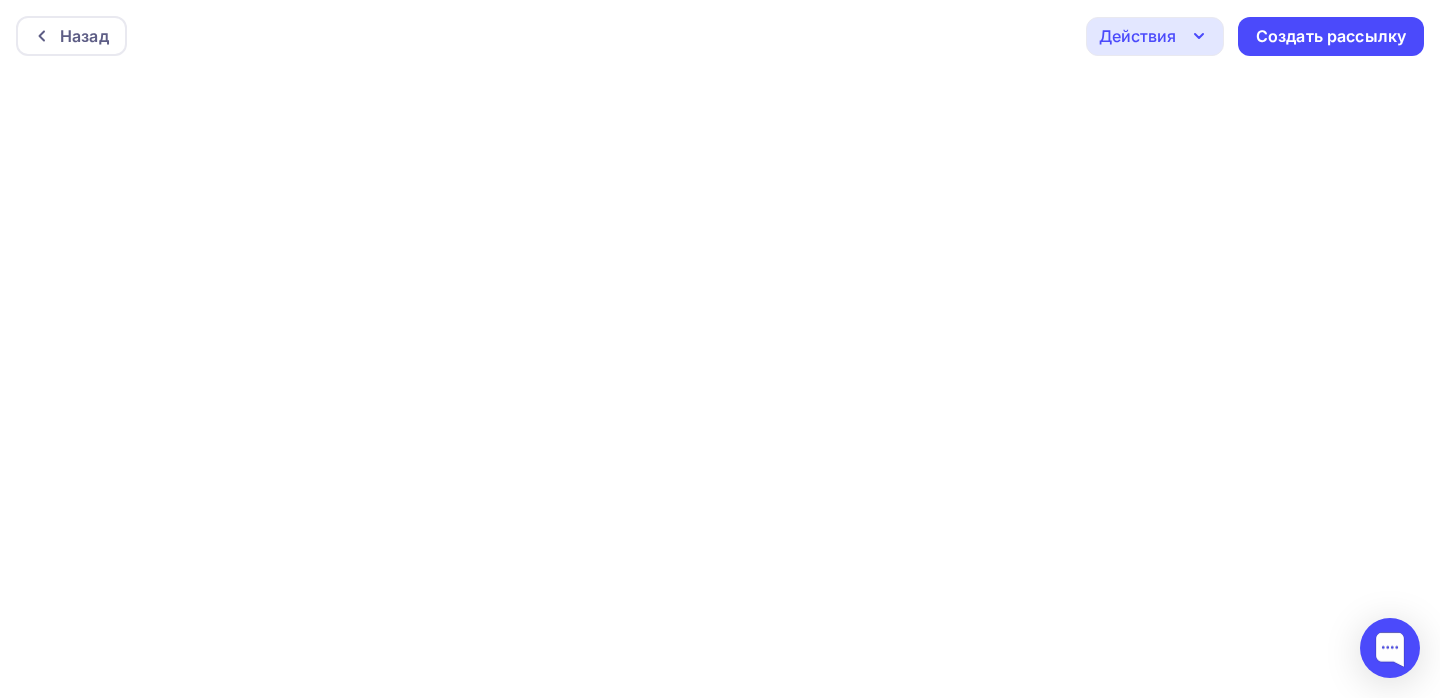 click on "Действия" at bounding box center (1137, 36) 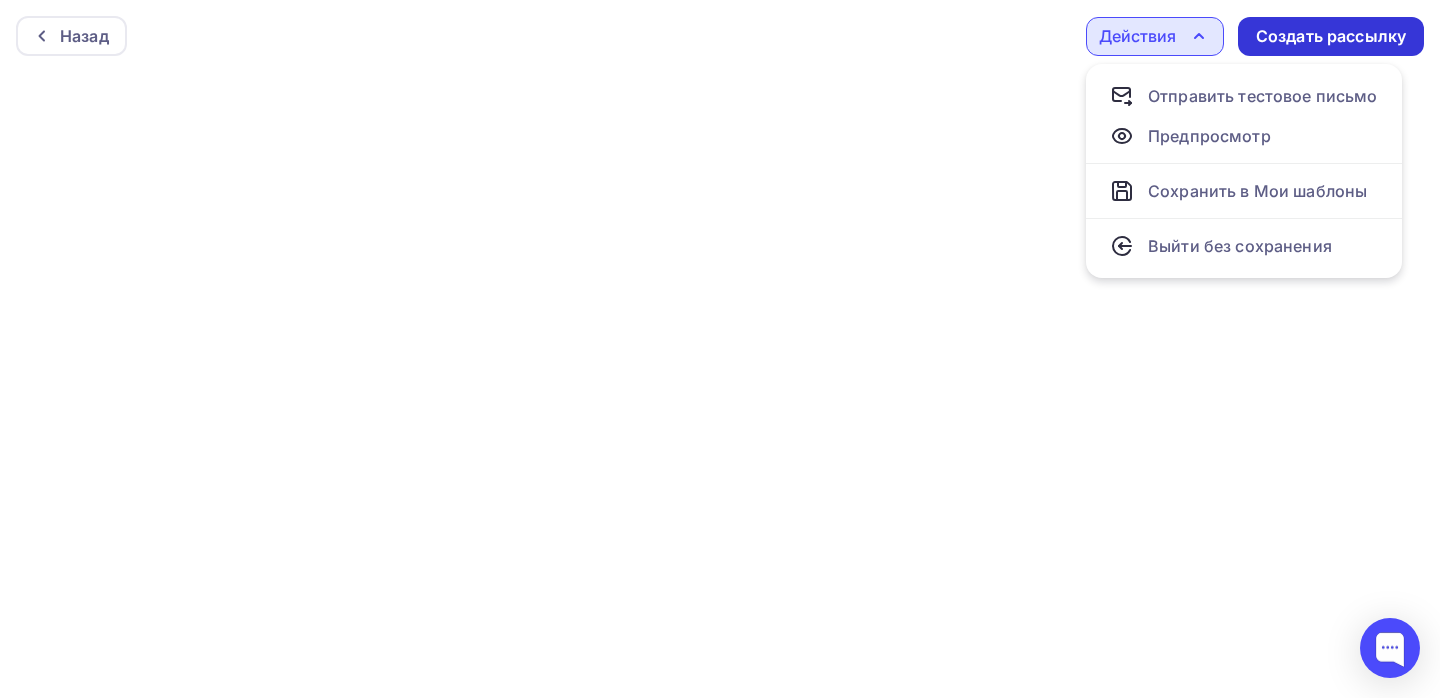 click on "Создать рассылку" at bounding box center [1331, 36] 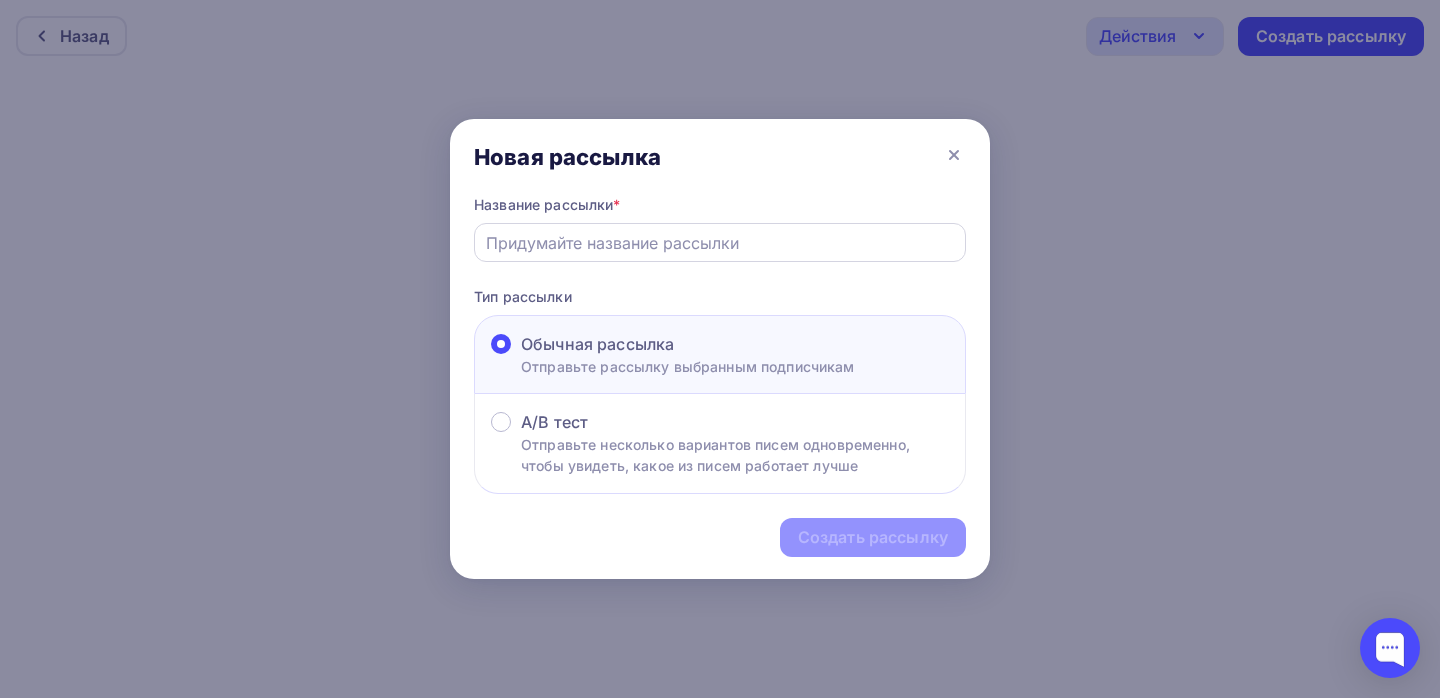 click at bounding box center [720, 243] 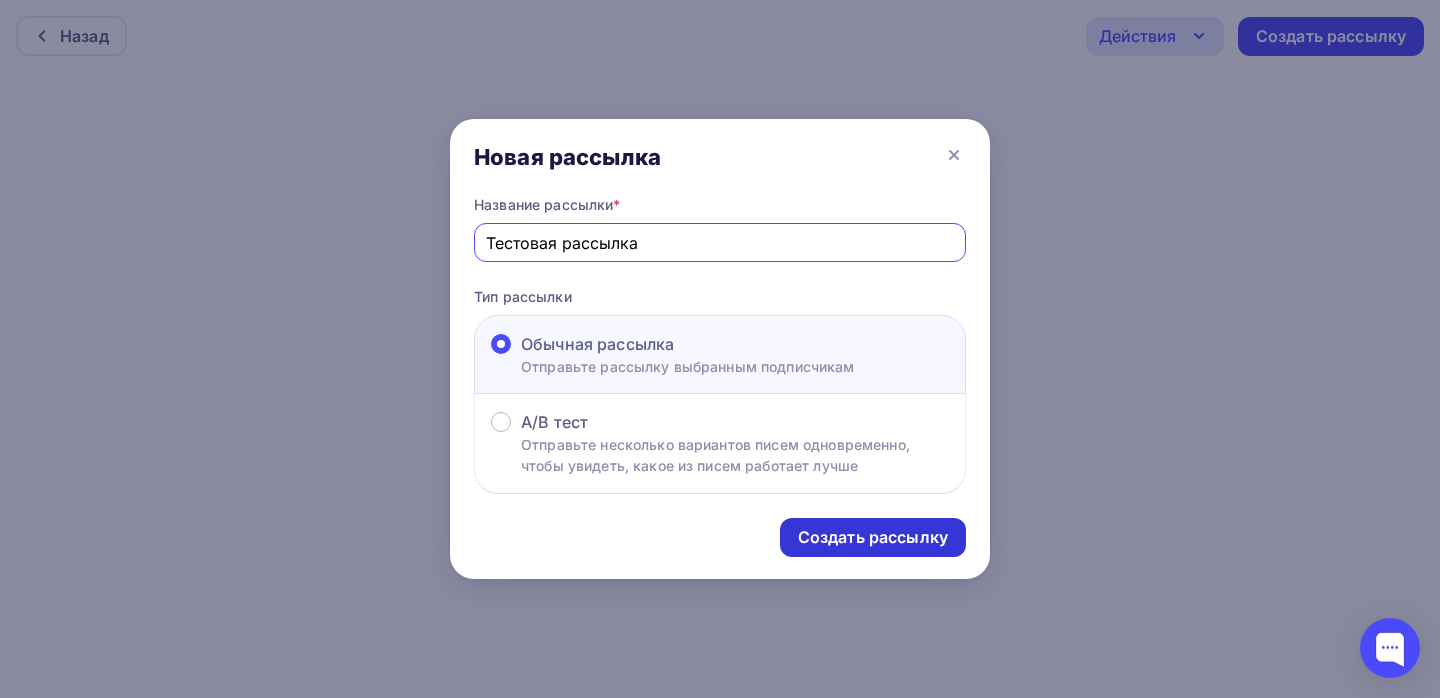 type on "Тестовая рассылка" 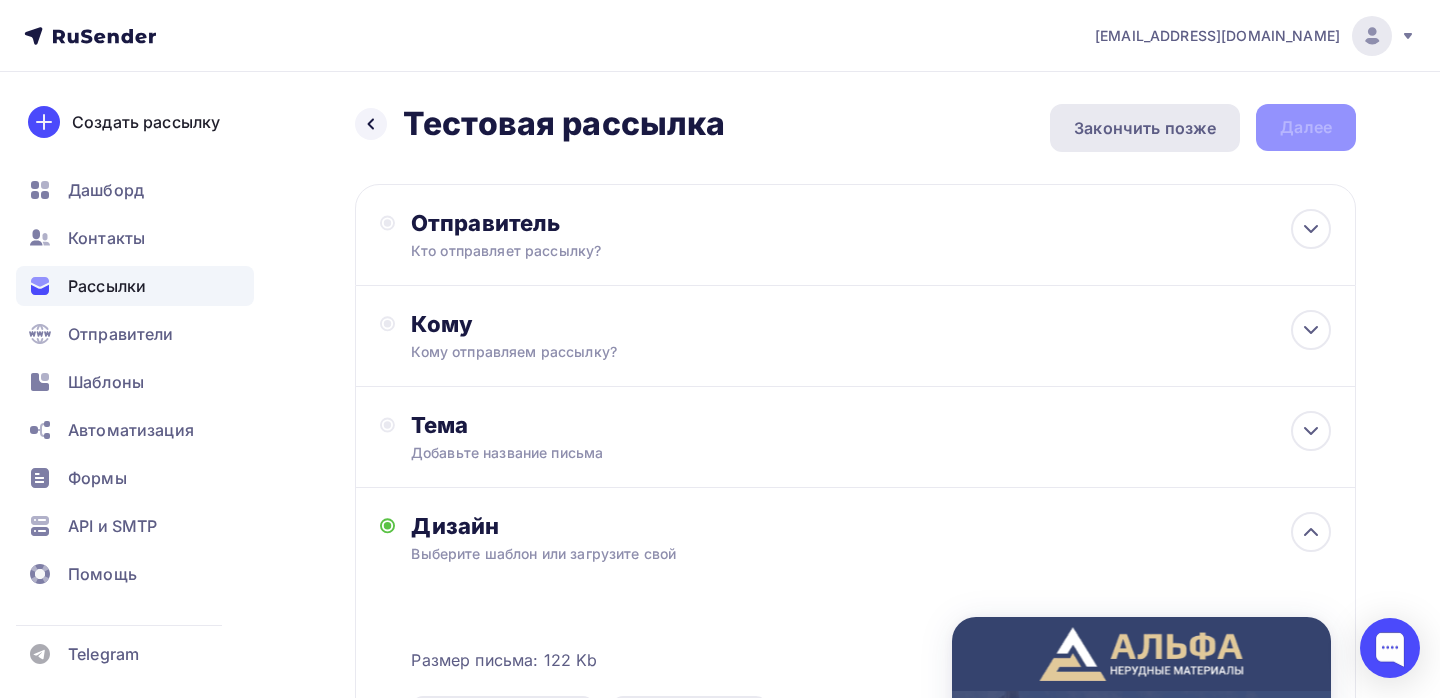 click on "Закончить позже" at bounding box center [1145, 128] 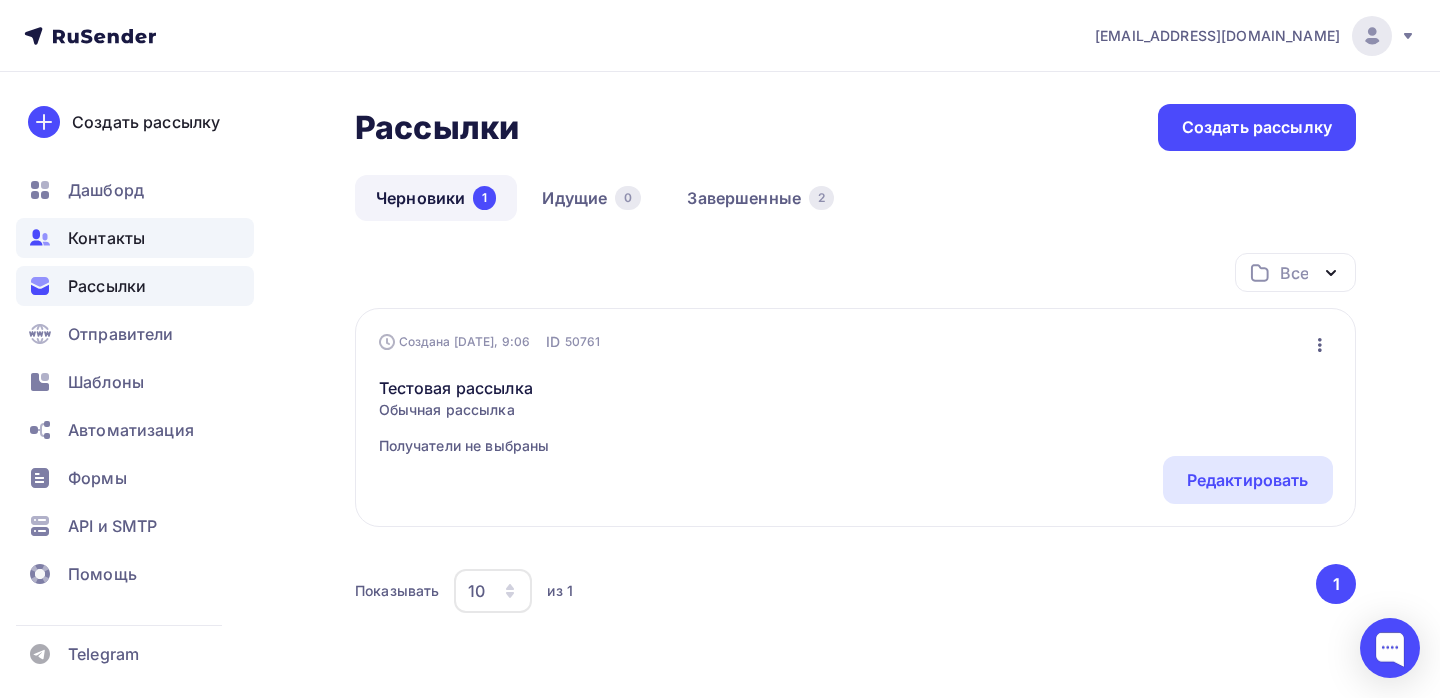 click on "Контакты" at bounding box center (106, 238) 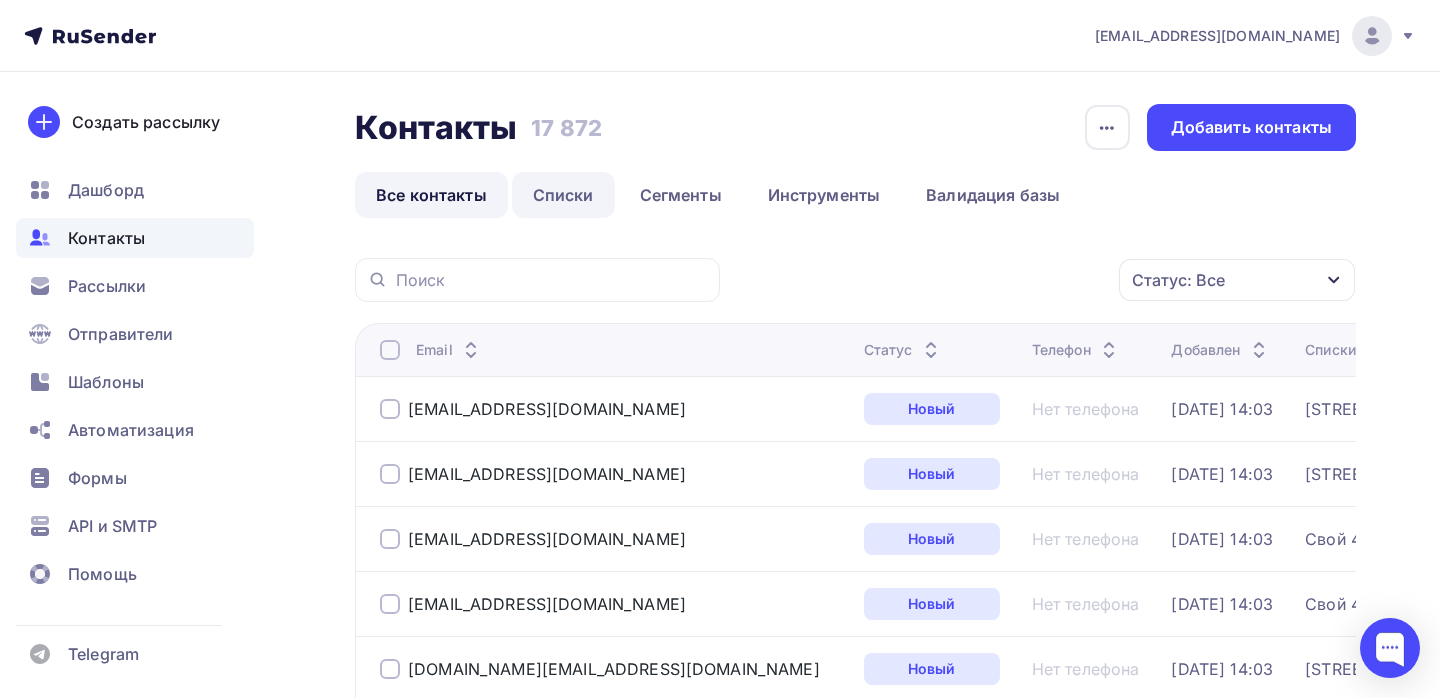 click on "Списки" at bounding box center [563, 195] 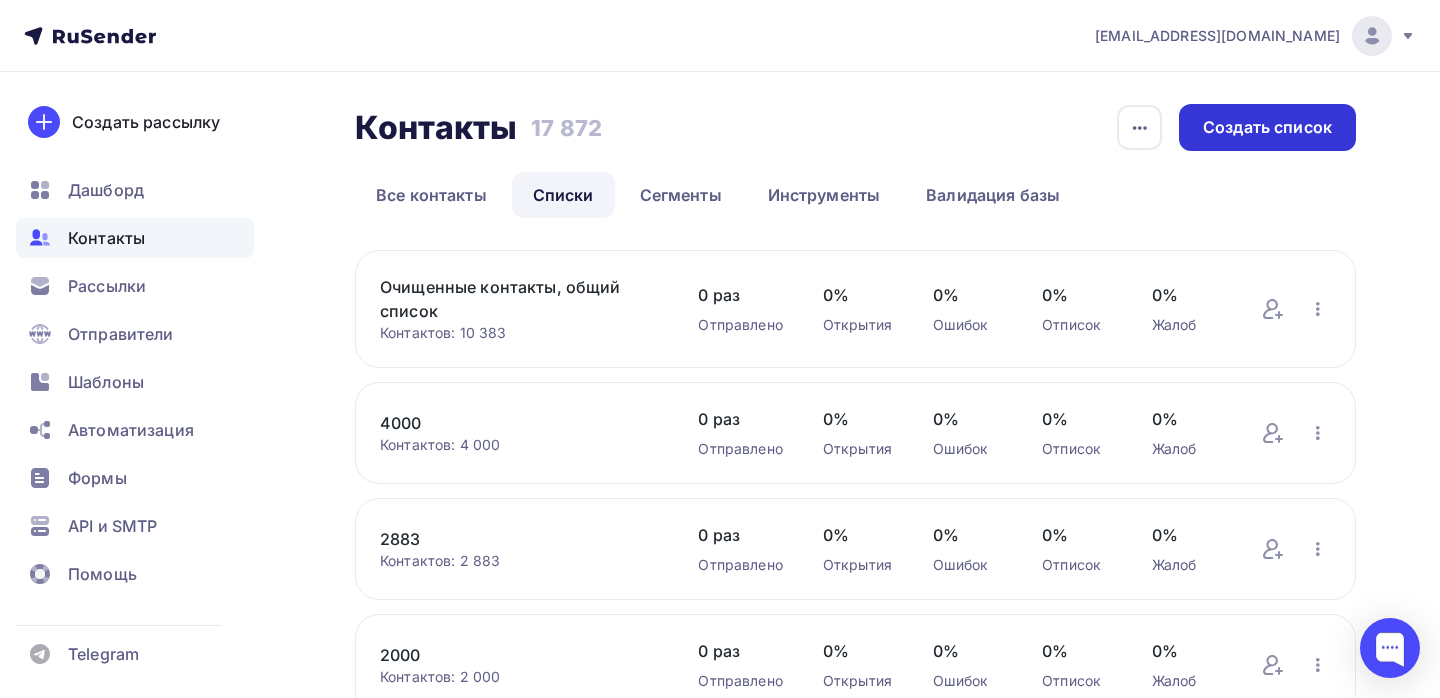 click on "Создать список" at bounding box center (1267, 127) 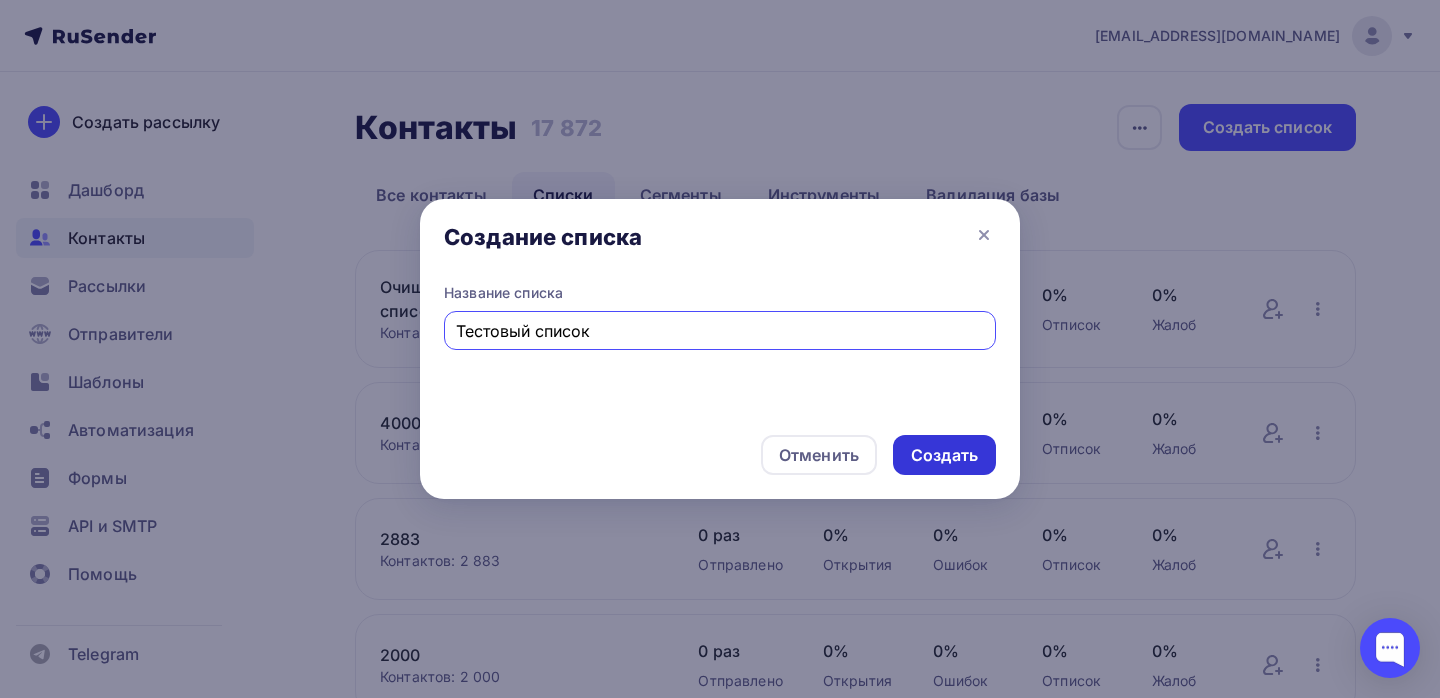 type on "Тестовый список" 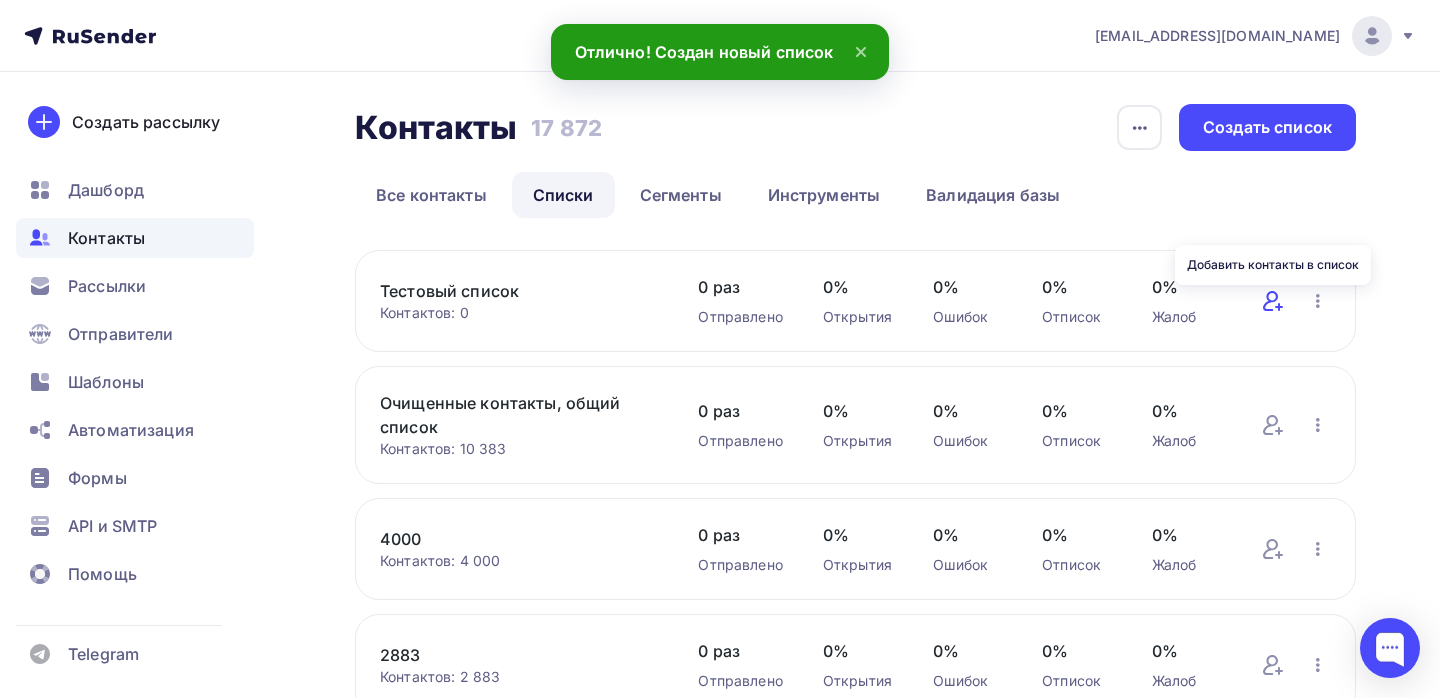 click 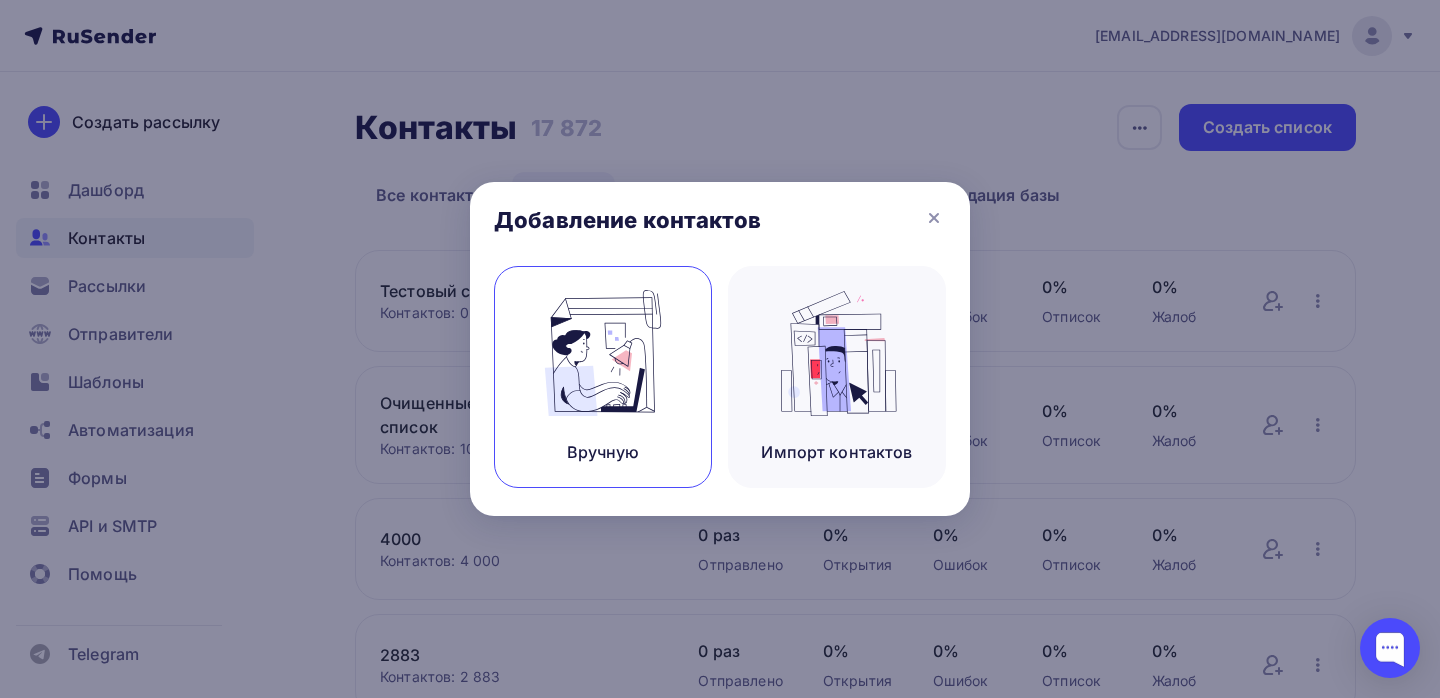 click on "Вручную" at bounding box center [603, 377] 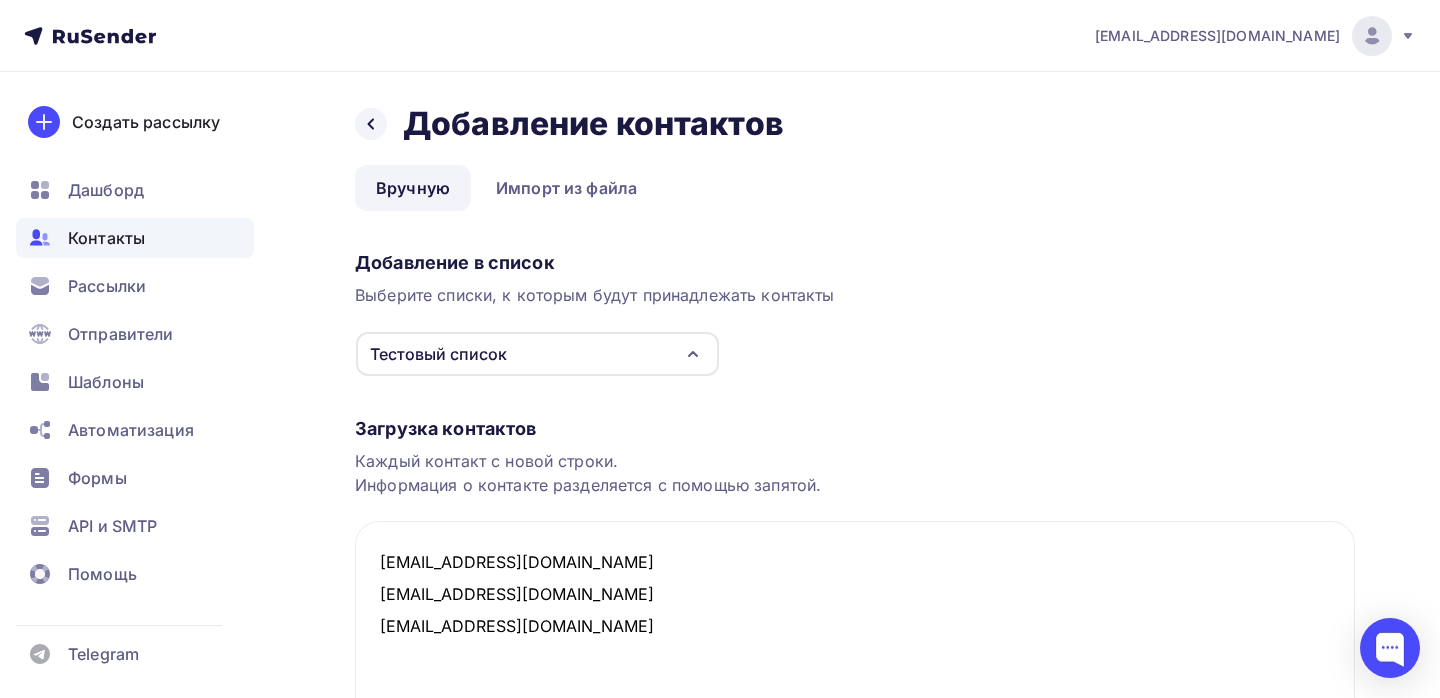 drag, startPoint x: 454, startPoint y: 567, endPoint x: 342, endPoint y: 567, distance: 112 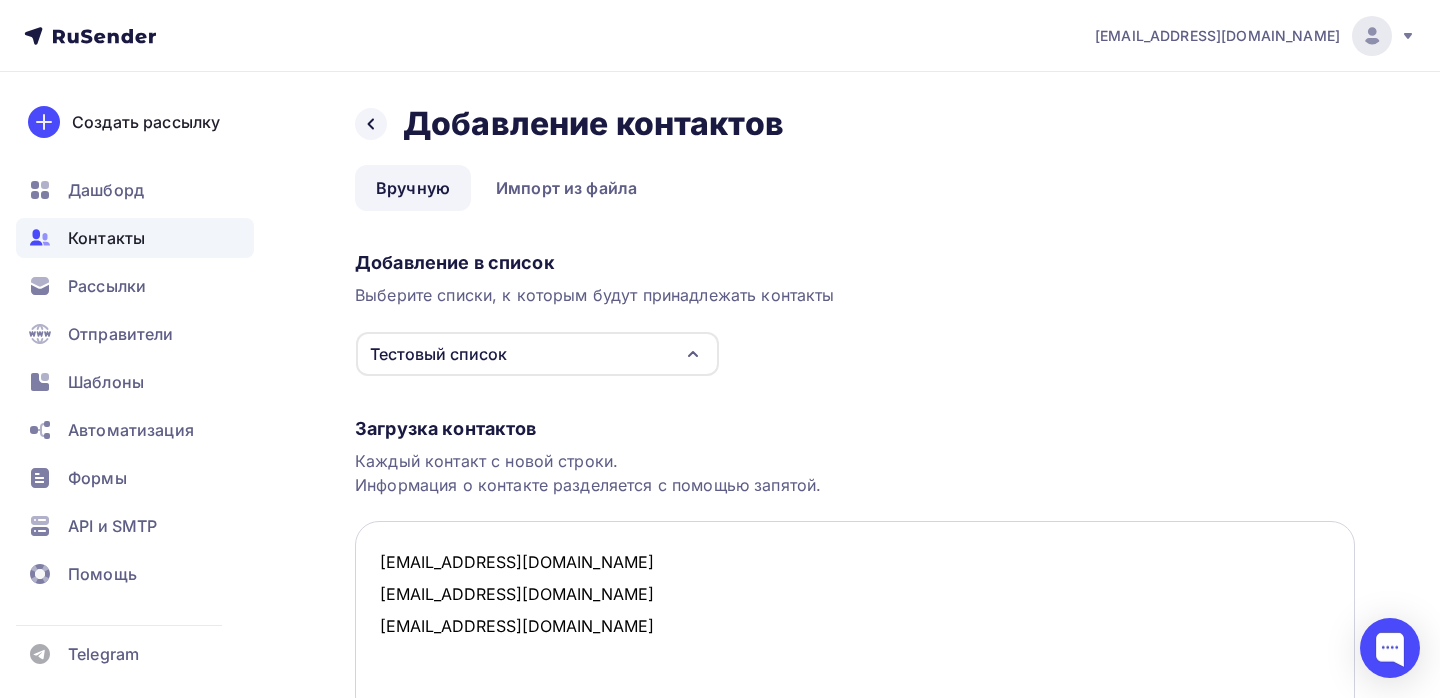 click on "dmzhvl@yandex.ru
borya899@gmail.com
rusenderdivly@mail.ru" at bounding box center [855, 621] 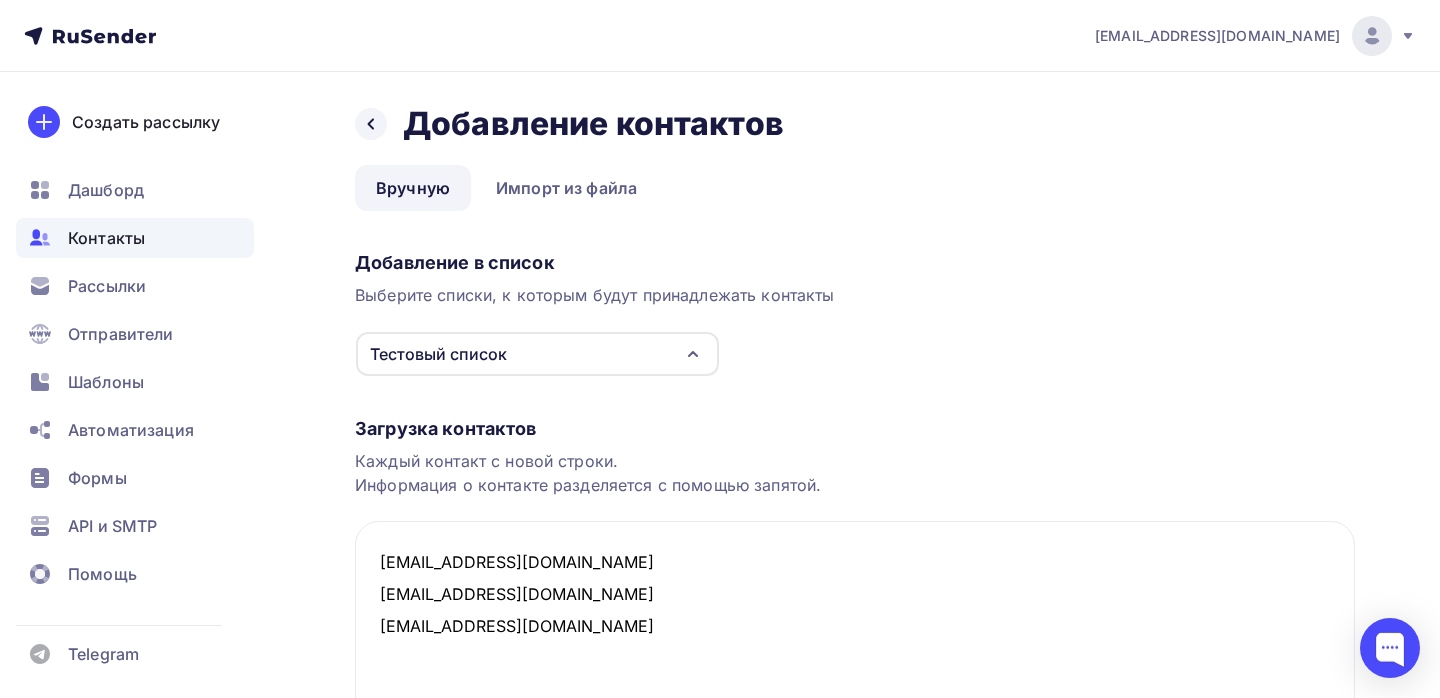 paste on "test-49tl54sy1@srv1.mail-tester.com" 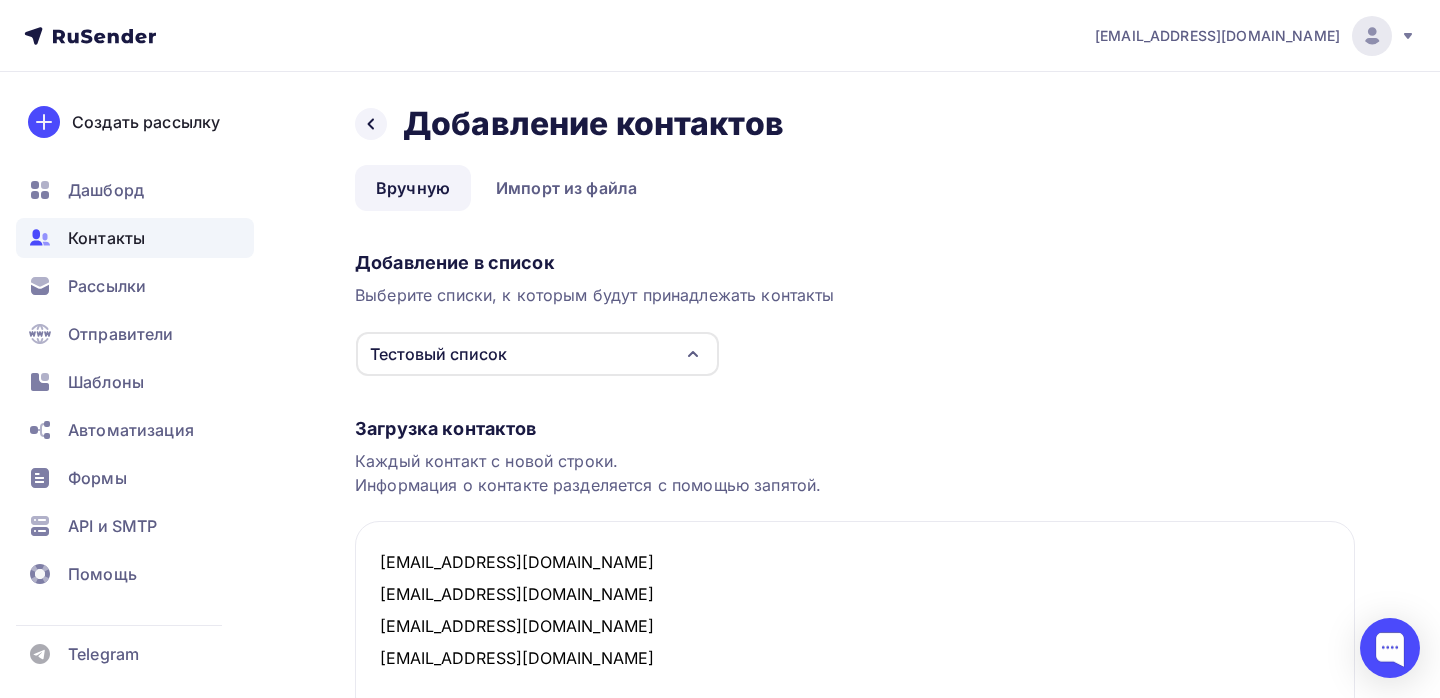 scroll, scrollTop: 182, scrollLeft: 0, axis: vertical 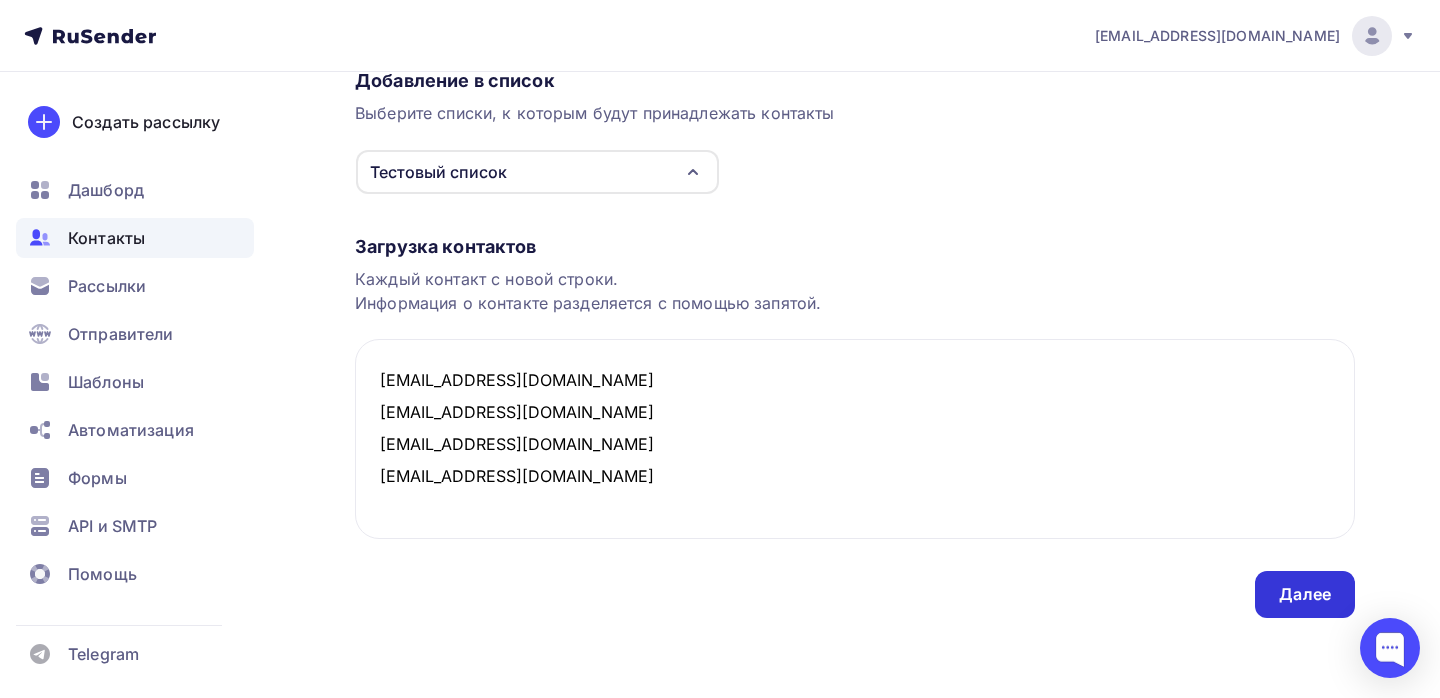 type on "dmzhvl@yandex.ru
borya899@gmail.com
rusenderdivly@mail.ru
test-49tl54sy1@srv1.mail-tester.com" 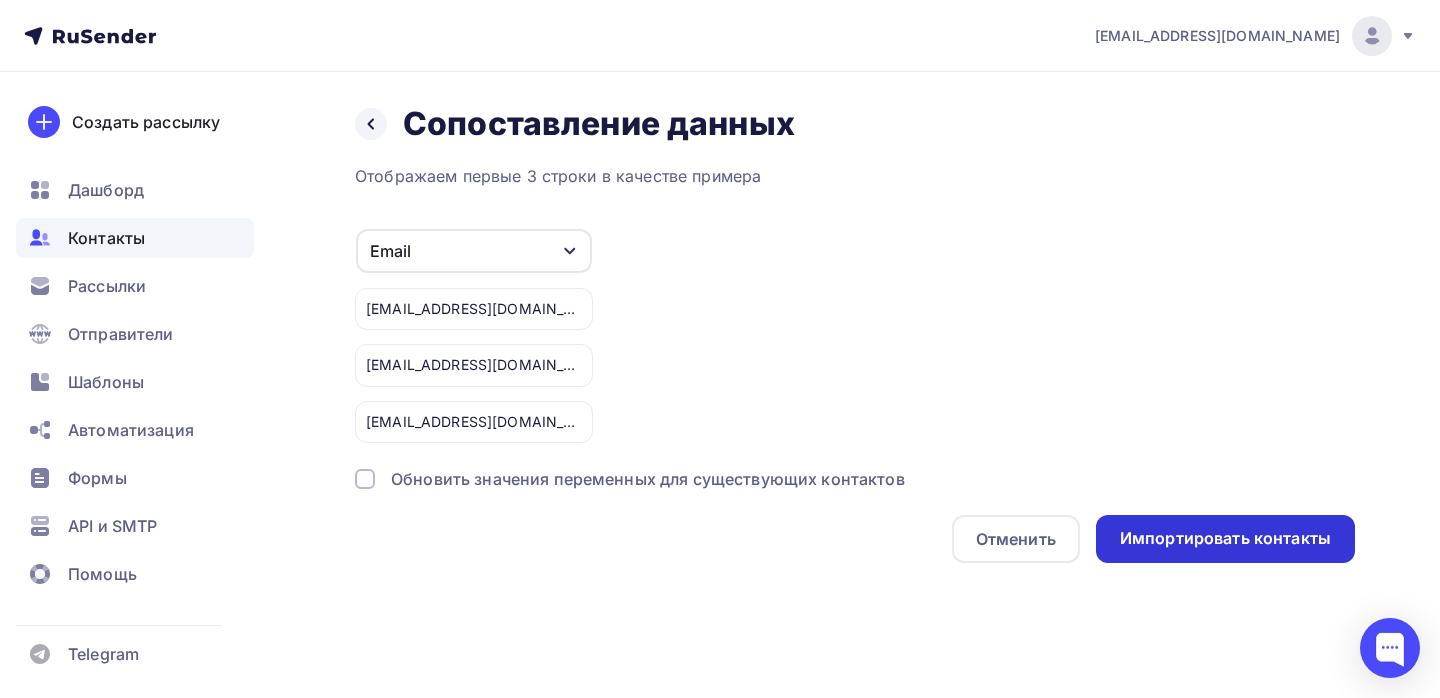 click on "Импортировать контакты" at bounding box center (1225, 538) 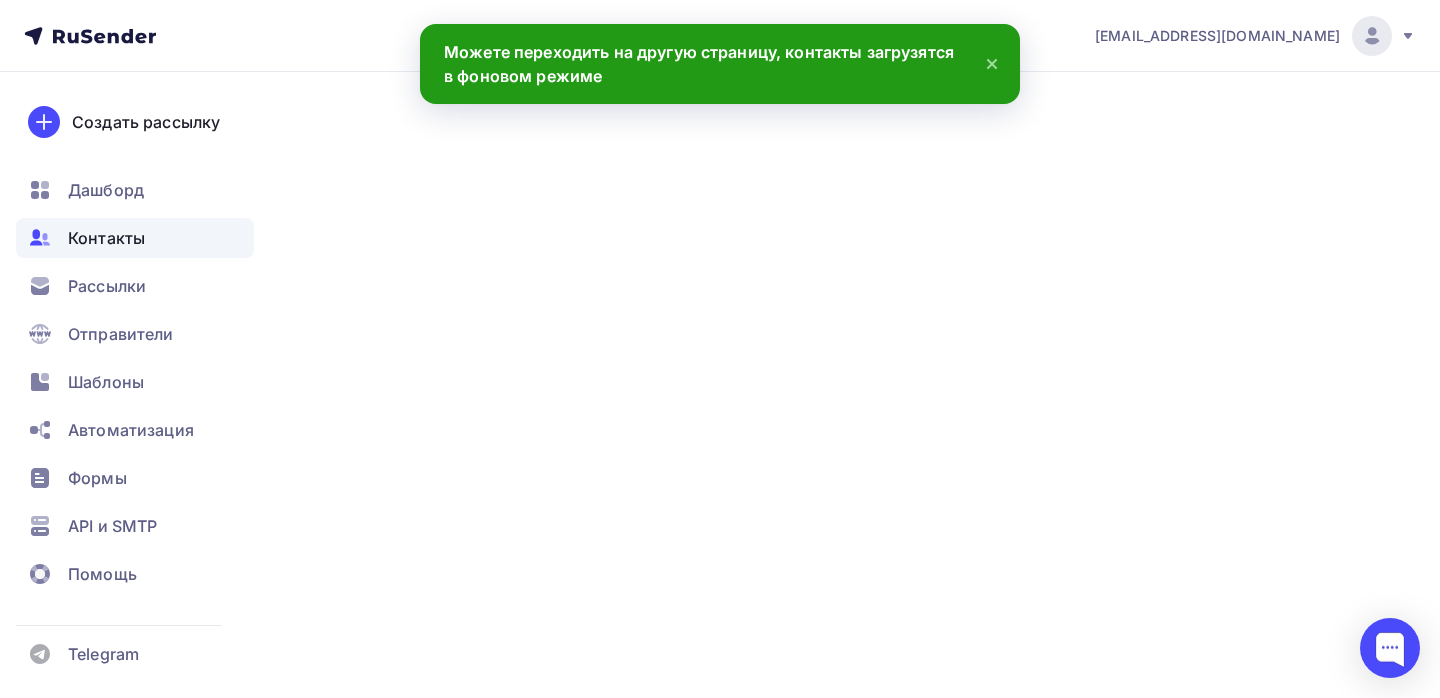 scroll, scrollTop: 0, scrollLeft: 0, axis: both 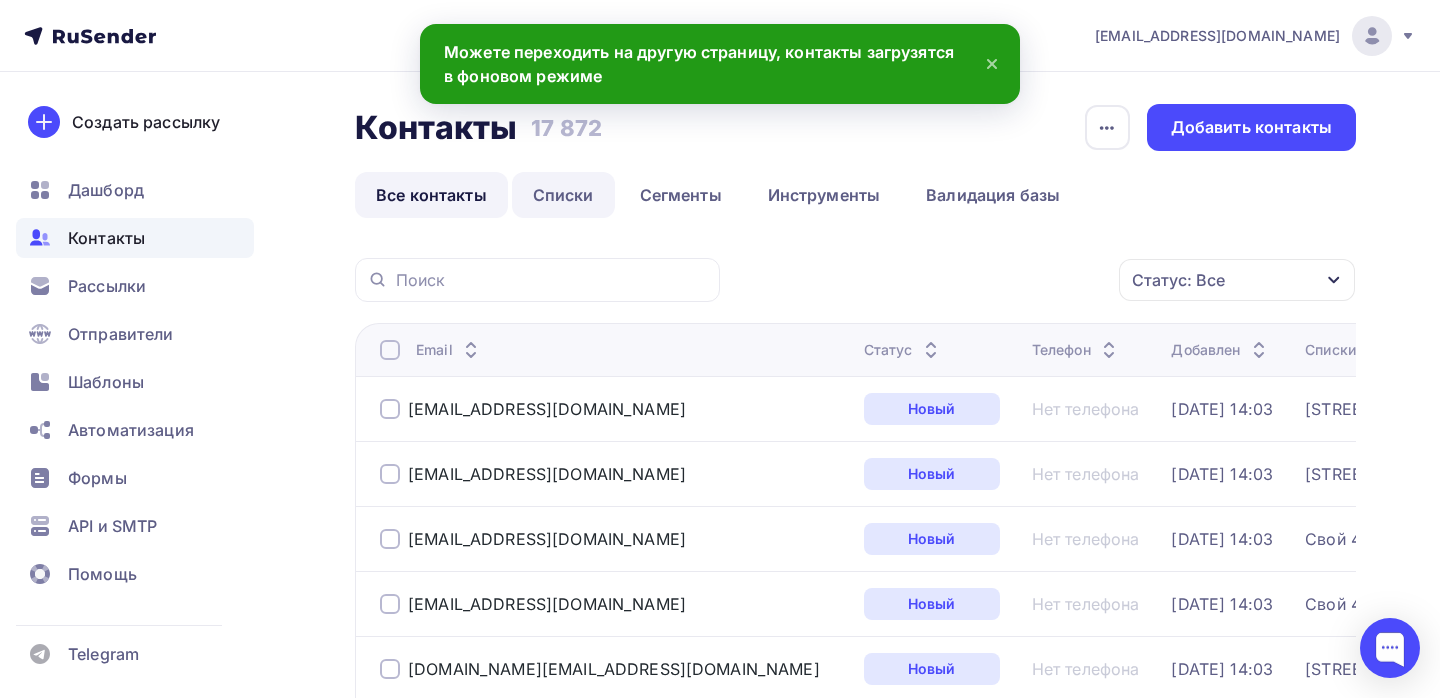 click on "Списки" at bounding box center [563, 195] 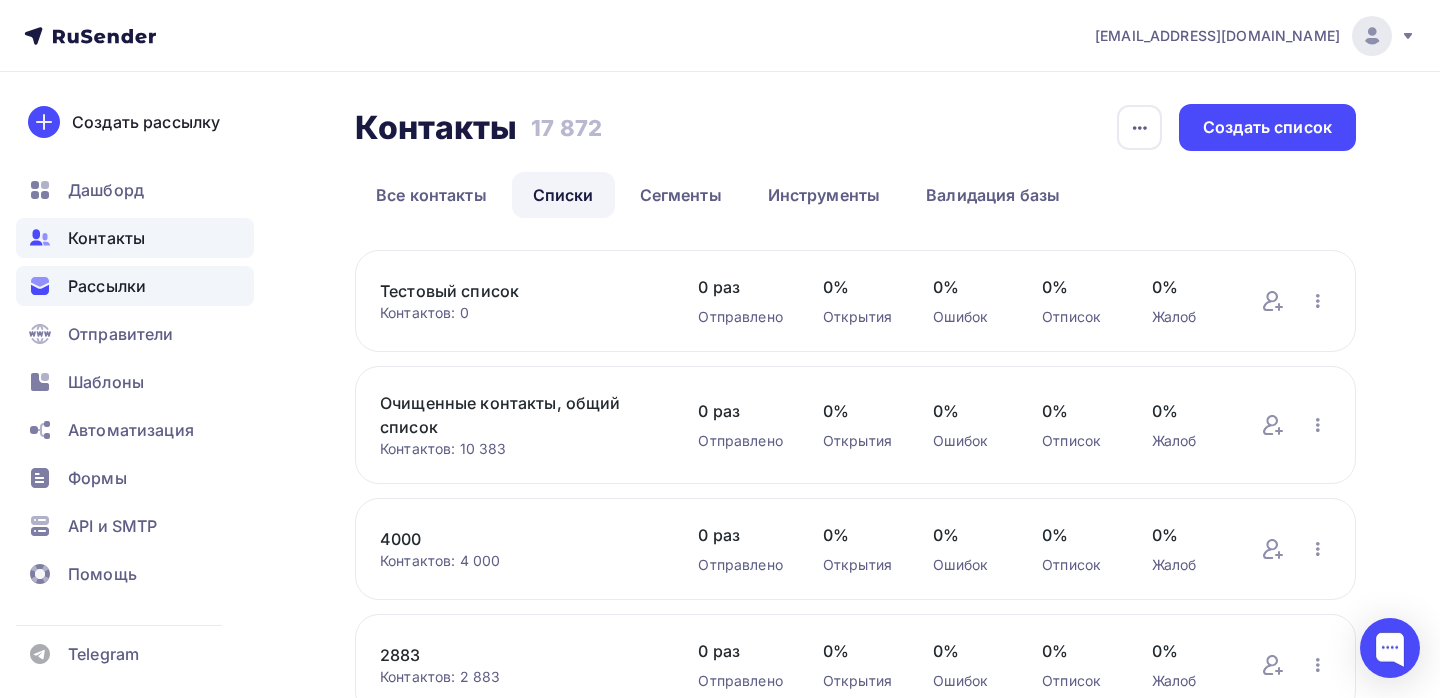 click on "Рассылки" at bounding box center [107, 286] 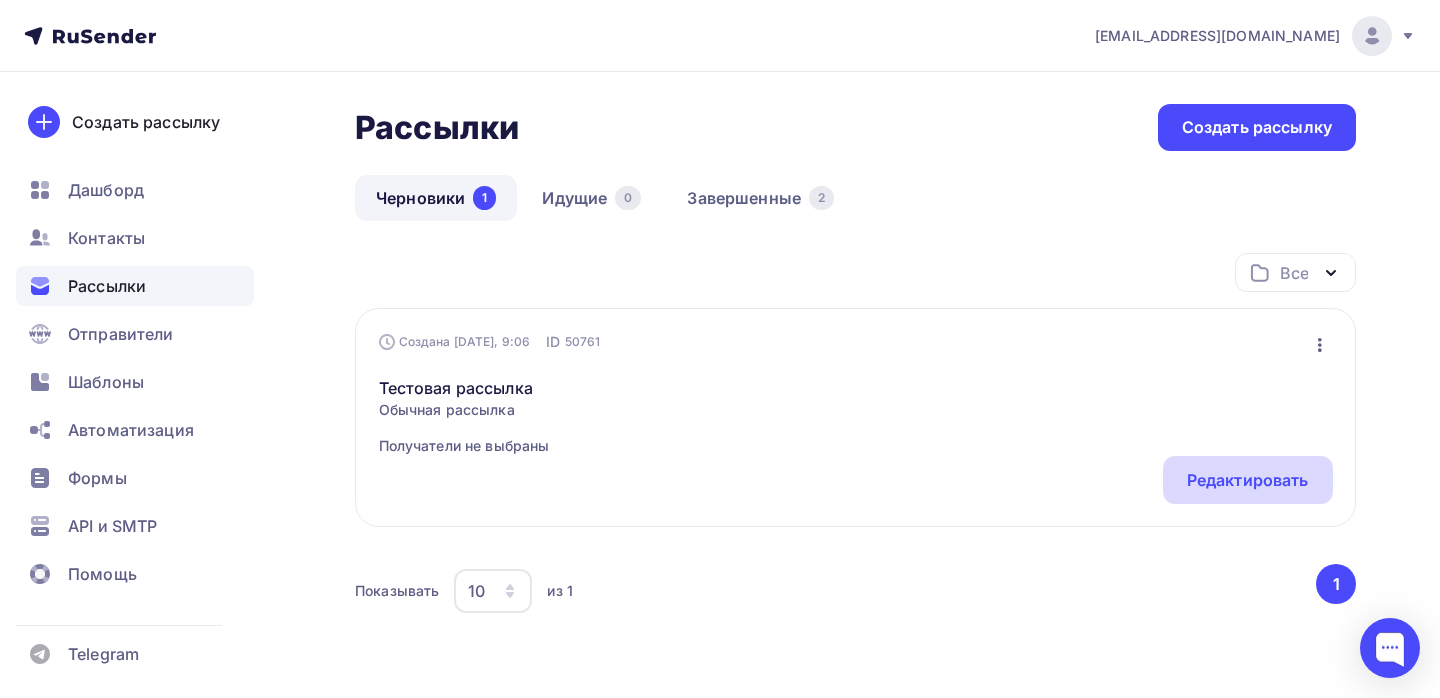 click on "Редактировать" at bounding box center (1248, 480) 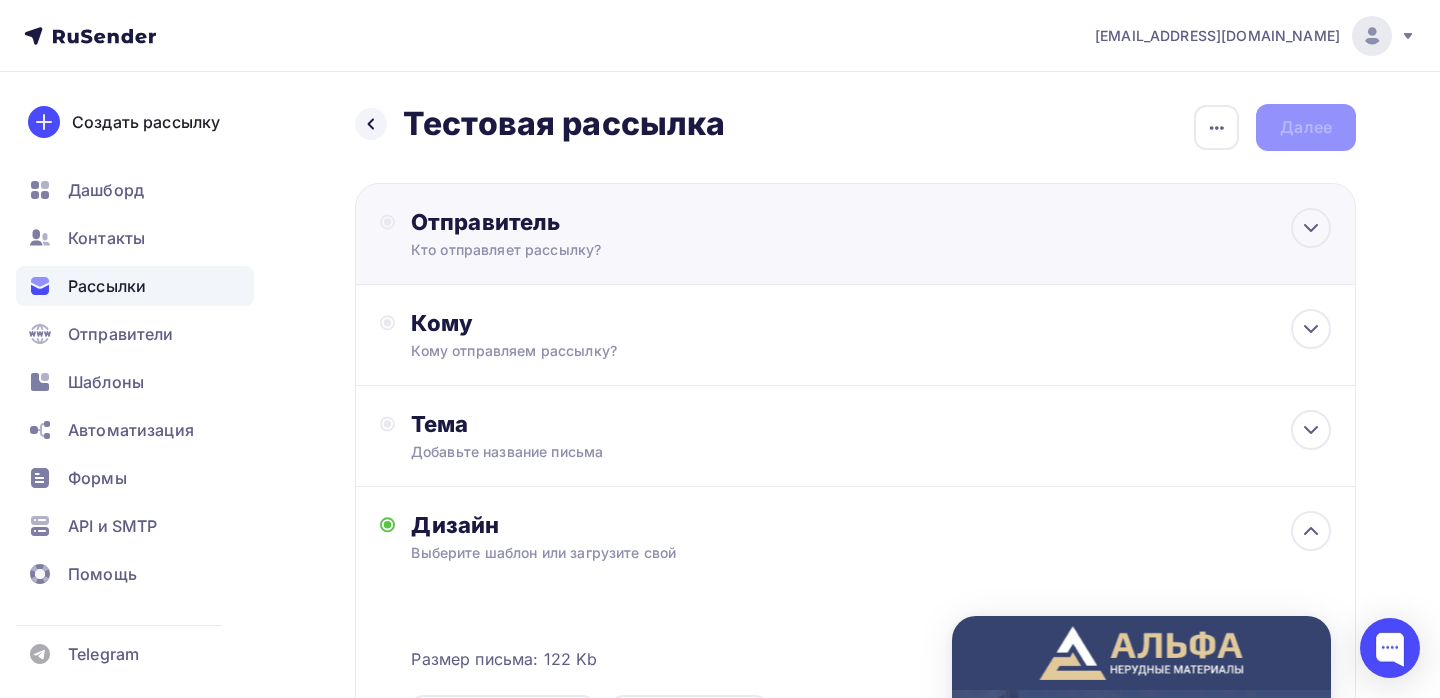 click on "Отправитель
Кто отправляет рассылку?
Email  *
mtk7600022@gmail.com
info@alfa-tnc.ru           mtk7600022@gmail.com               Добавить отправителя
Рекомендуем  добавить почту на домене , чтобы рассылка не попала в «Спам»
Имя                 Сохранить" at bounding box center [627, 234] 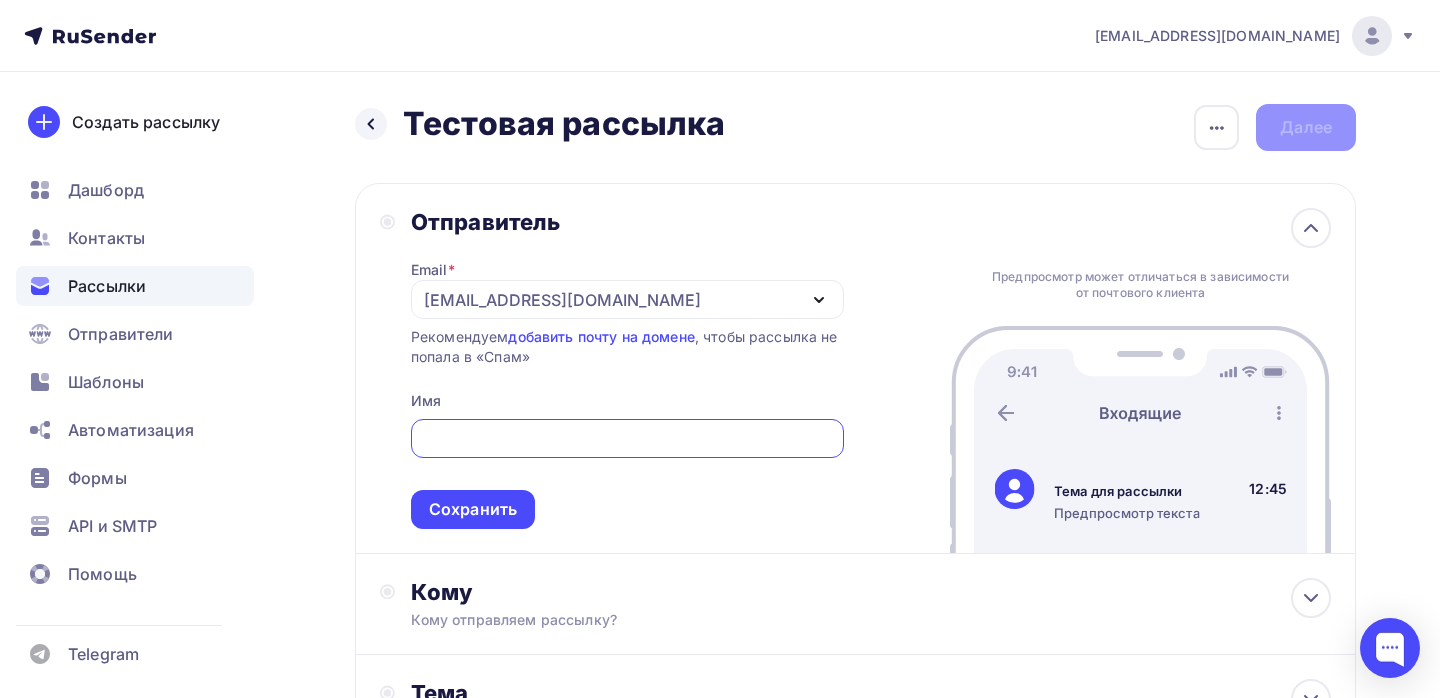scroll, scrollTop: 0, scrollLeft: 0, axis: both 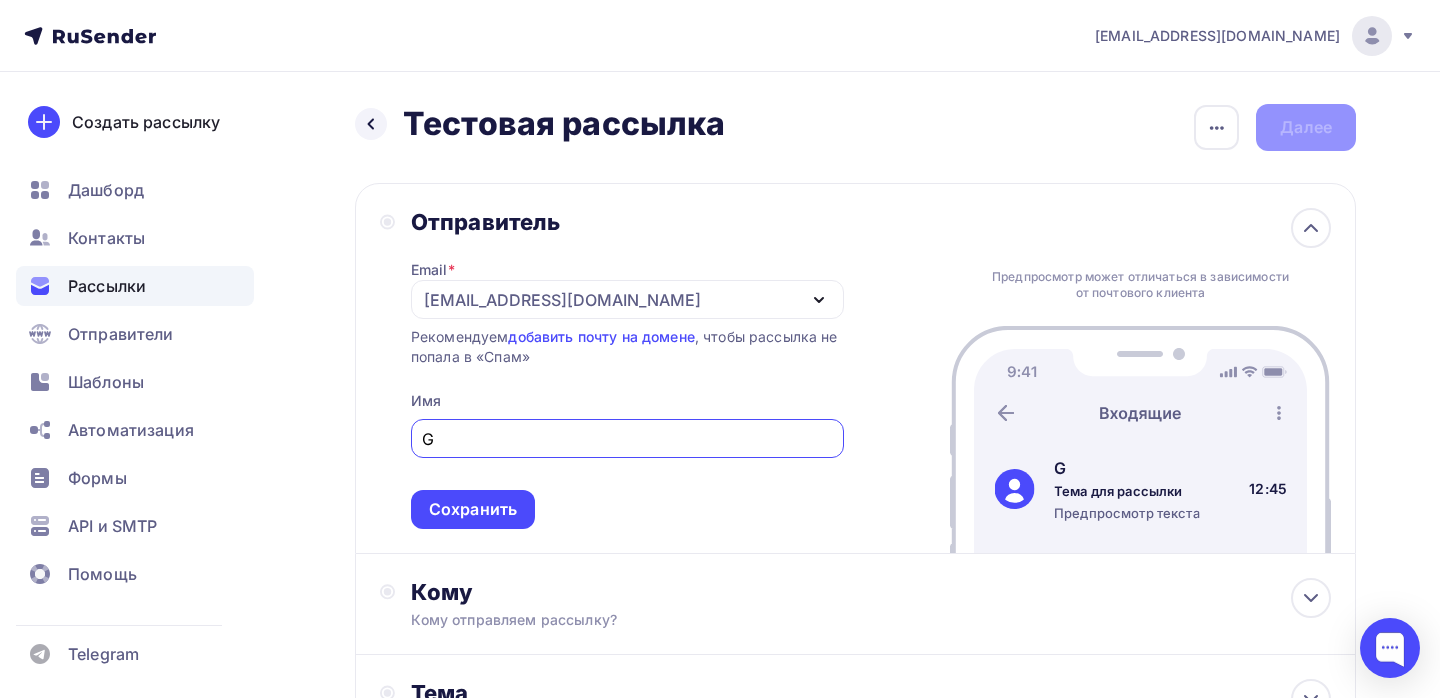 click on "[EMAIL_ADDRESS][DOMAIN_NAME]" at bounding box center [627, 299] 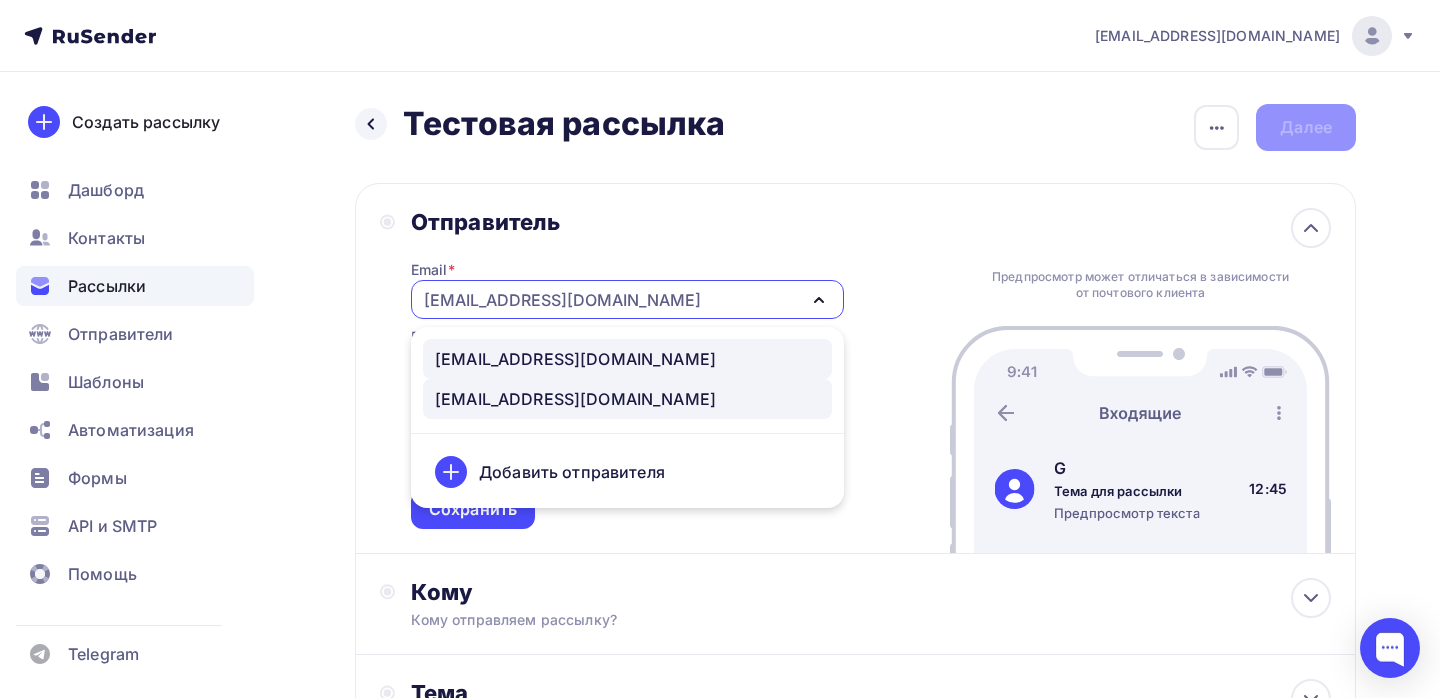 click on "info@alfa-tnc.ru" at bounding box center [627, 359] 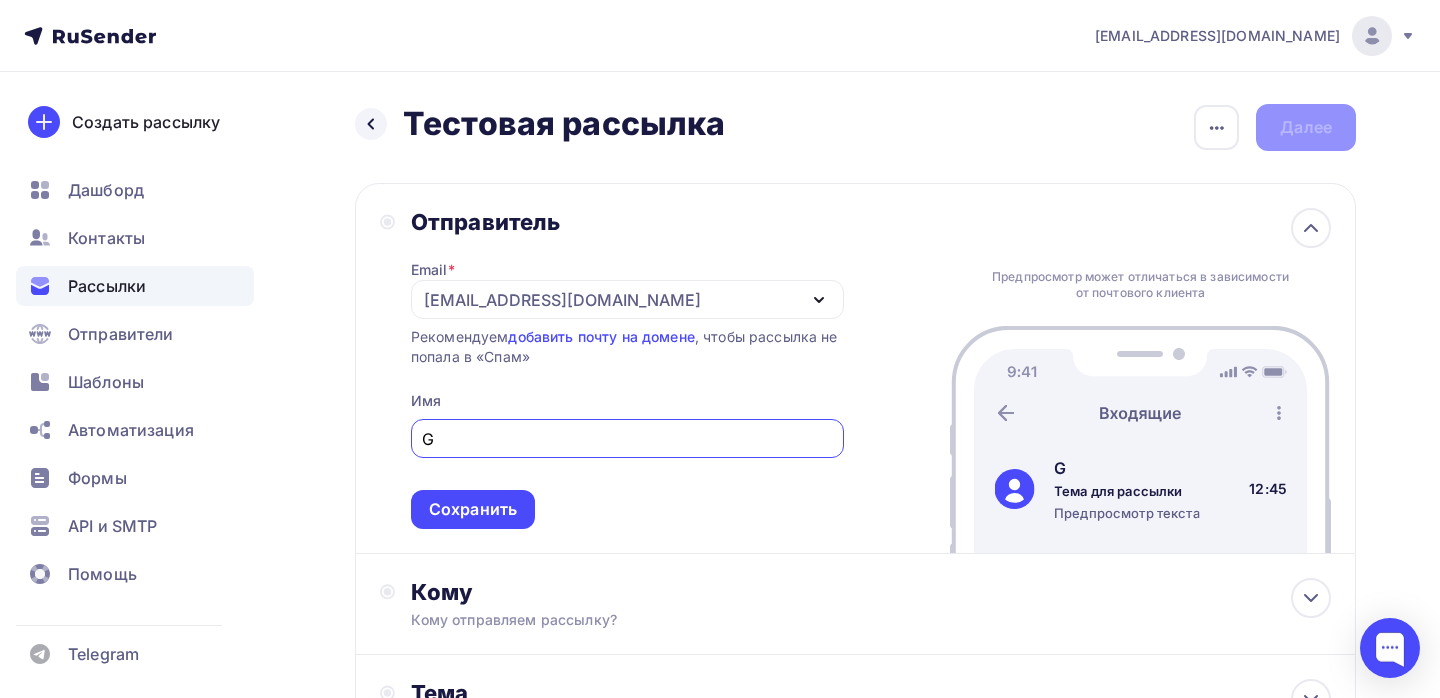 drag, startPoint x: 559, startPoint y: 437, endPoint x: 372, endPoint y: 428, distance: 187.21645 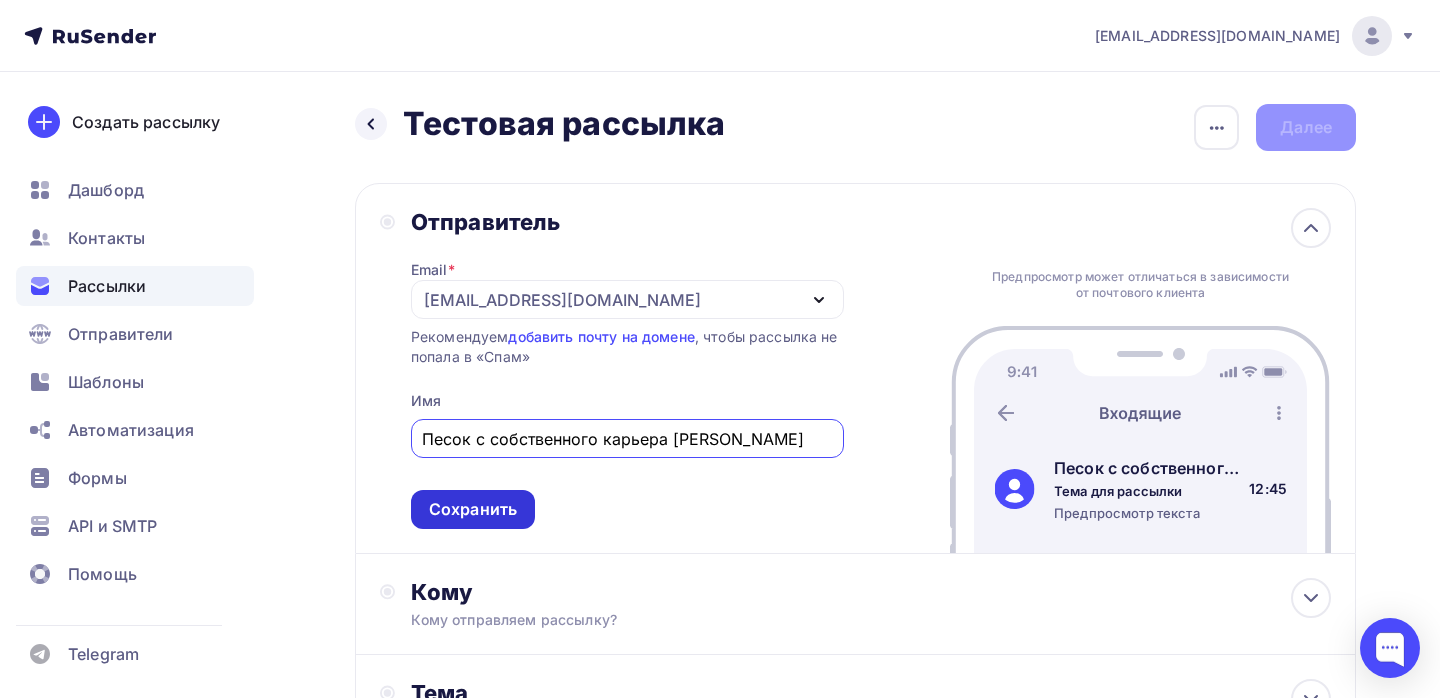 click on "Сохранить" at bounding box center [473, 509] 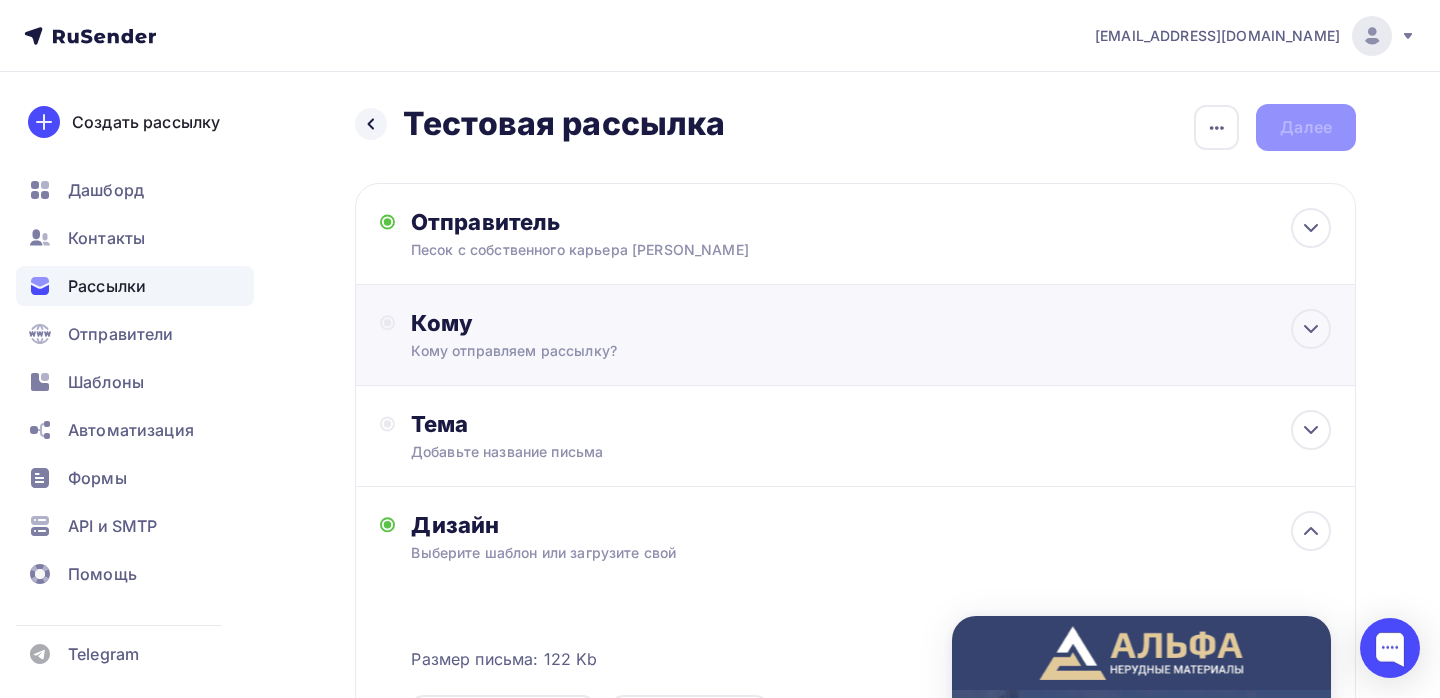 click on "Кому" at bounding box center [871, 323] 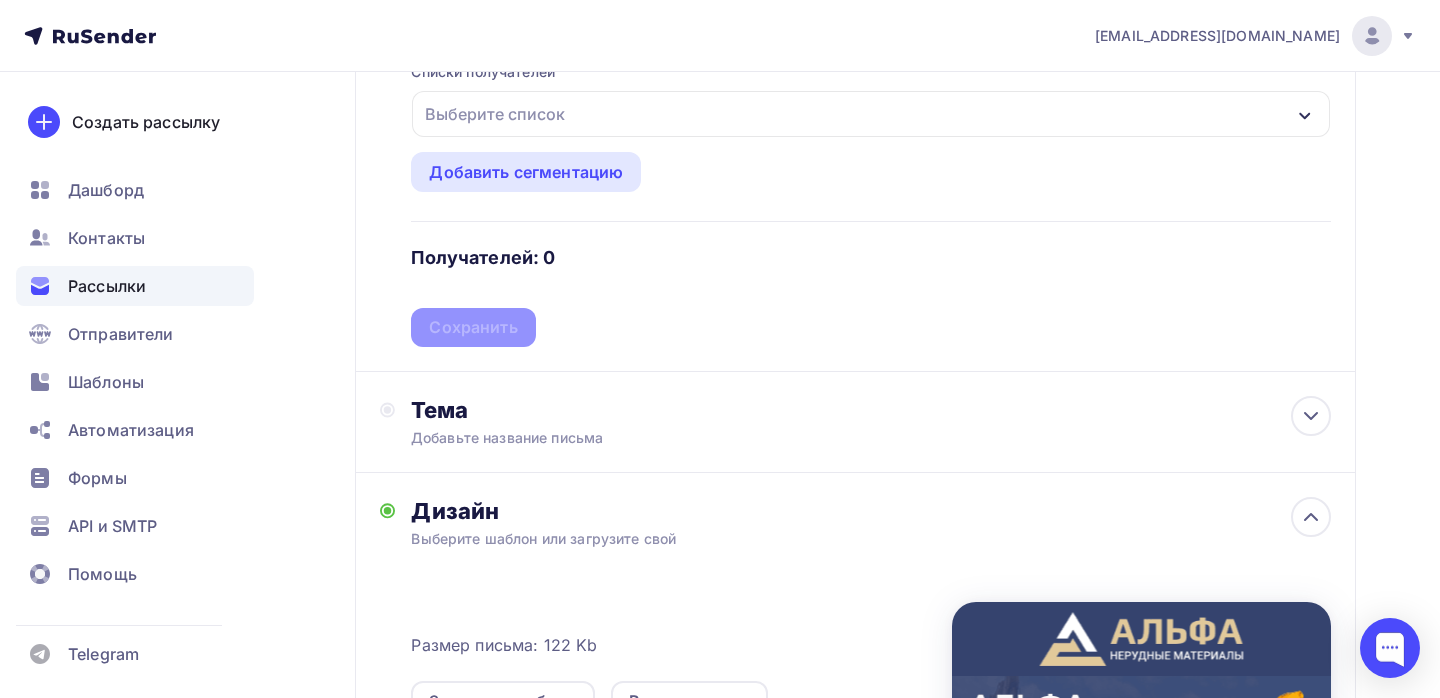 scroll, scrollTop: 296, scrollLeft: 0, axis: vertical 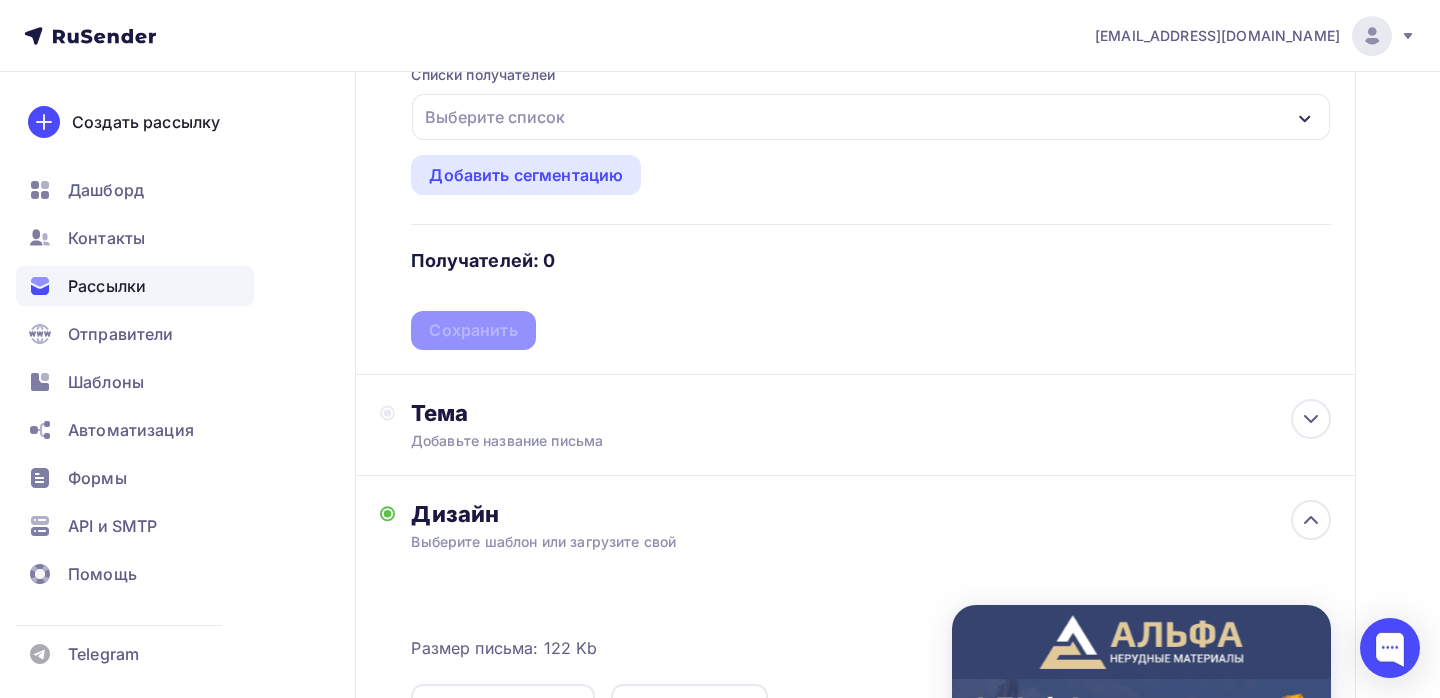 click on "Выберите список" at bounding box center (495, 117) 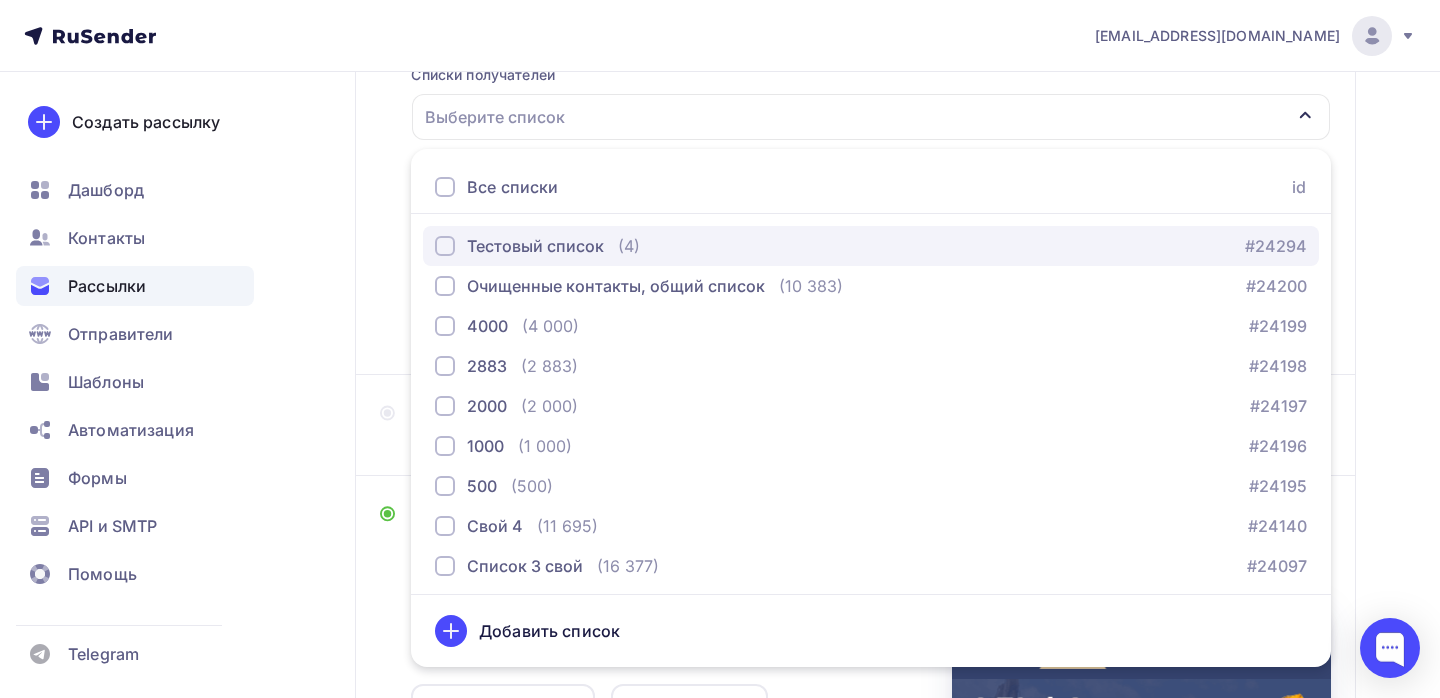 click at bounding box center [445, 246] 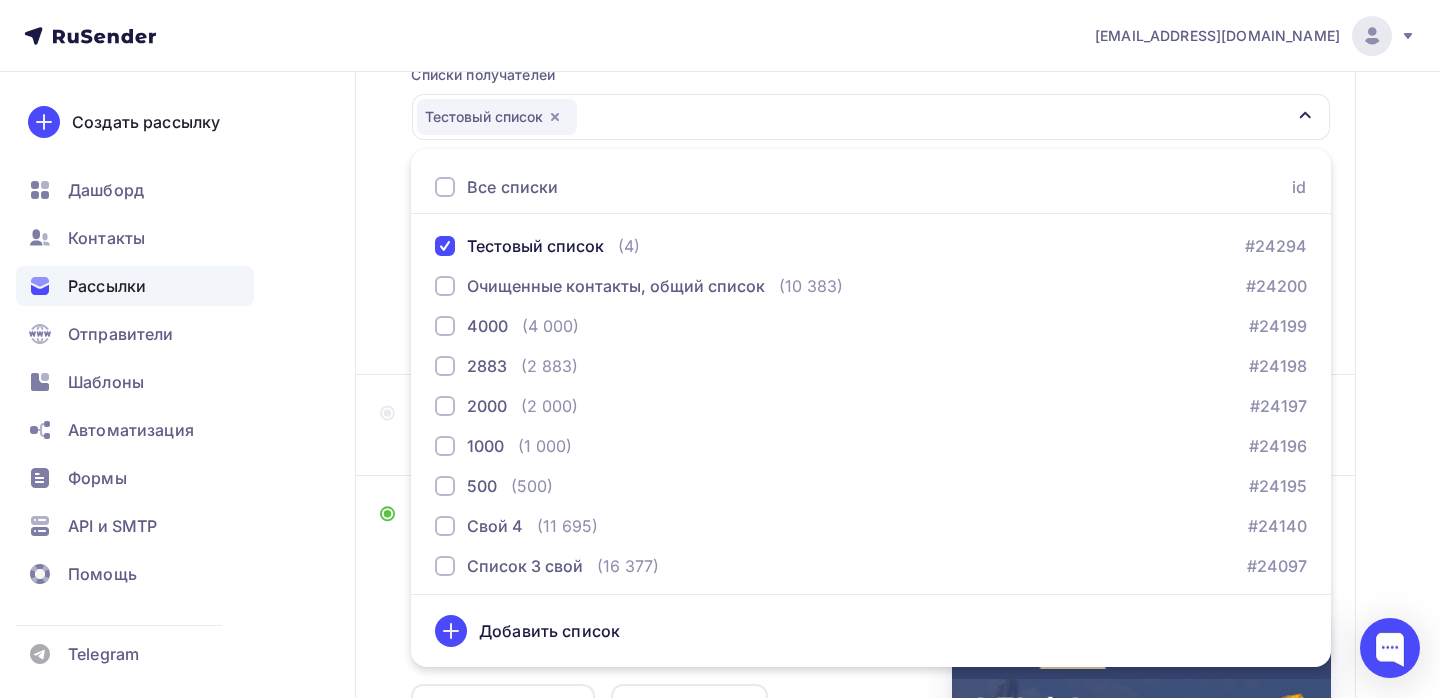 click on "Кому
Списки получателей
Тестовый список
Все списки
id
Тестовый список
(4)
#24294
Очищенные контакты, общий список
(10 383)
#24200
4000
(4 000)
#24199
2883
(2 883)
#24198
2000
(2 000)
#24197
1000
(1 000)
#24196
500
(500)
#24195" at bounding box center (855, 181) 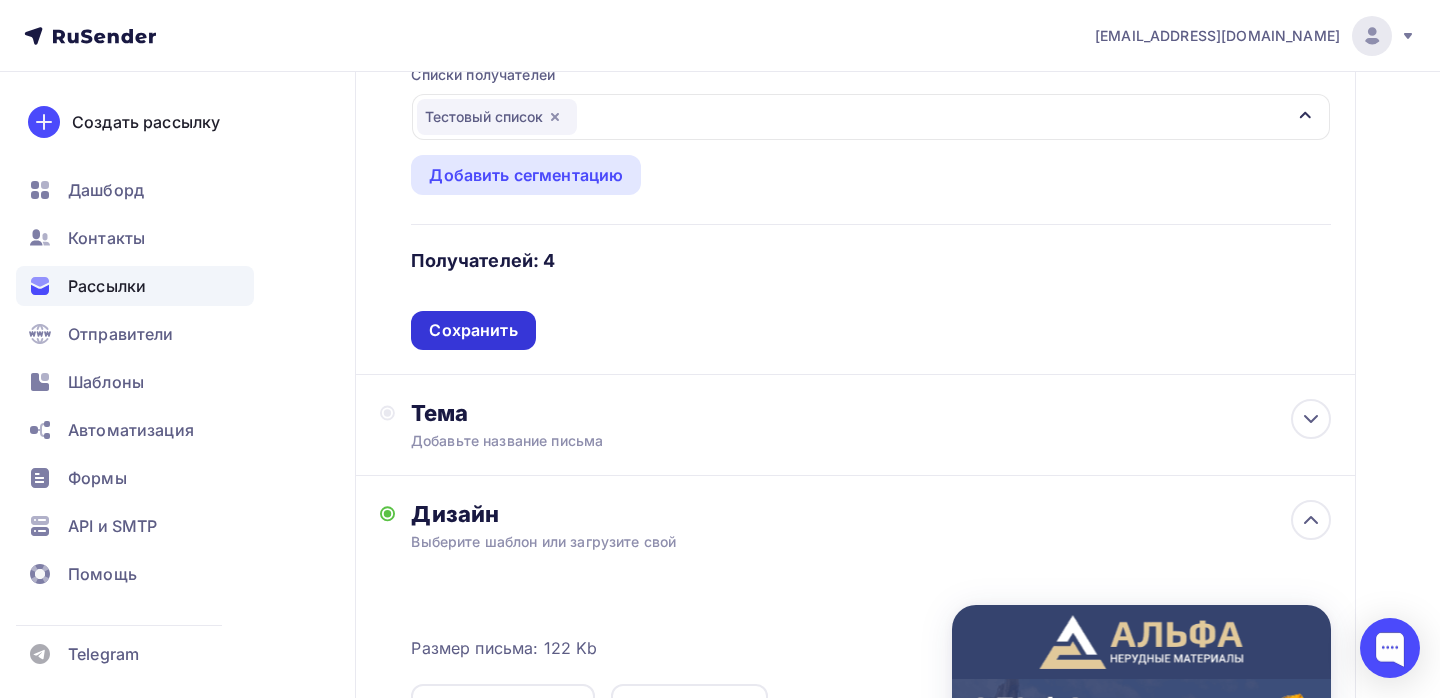 click on "Сохранить" at bounding box center (473, 330) 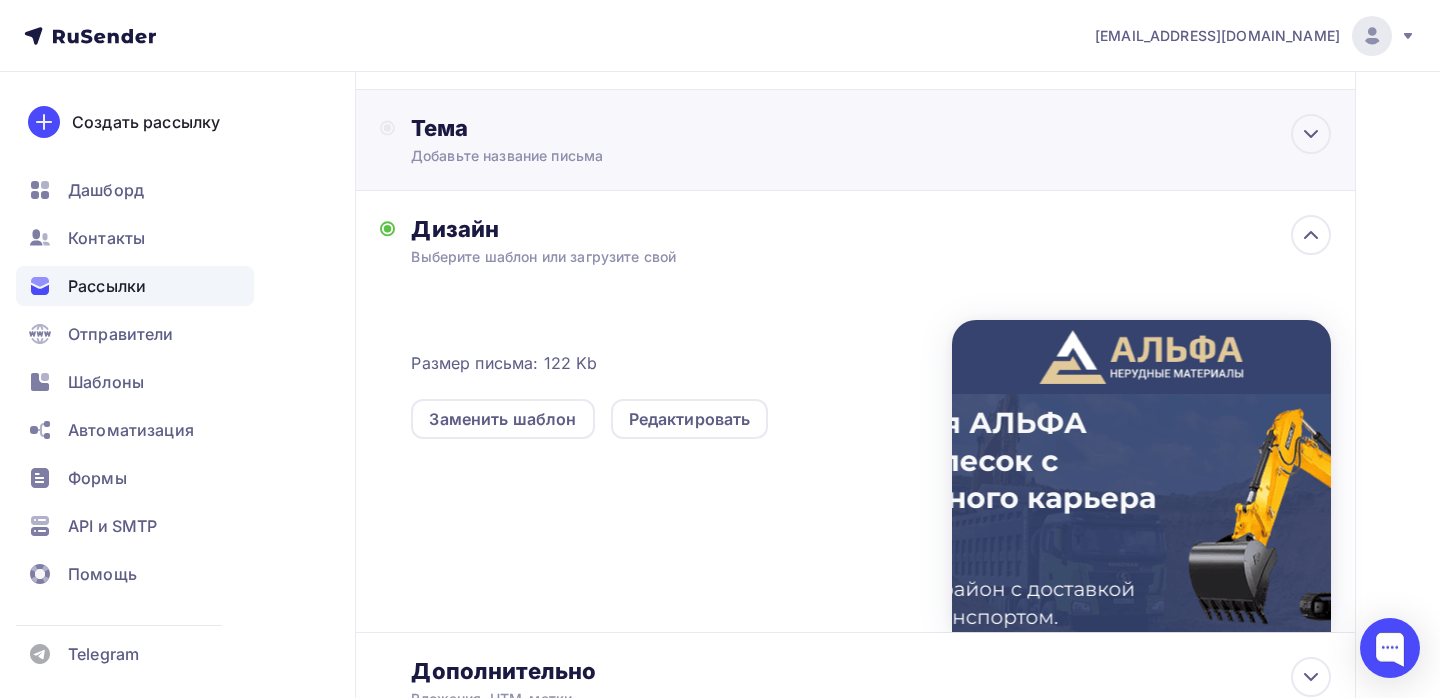 click on "Тема
Добавьте название письма
Тема  *
Рекомендуем использовать не более 150 символов
Прехедер               Сохранить
Предпросмотр может отличаться  в зависимости от почтового клиента
Песок с собственного карьера МО
Тема для рассылки
Предпросмотр текста
12:45" at bounding box center [855, 140] 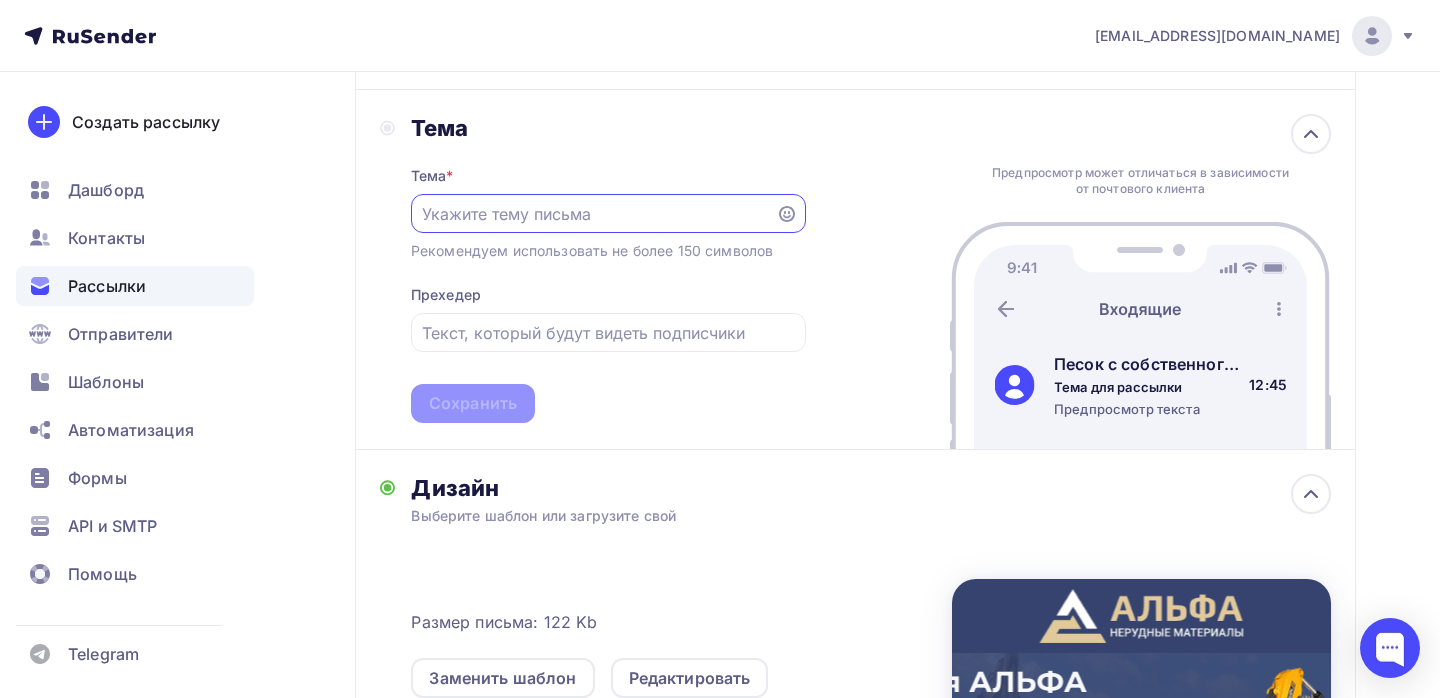 scroll, scrollTop: 0, scrollLeft: 0, axis: both 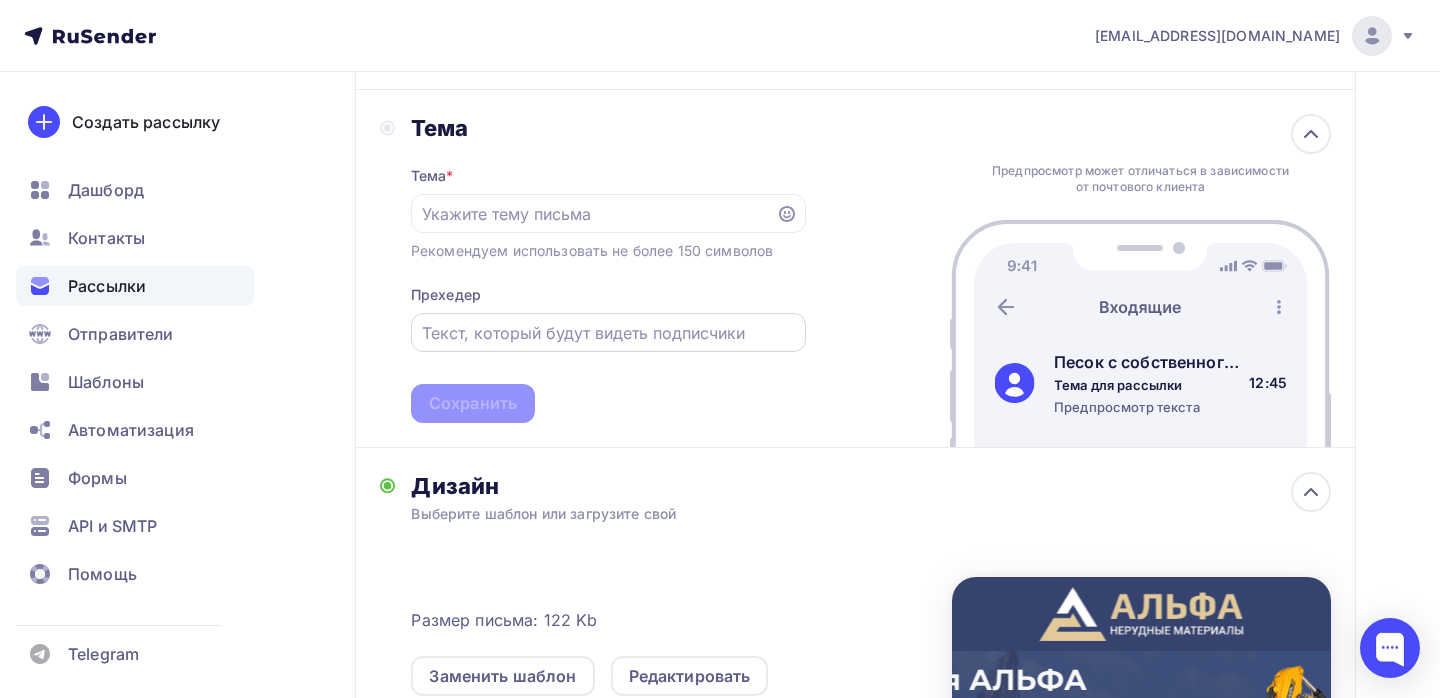click at bounding box center (608, 332) 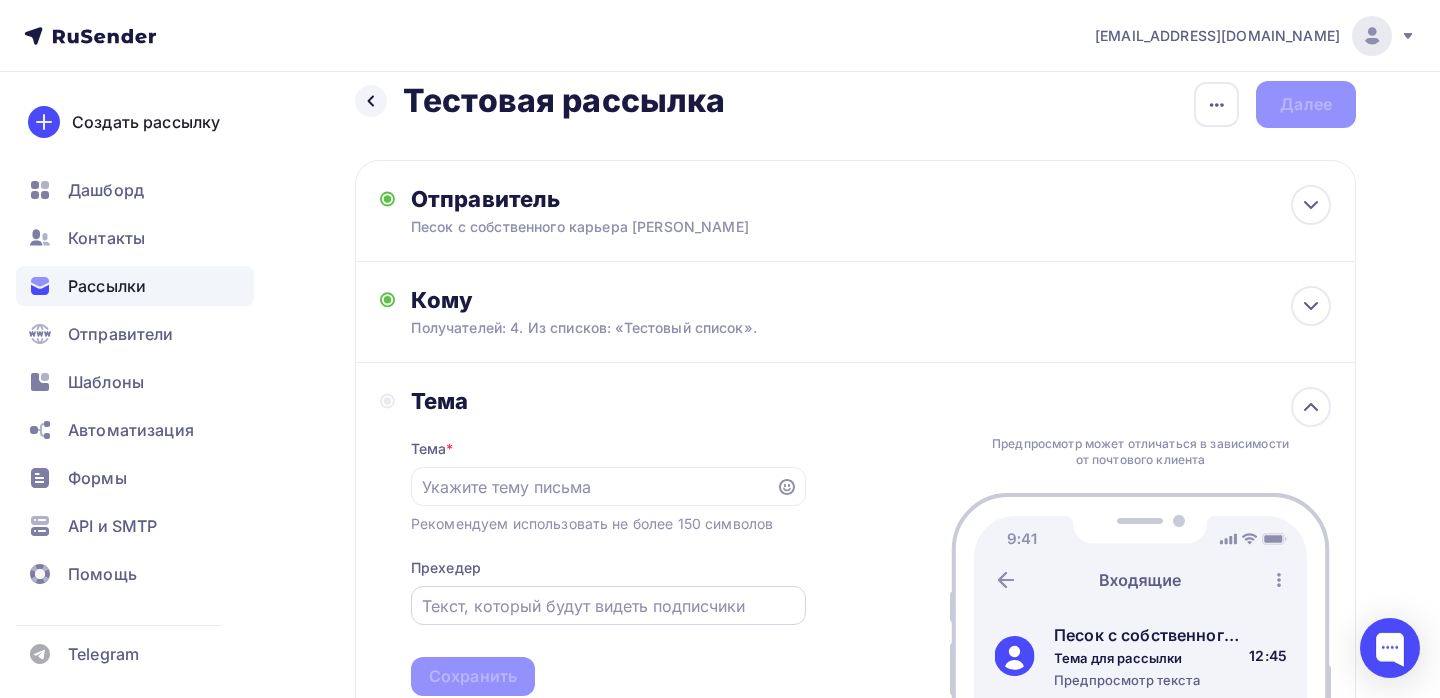 scroll, scrollTop: 0, scrollLeft: 0, axis: both 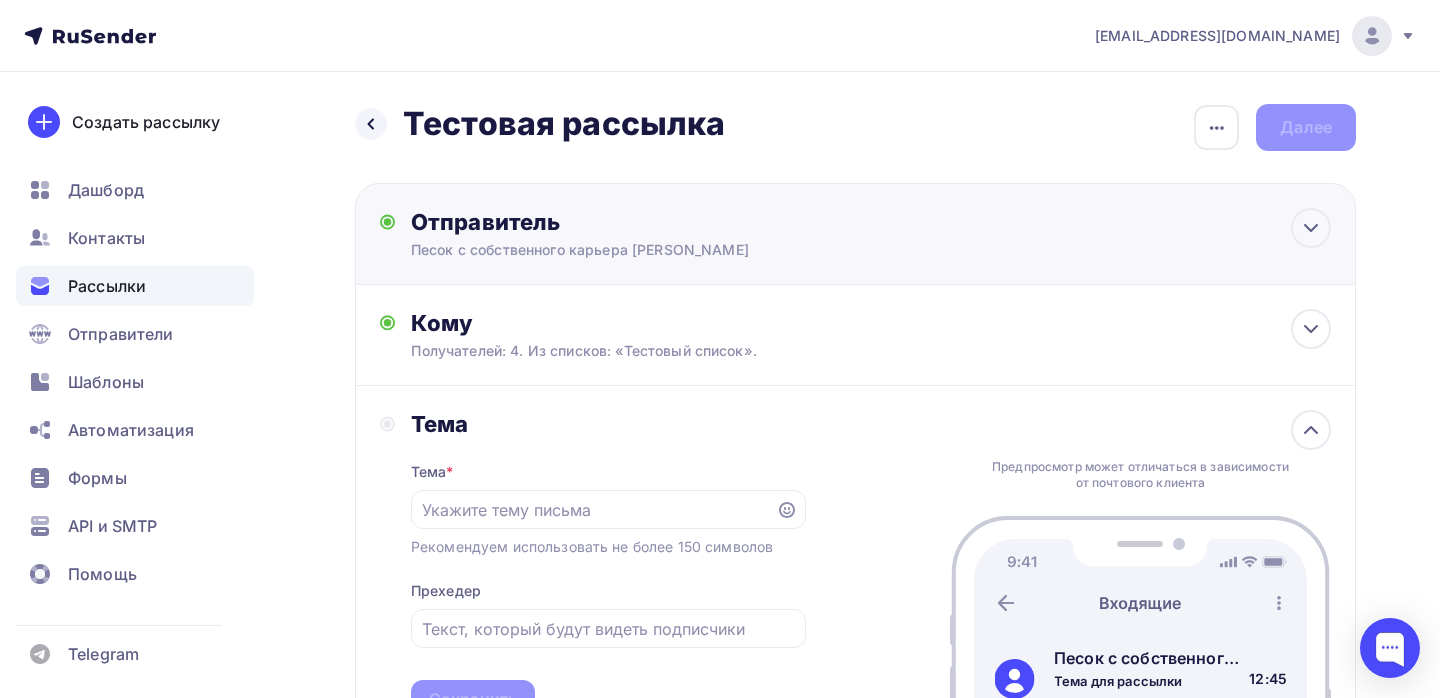 click on "Отправитель
Песок с собственного карьера МО
Email  *
info@alfa-tnc.ru
info@alfa-tnc.ru           mtk7600022@gmail.com               Добавить отправителя
Рекомендуем  добавить почту на домене , чтобы рассылка не попала в «Спам»
Имя     Песок с собственного карьера МО             Сохранить" at bounding box center [627, 234] 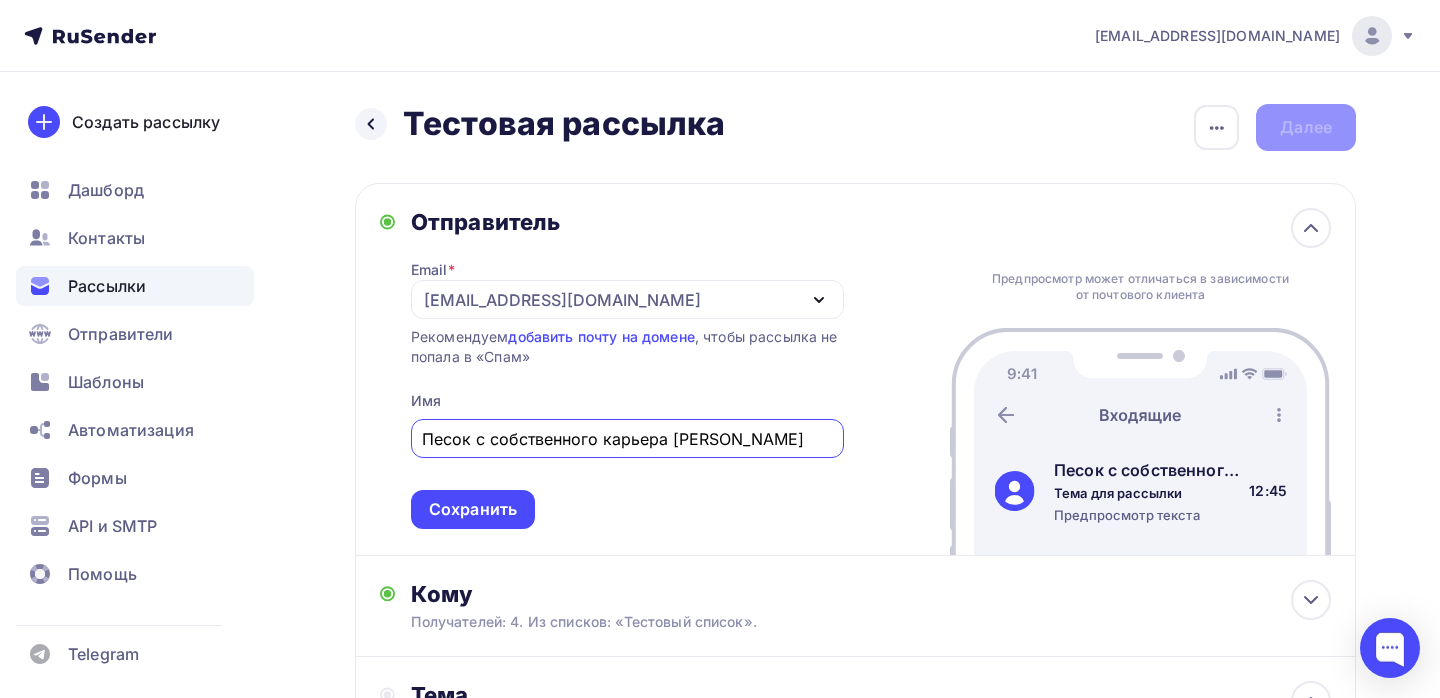 scroll, scrollTop: 0, scrollLeft: 0, axis: both 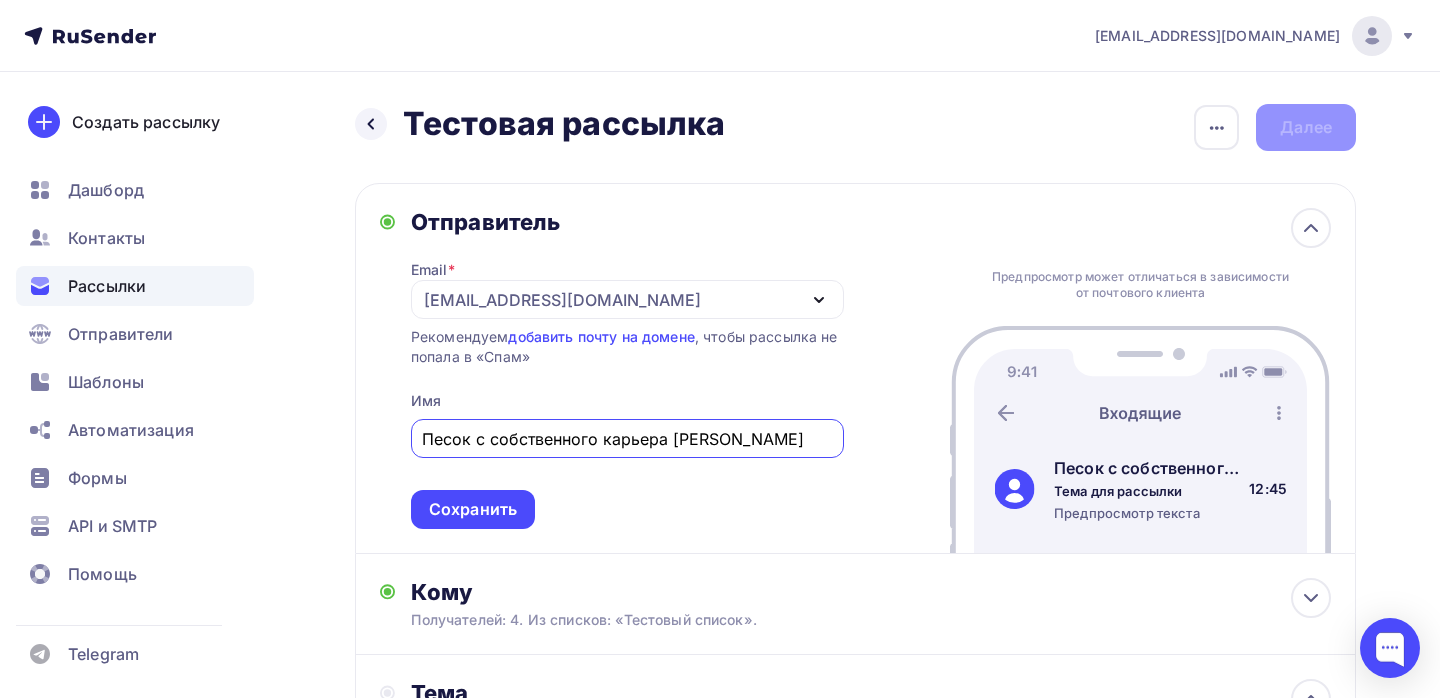 drag, startPoint x: 725, startPoint y: 445, endPoint x: 387, endPoint y: 417, distance: 339.15778 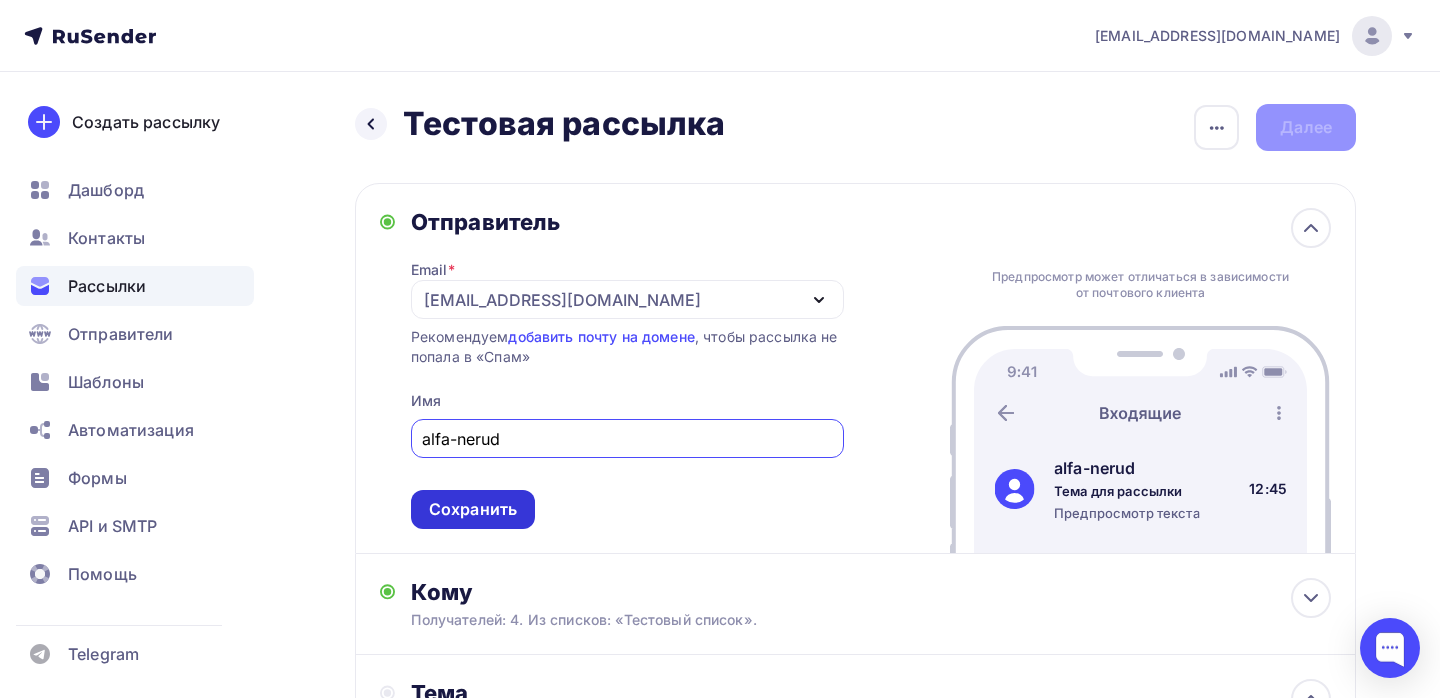 type on "alfa-nerud" 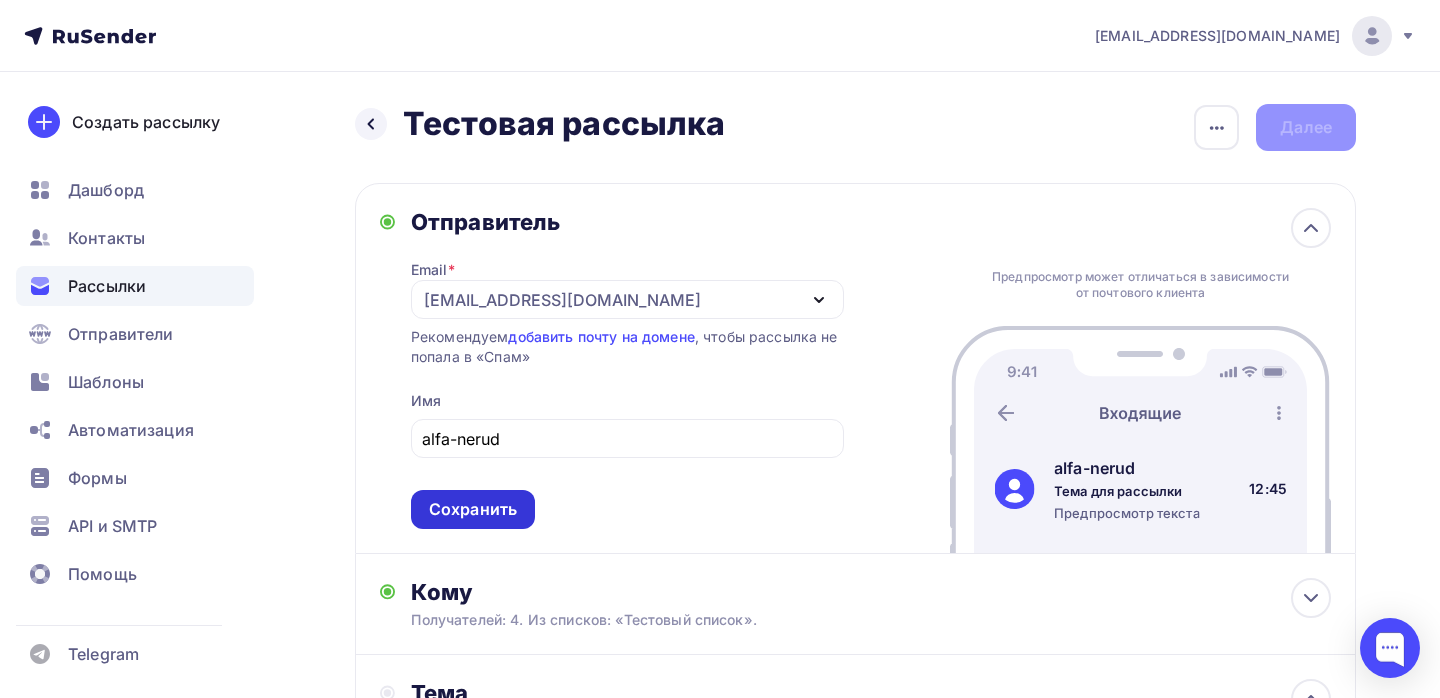 click on "Сохранить" at bounding box center (473, 509) 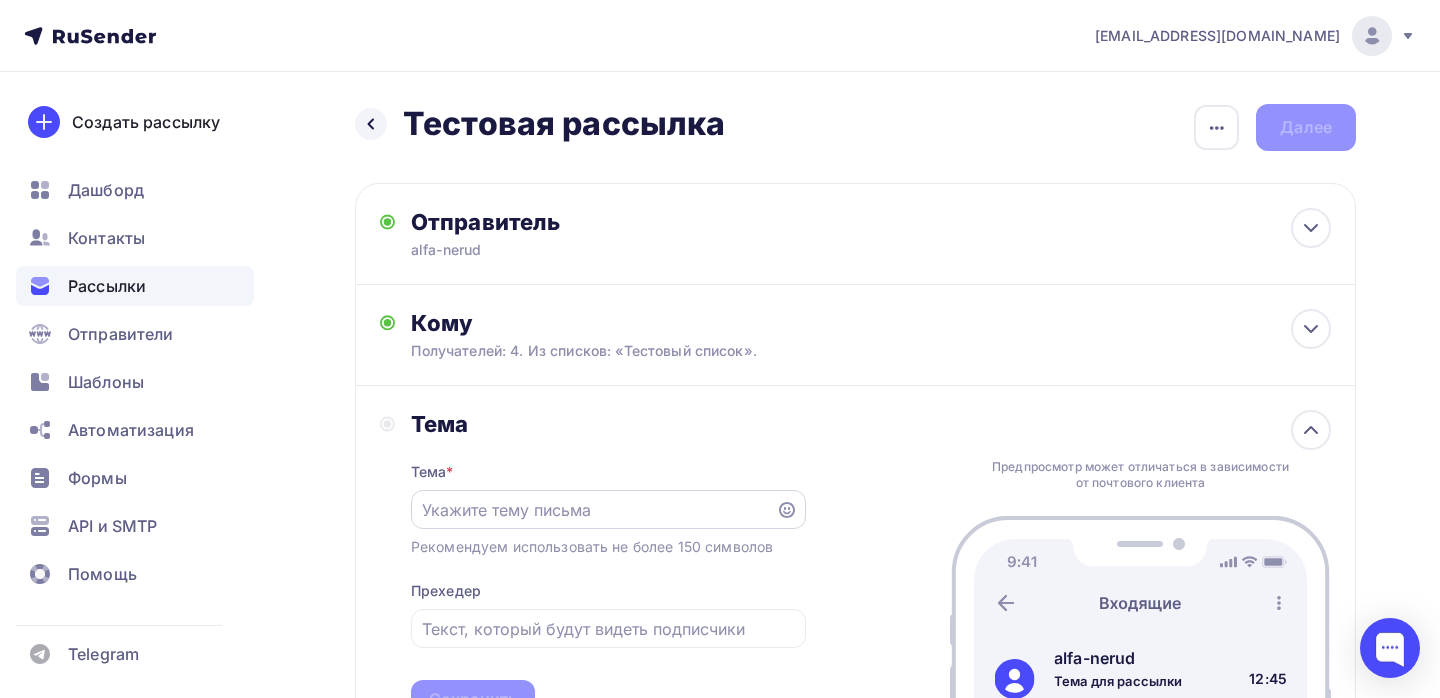 click at bounding box center (608, 509) 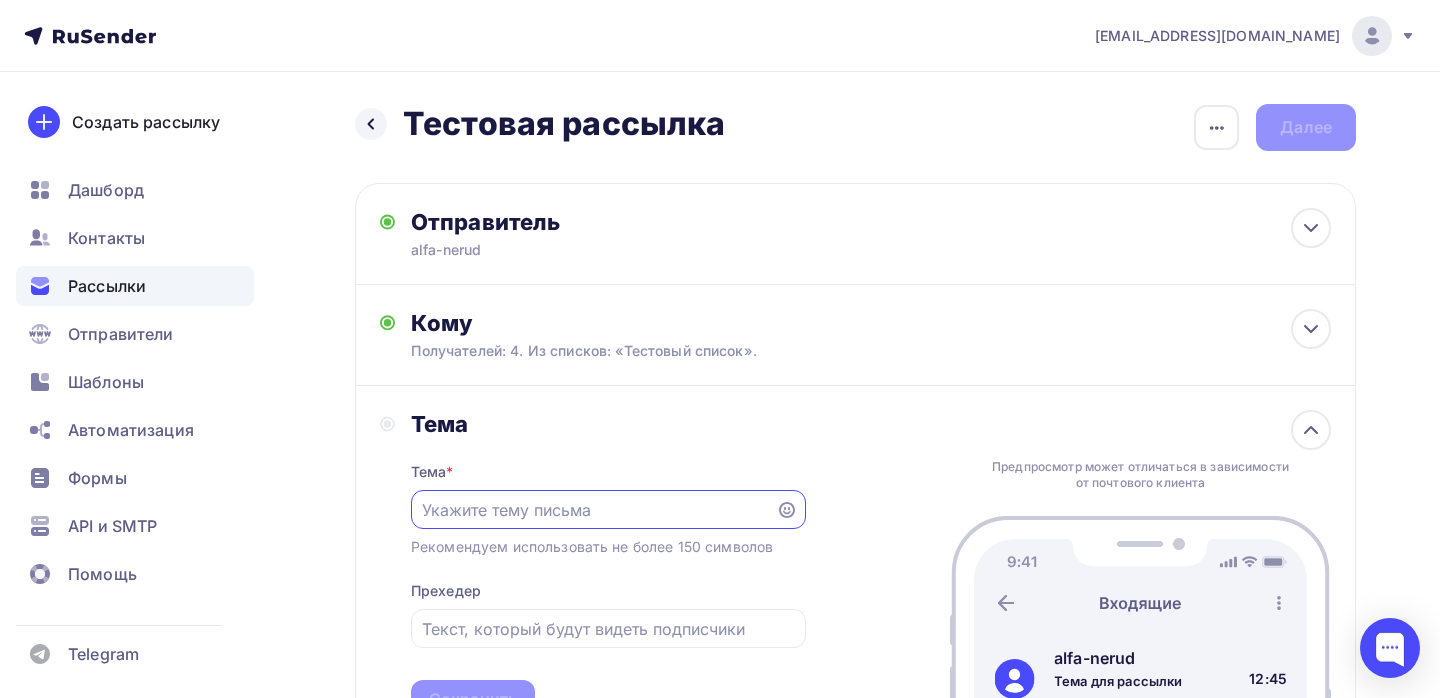 click at bounding box center [593, 510] 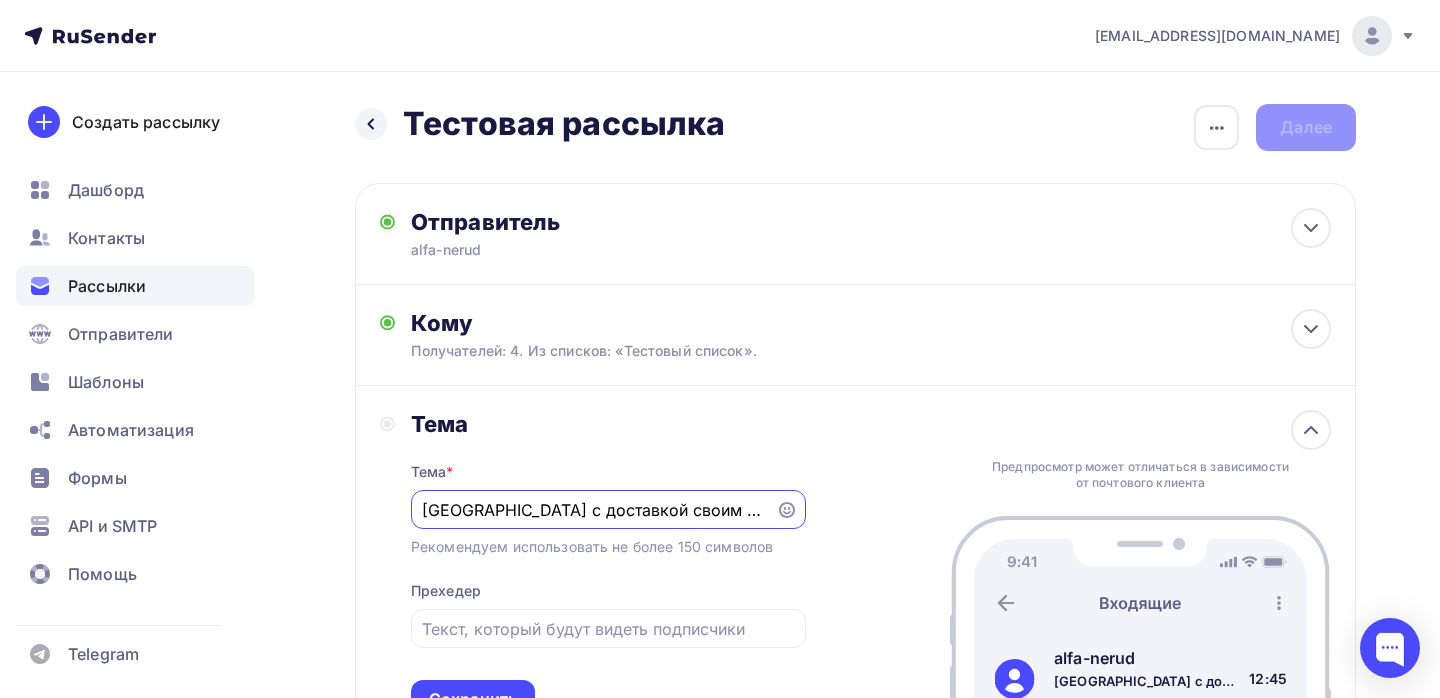 scroll, scrollTop: 0, scrollLeft: 113, axis: horizontal 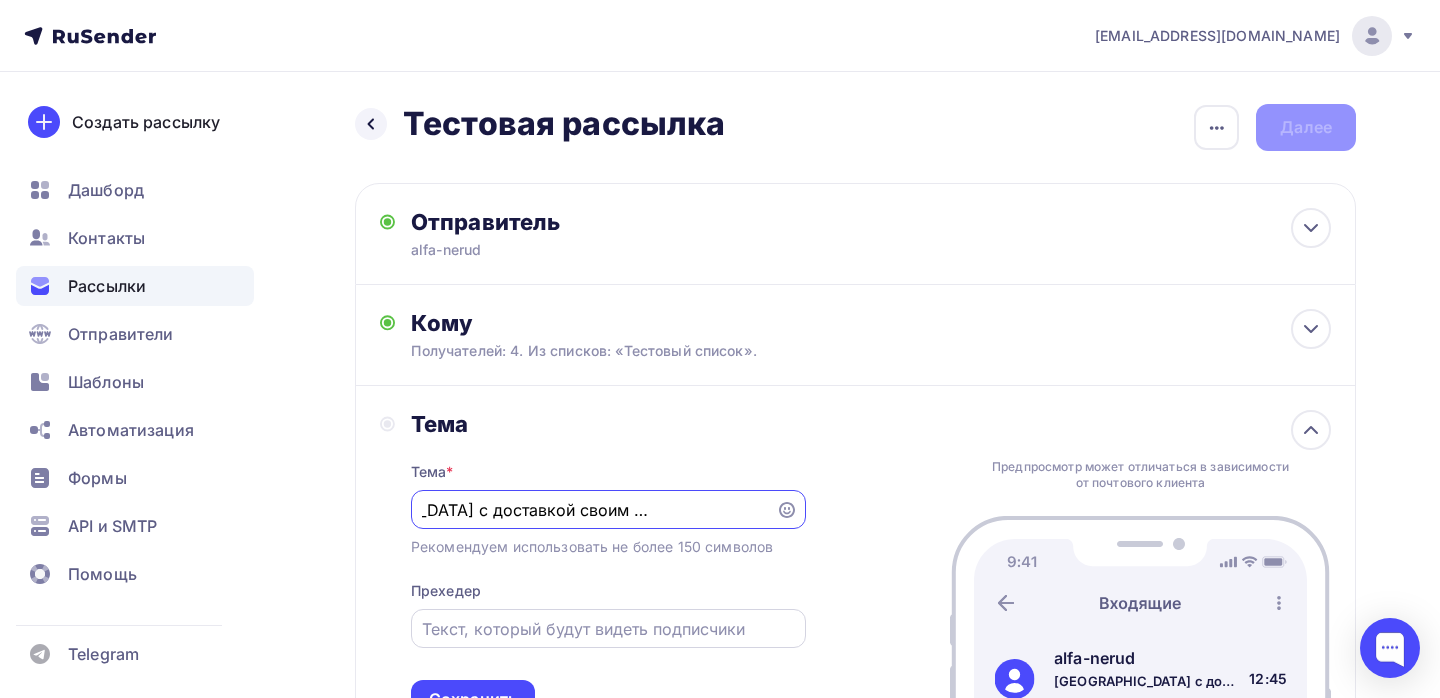 type on "Щелковский район с доставкой своим автотранспортом." 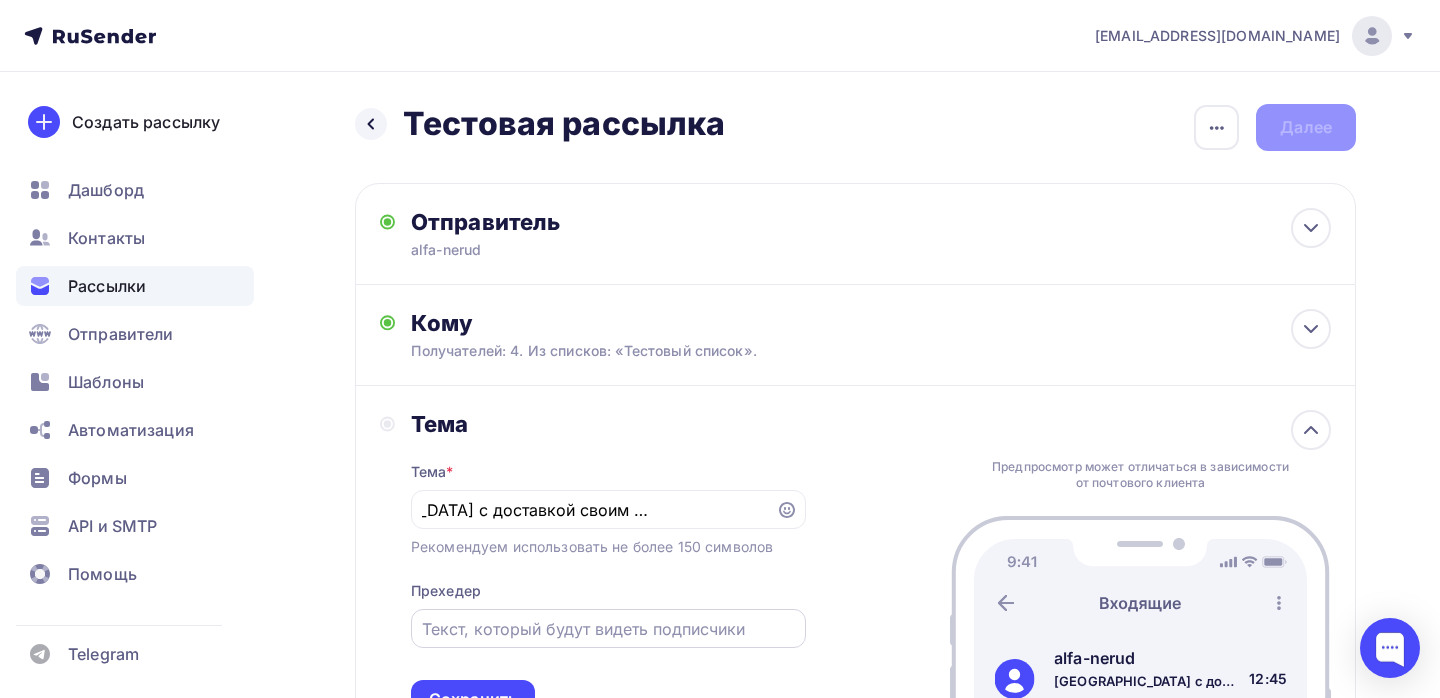 scroll, scrollTop: 0, scrollLeft: 0, axis: both 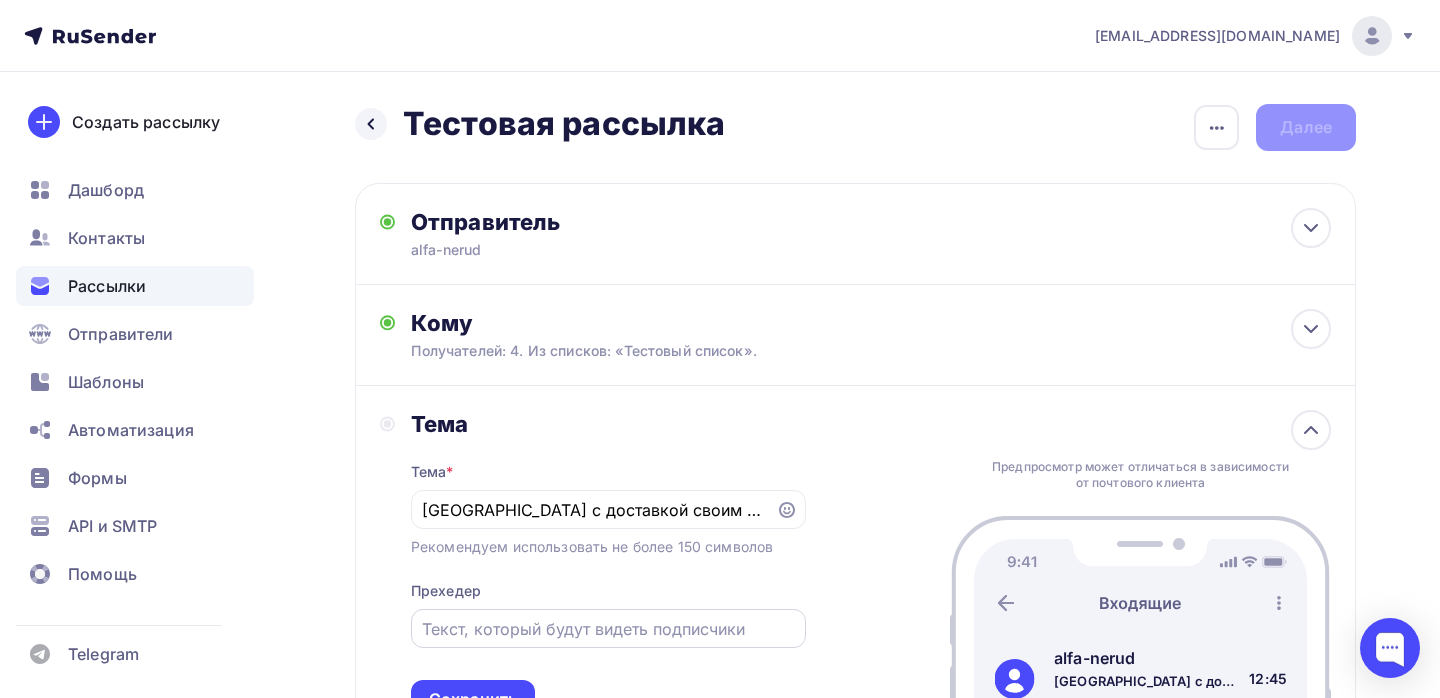 click at bounding box center (608, 628) 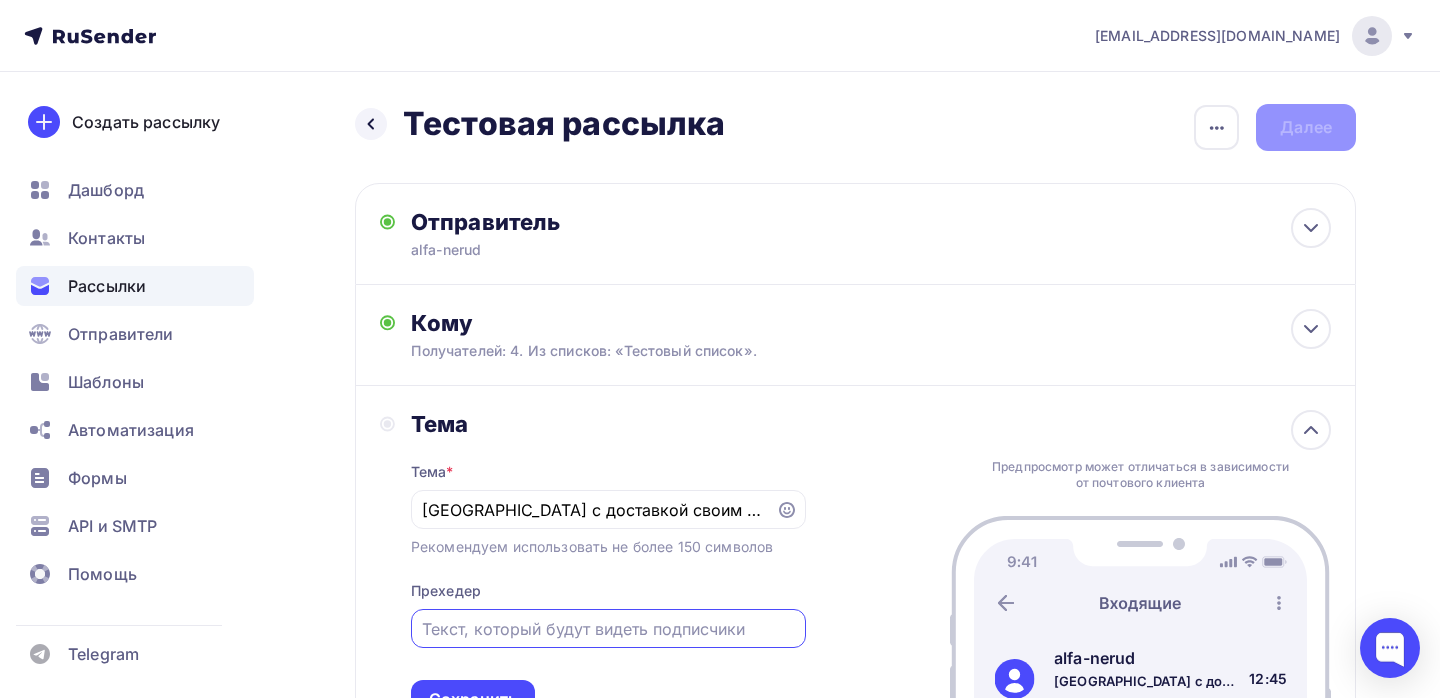click at bounding box center [608, 629] 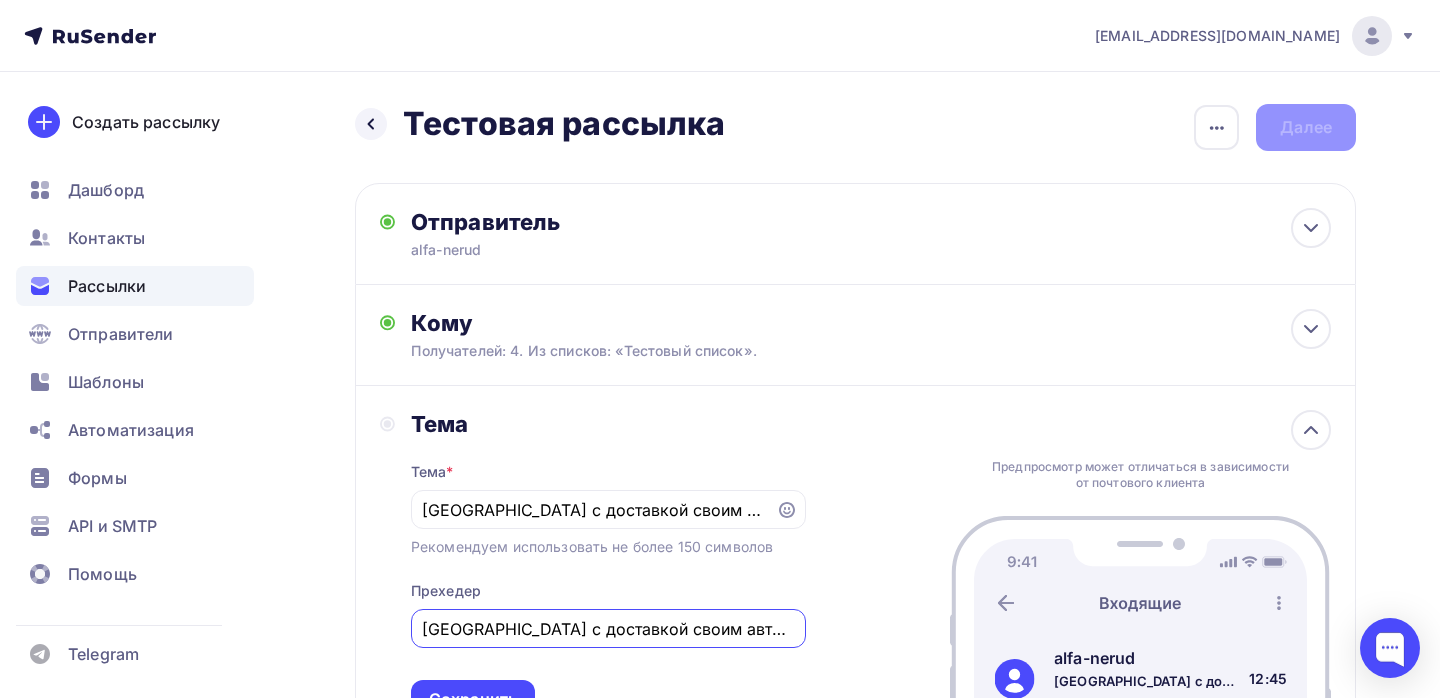 scroll, scrollTop: 0, scrollLeft: 83, axis: horizontal 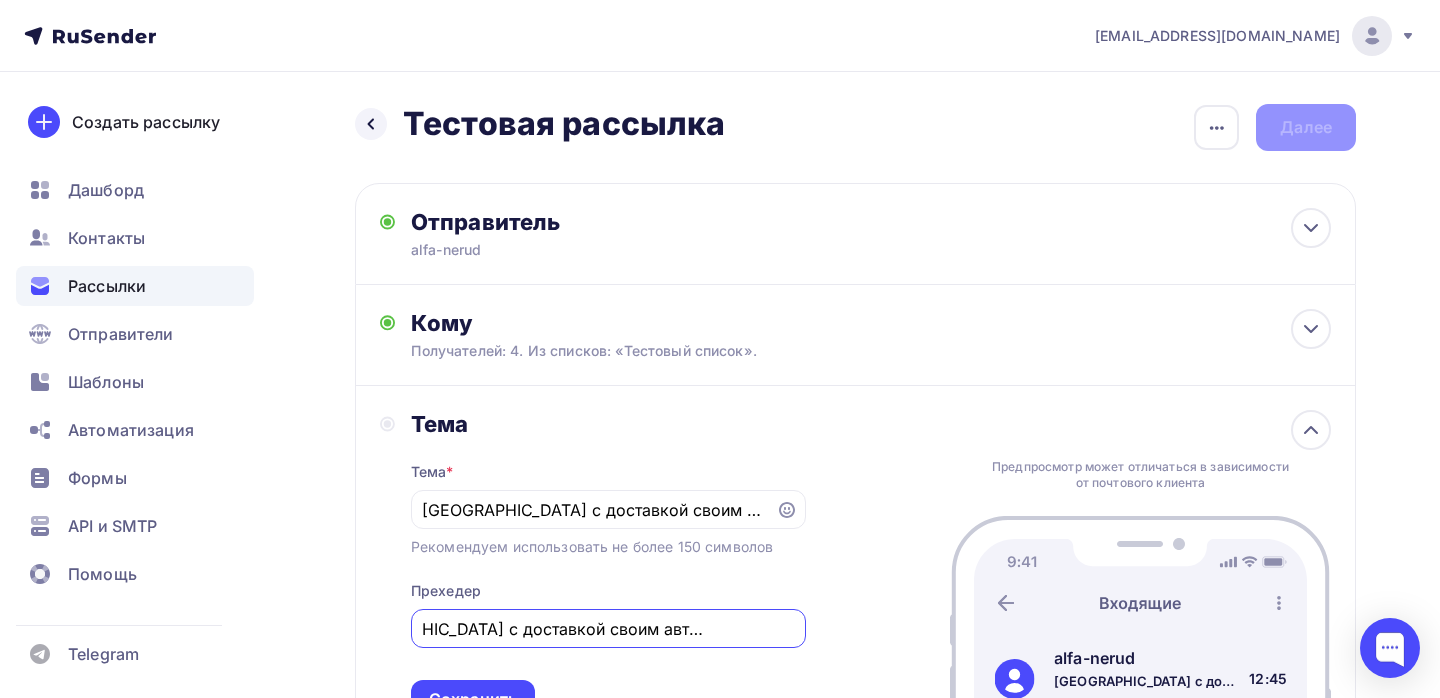 type on "Щелковский район с доставкой своим автотранспортом." 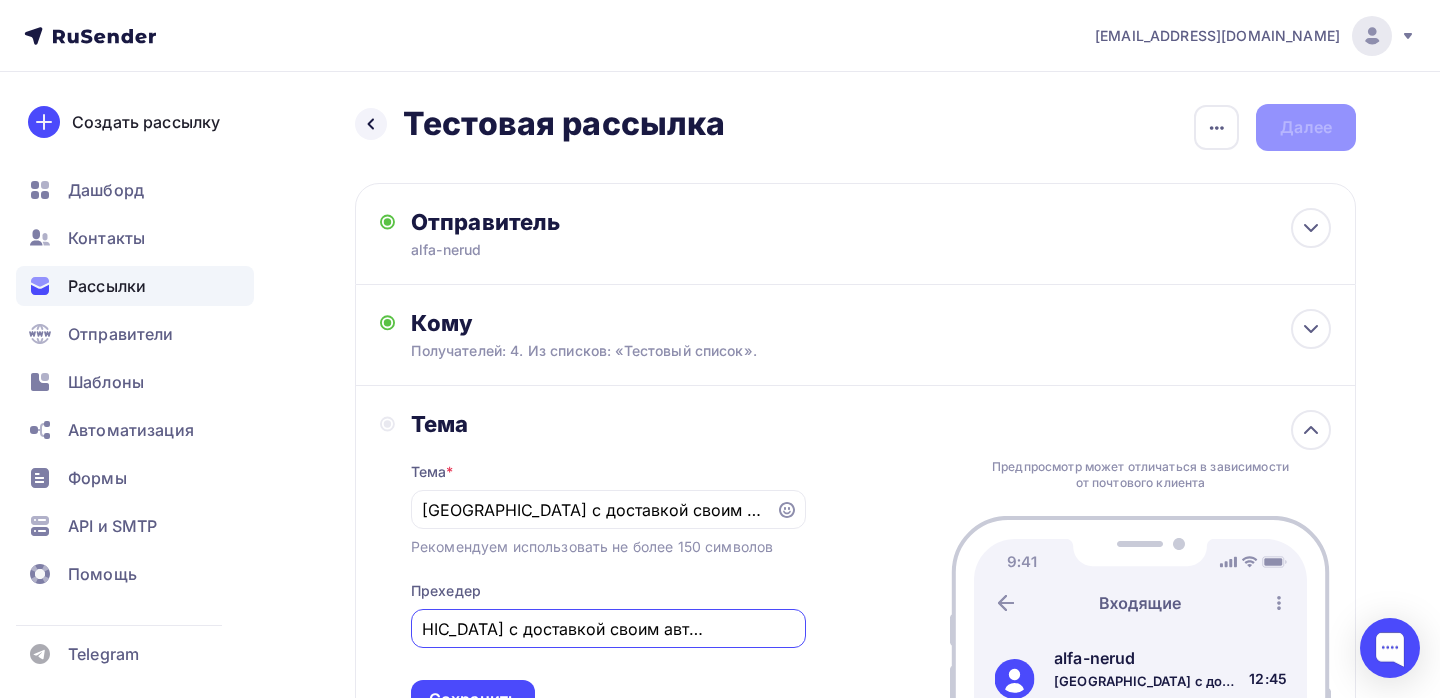 scroll, scrollTop: 0, scrollLeft: 0, axis: both 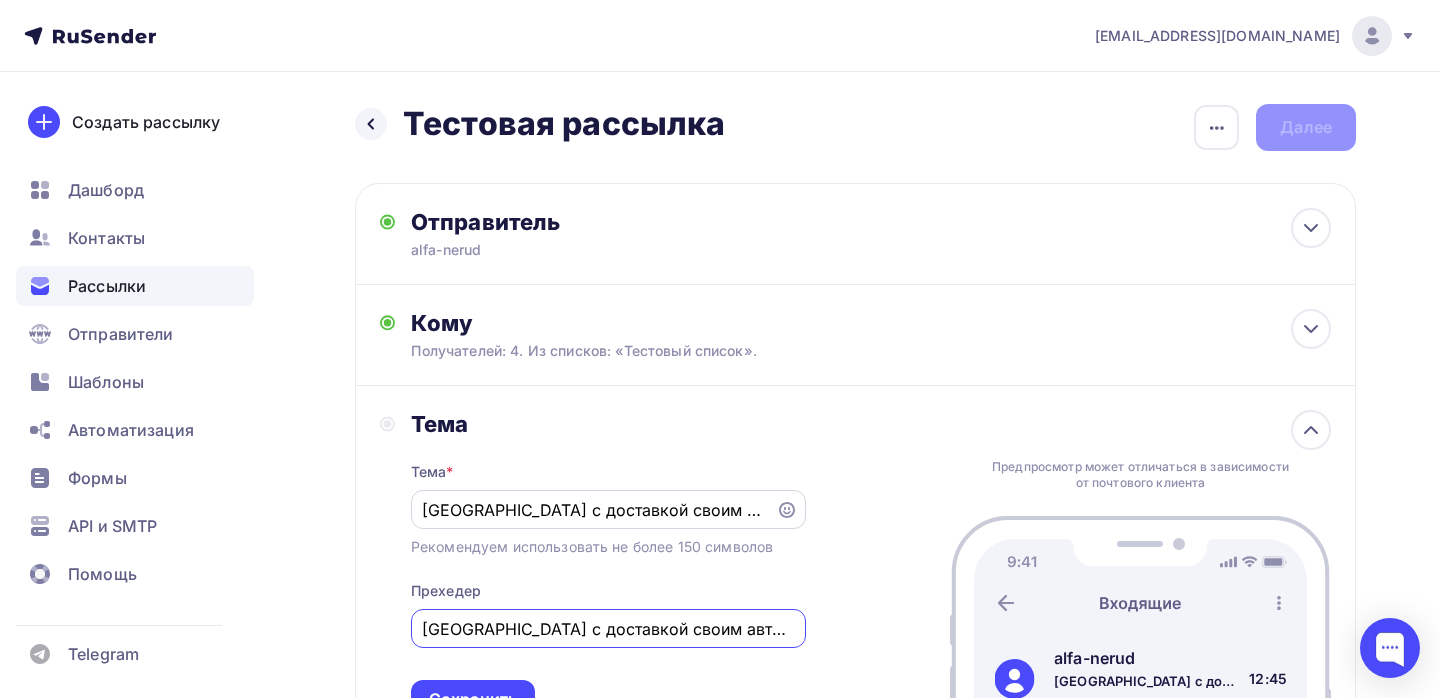 click on "Щелковский район с доставкой своим автотранспортом." at bounding box center [593, 510] 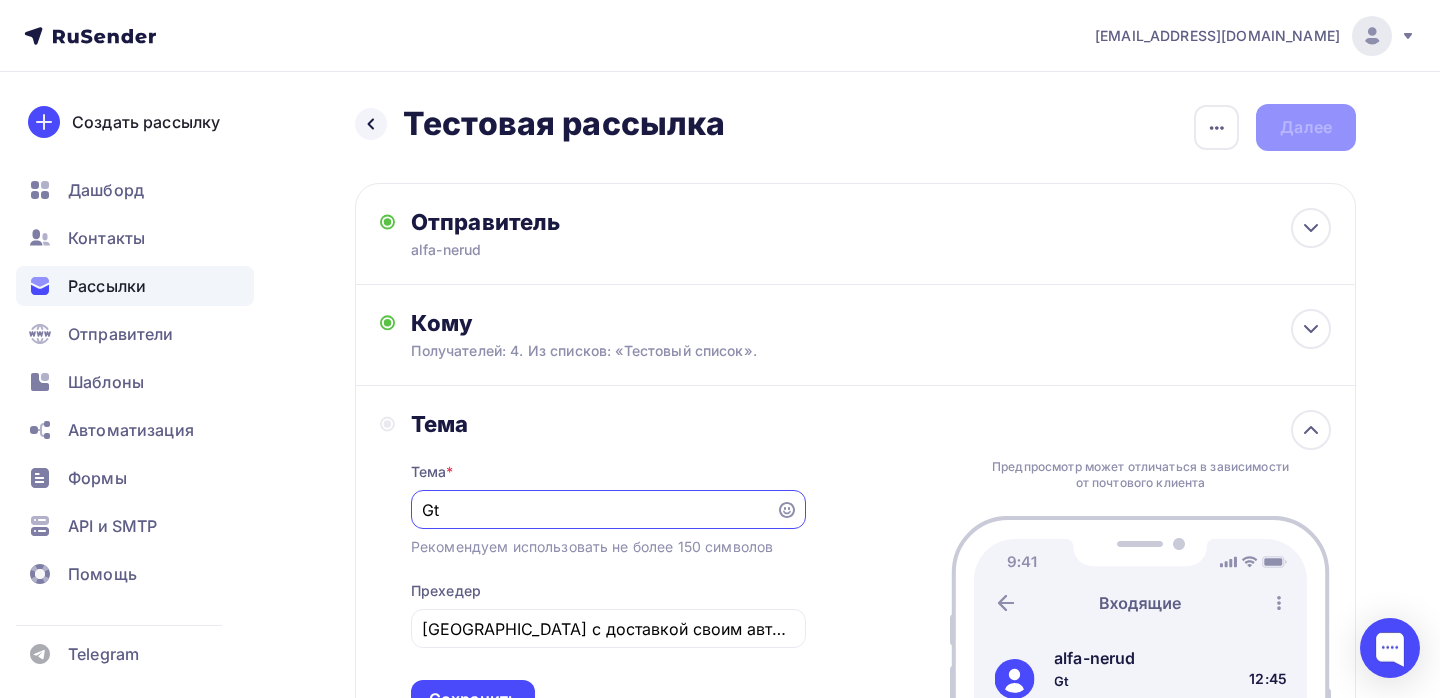 type on "G" 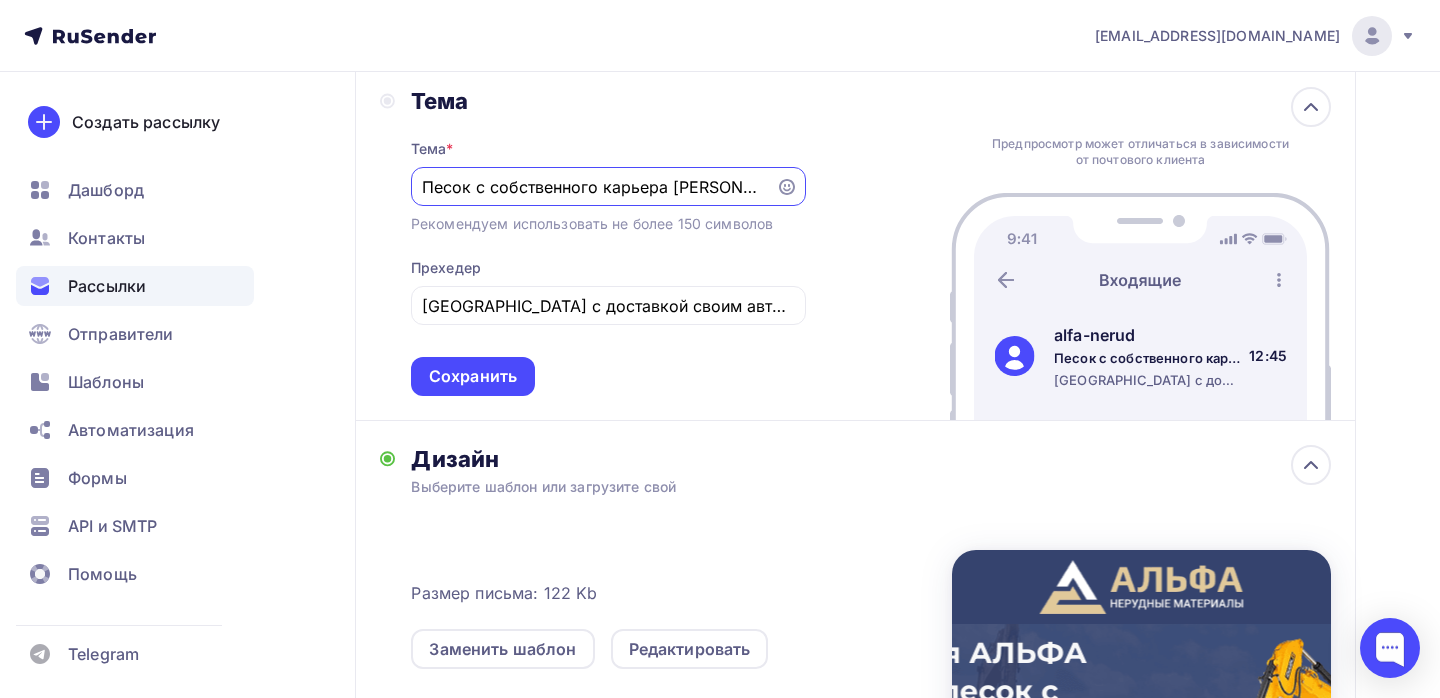 scroll, scrollTop: 307, scrollLeft: 0, axis: vertical 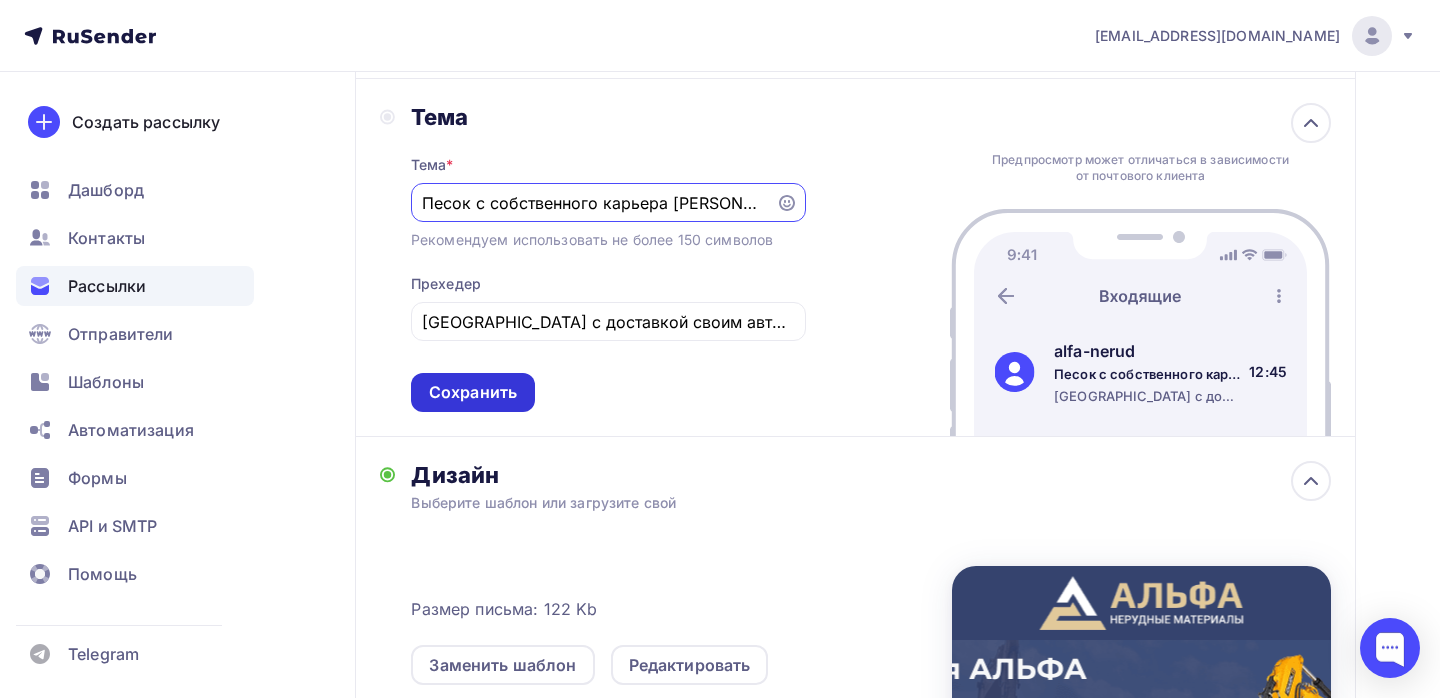 type on "Песок с собственного карьера МО" 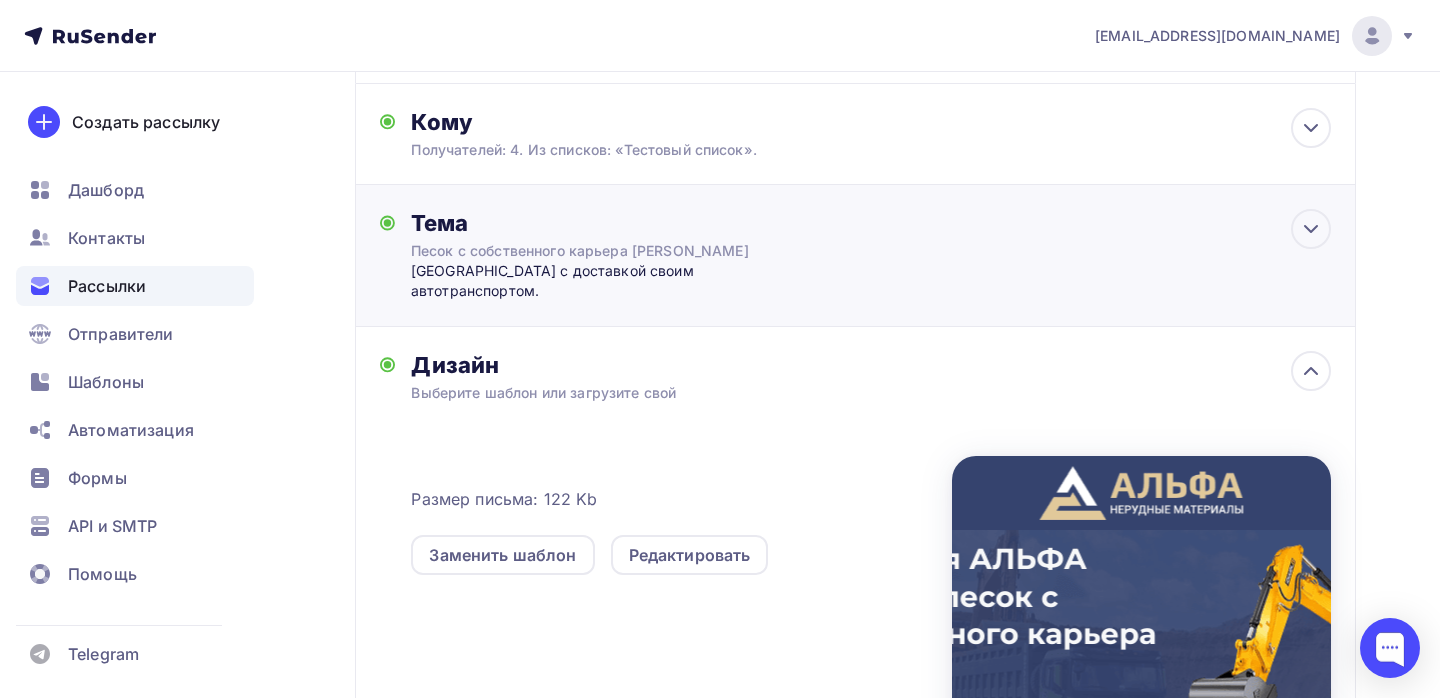 scroll, scrollTop: 0, scrollLeft: 0, axis: both 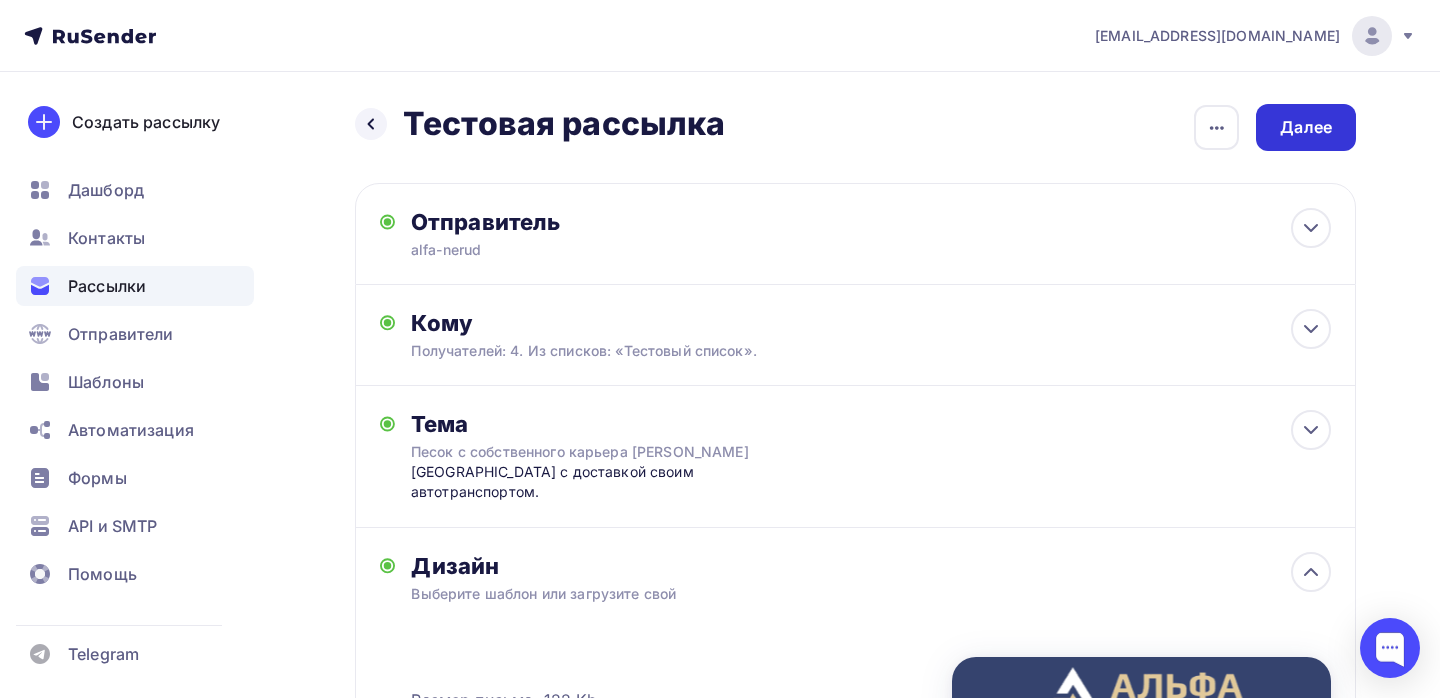 click on "Далее" at bounding box center (1306, 127) 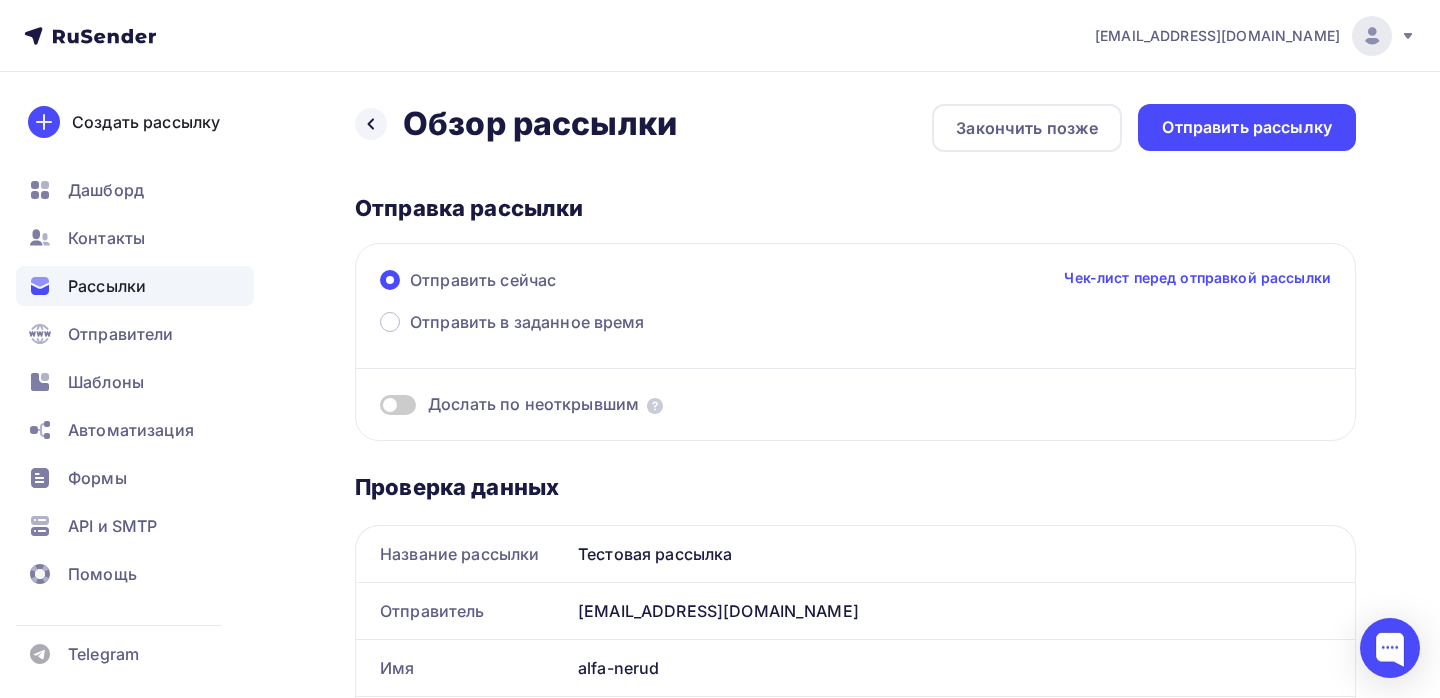 scroll, scrollTop: 0, scrollLeft: 0, axis: both 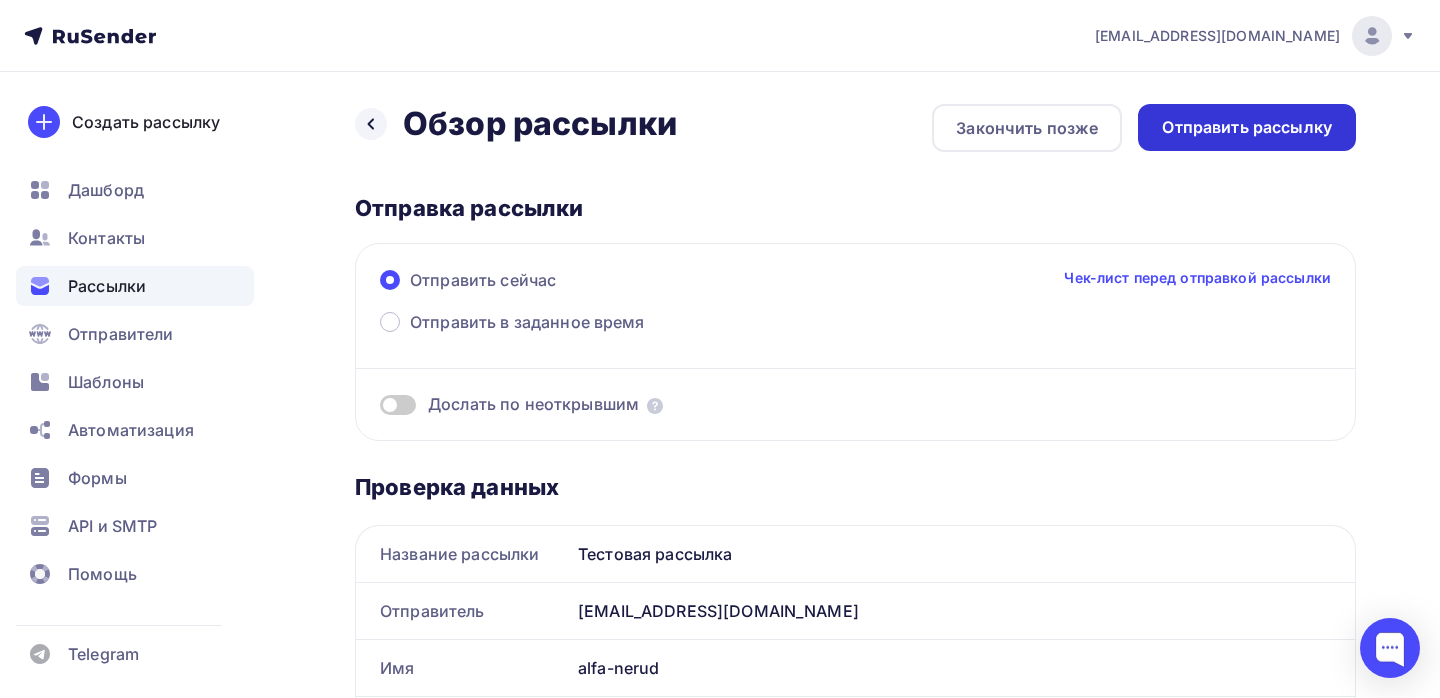 click on "Отправить рассылку" at bounding box center [1247, 127] 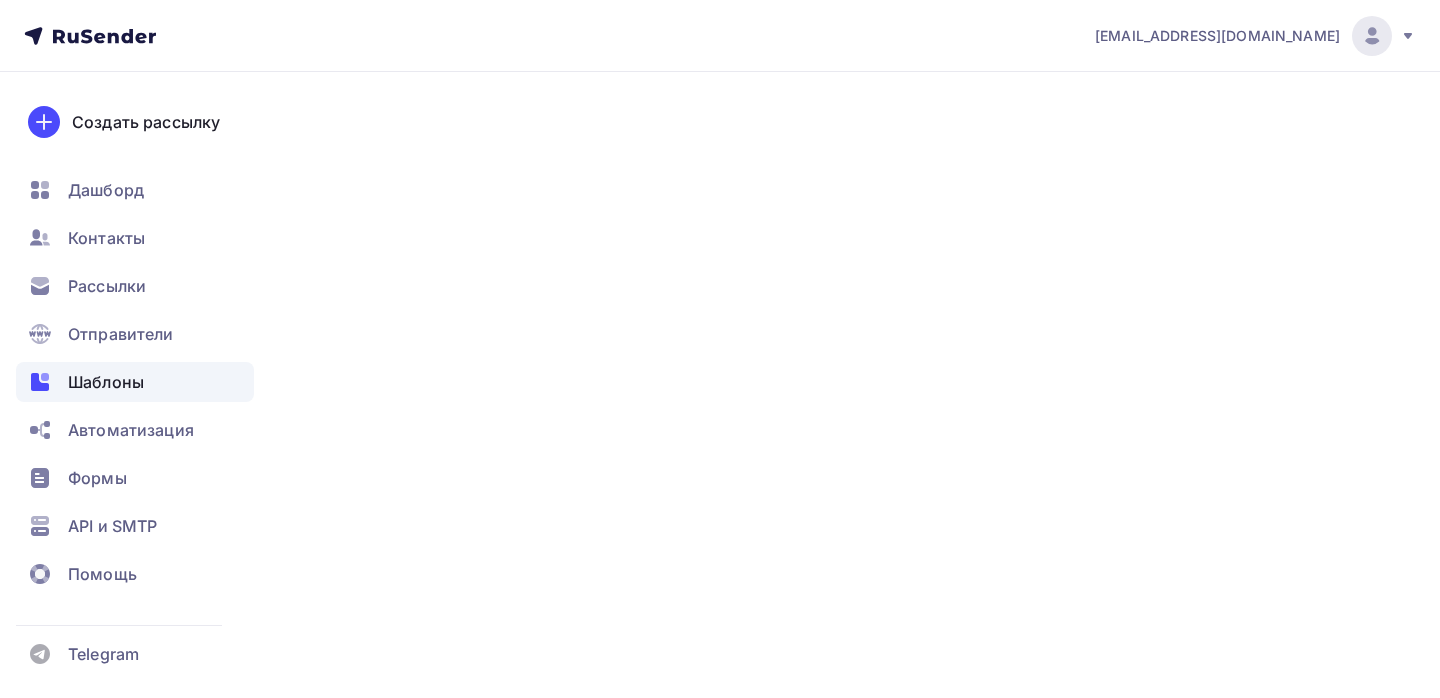 scroll, scrollTop: 0, scrollLeft: 0, axis: both 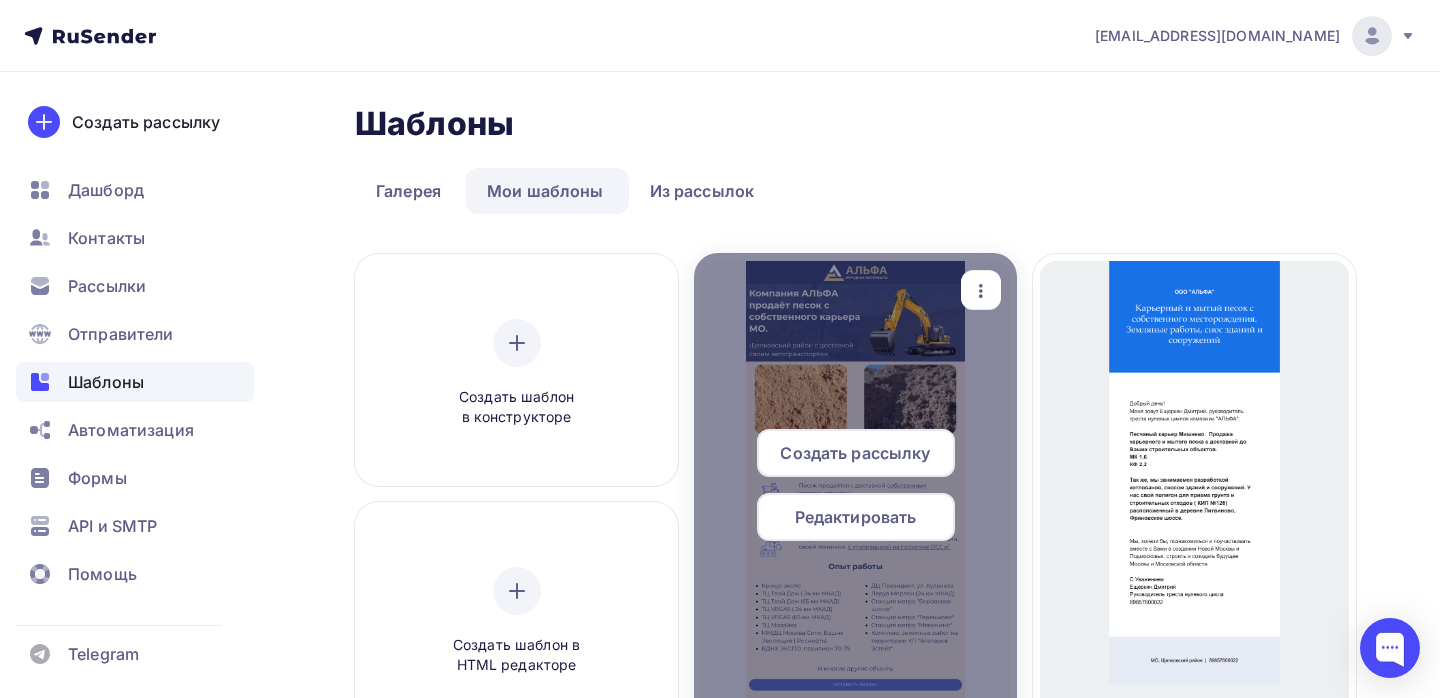 click on "Редактировать" at bounding box center [856, 517] 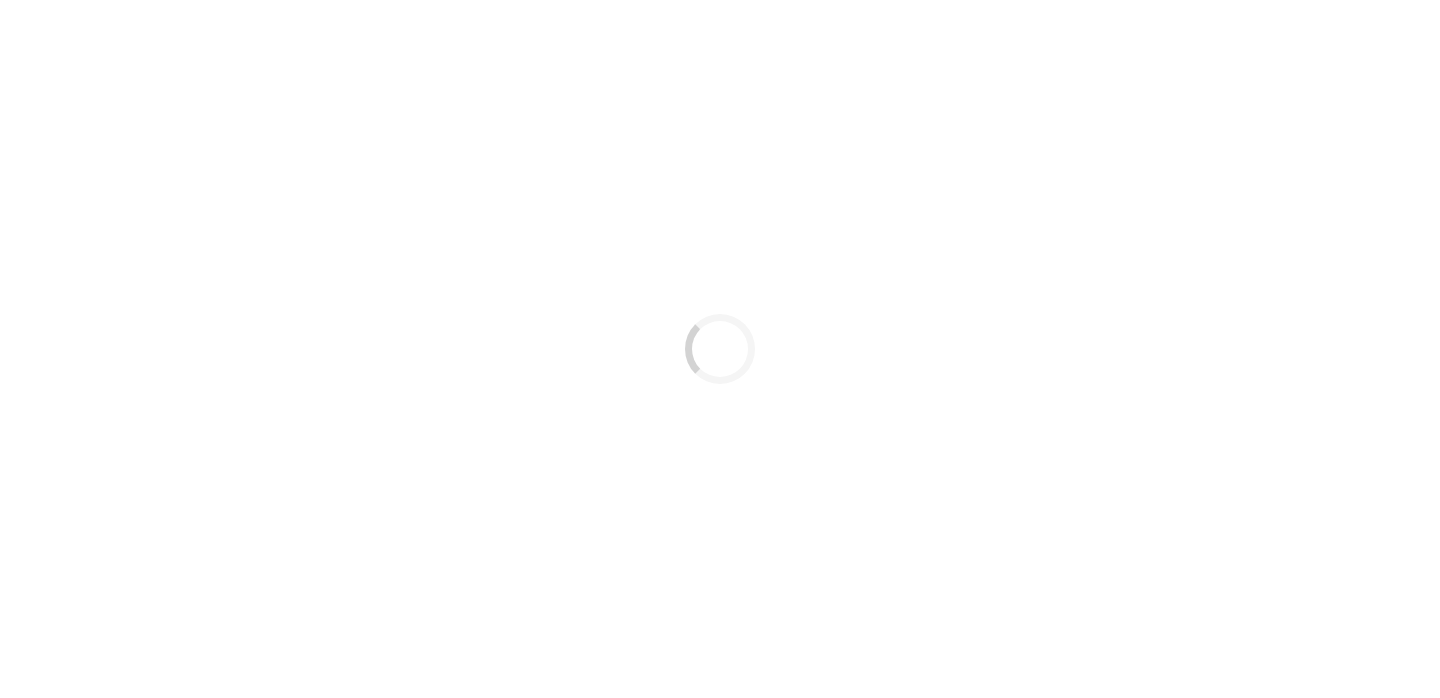 scroll, scrollTop: 0, scrollLeft: 0, axis: both 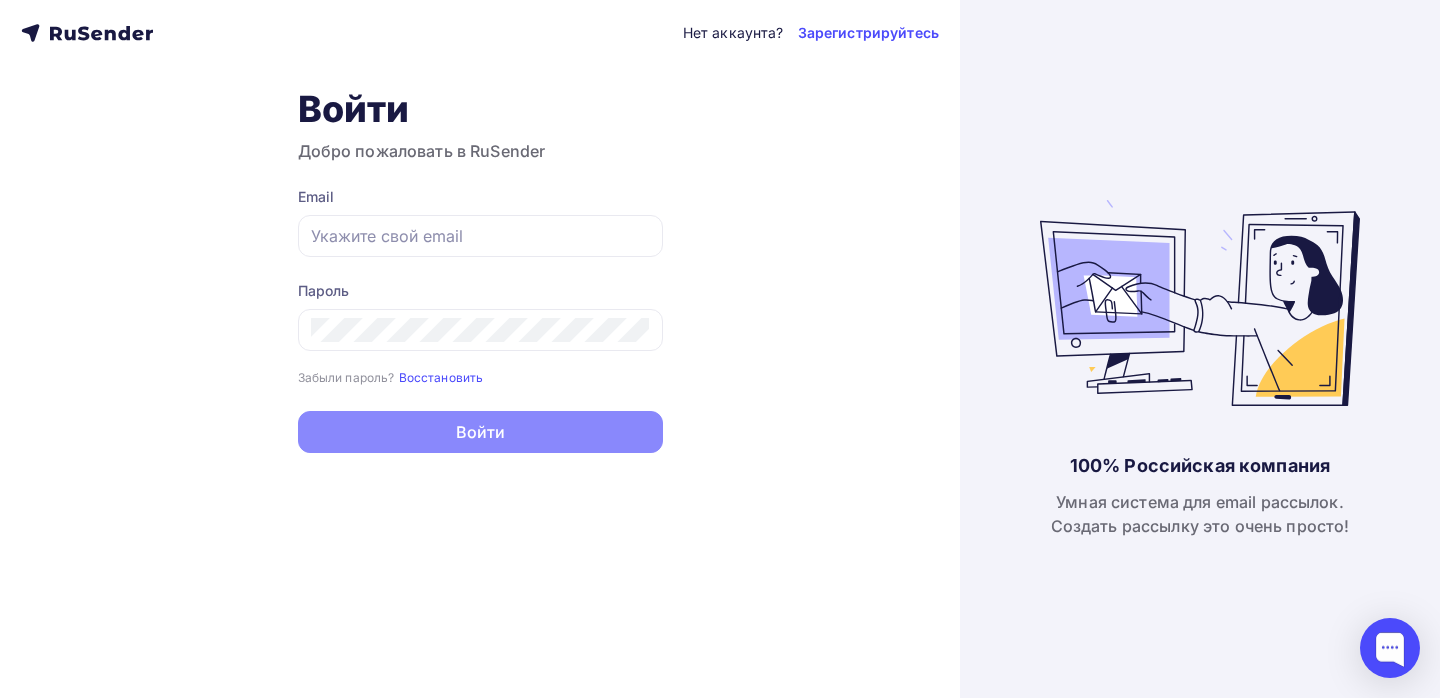 type on "[EMAIL_ADDRESS][DOMAIN_NAME]" 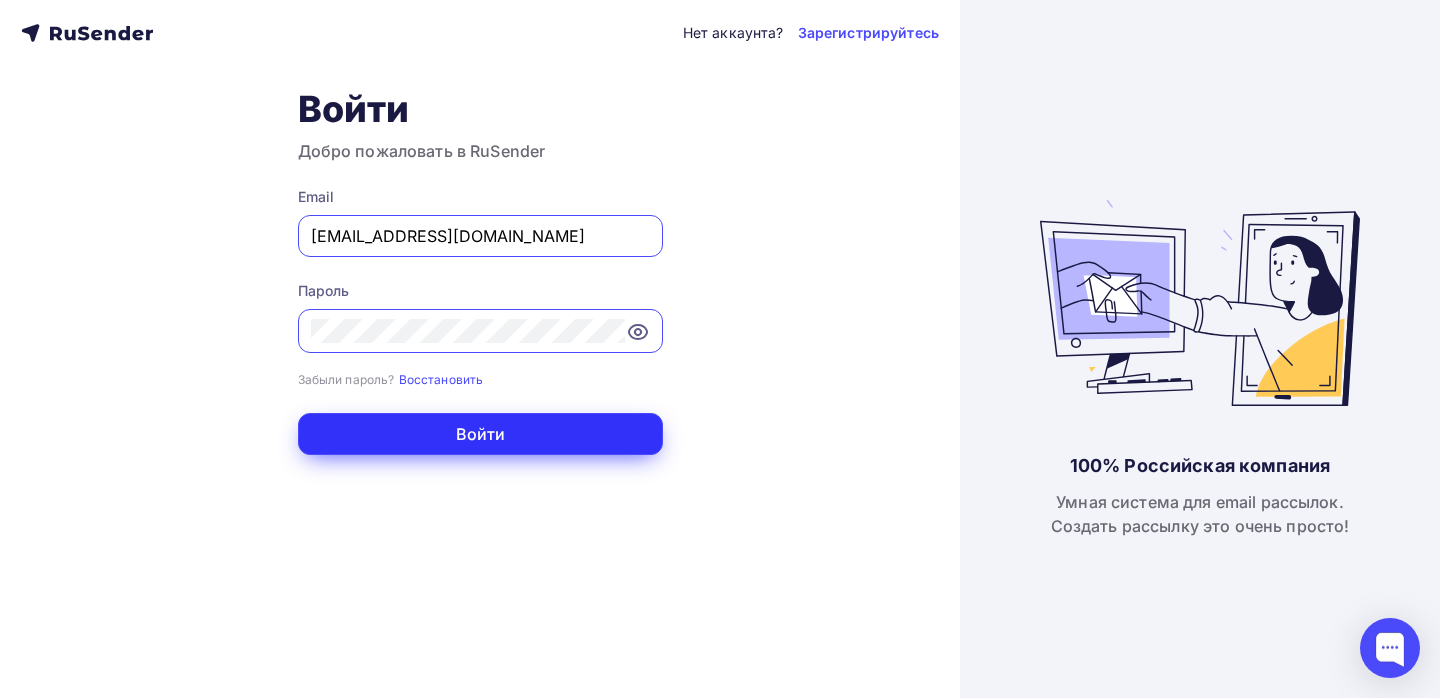 click on "Войти" at bounding box center [480, 434] 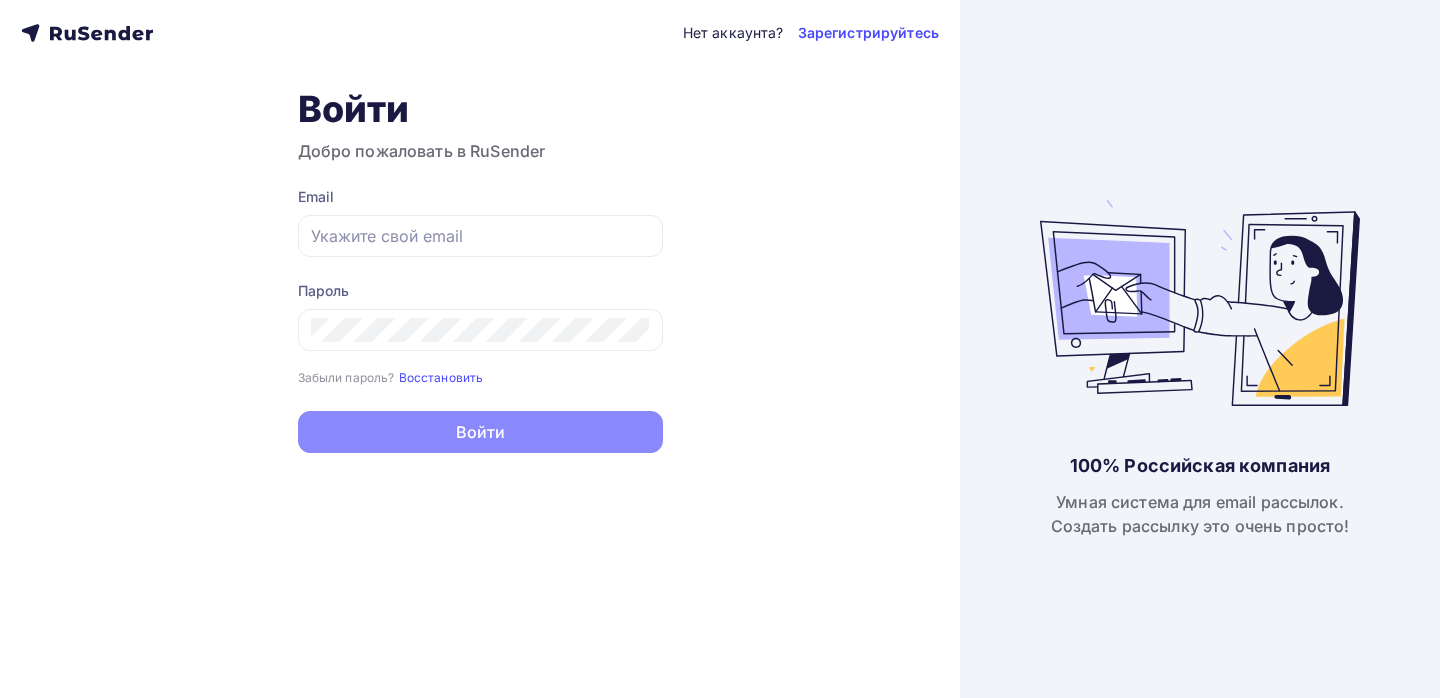 scroll, scrollTop: 0, scrollLeft: 0, axis: both 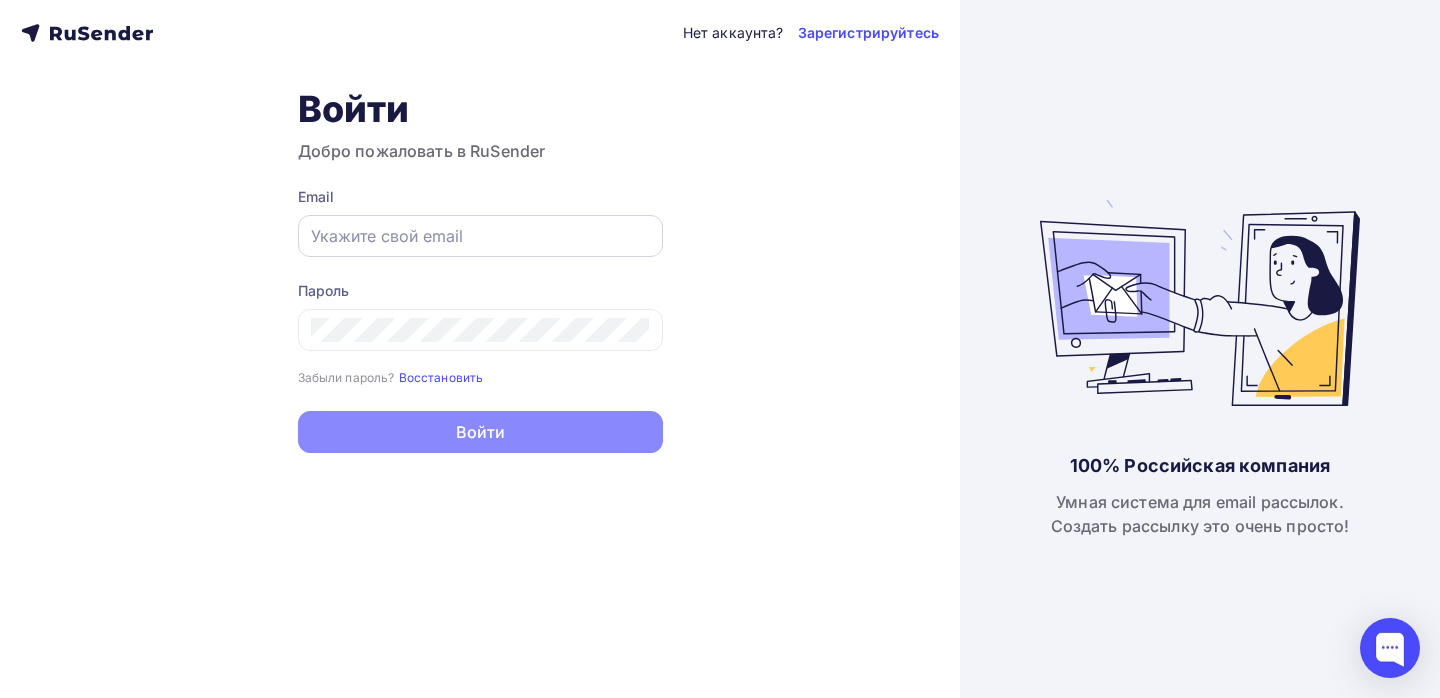 type on "[EMAIL_ADDRESS][DOMAIN_NAME]" 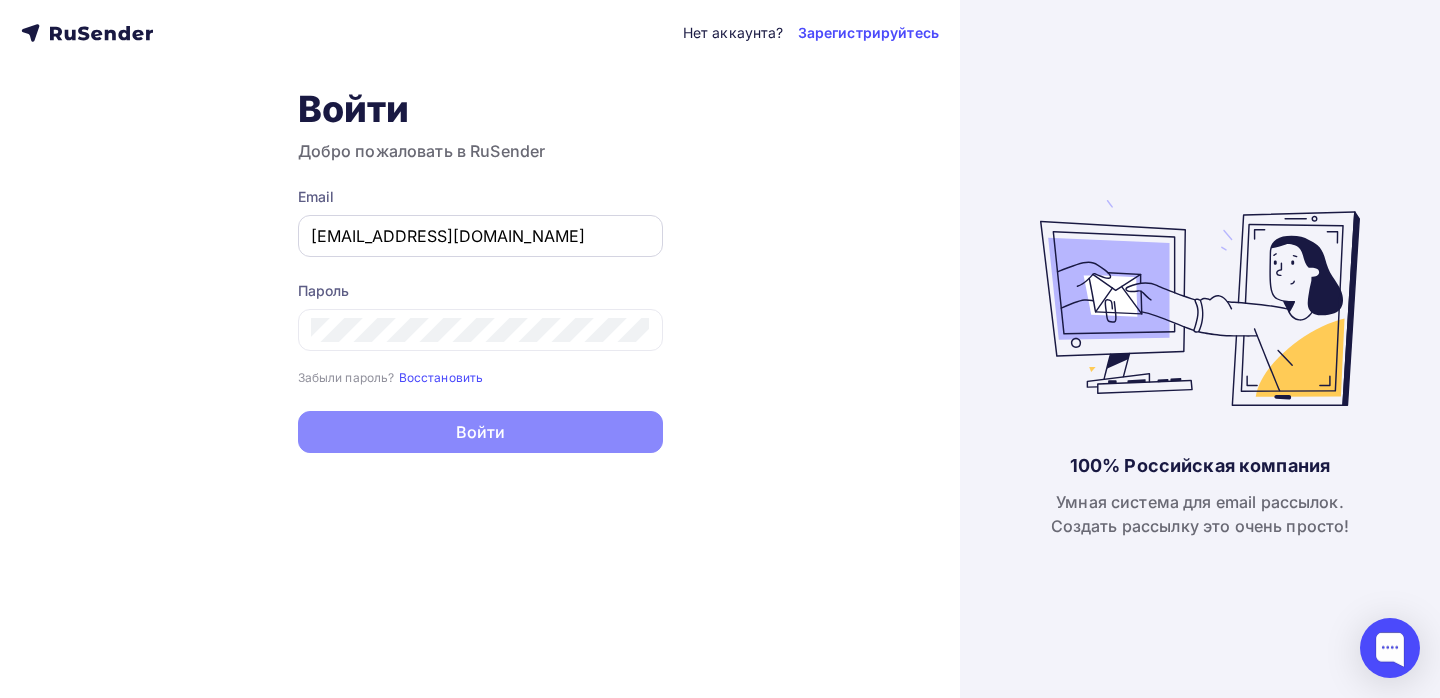 click on "[EMAIL_ADDRESS][DOMAIN_NAME]" at bounding box center (480, 236) 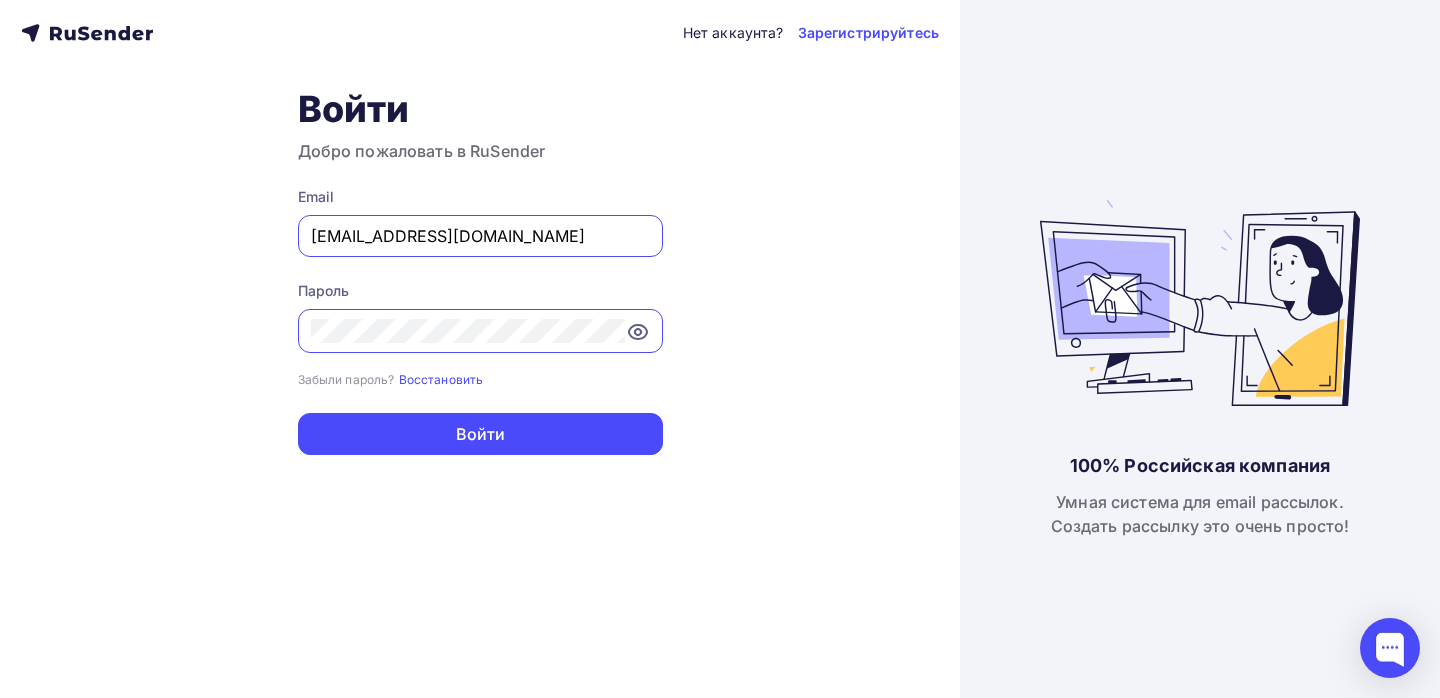 click on "Нет аккаунта?   Зарегистрируйтесь   Войти
Добро пожаловать в RuSender
Email    mtk7600022@gmail.com
Пароль                Забыли пароль?   Восстановить
Забыли пароль?
Восстановить
Войти
Нет аккаунта?
Зарегистрируйтесь" at bounding box center (480, 349) 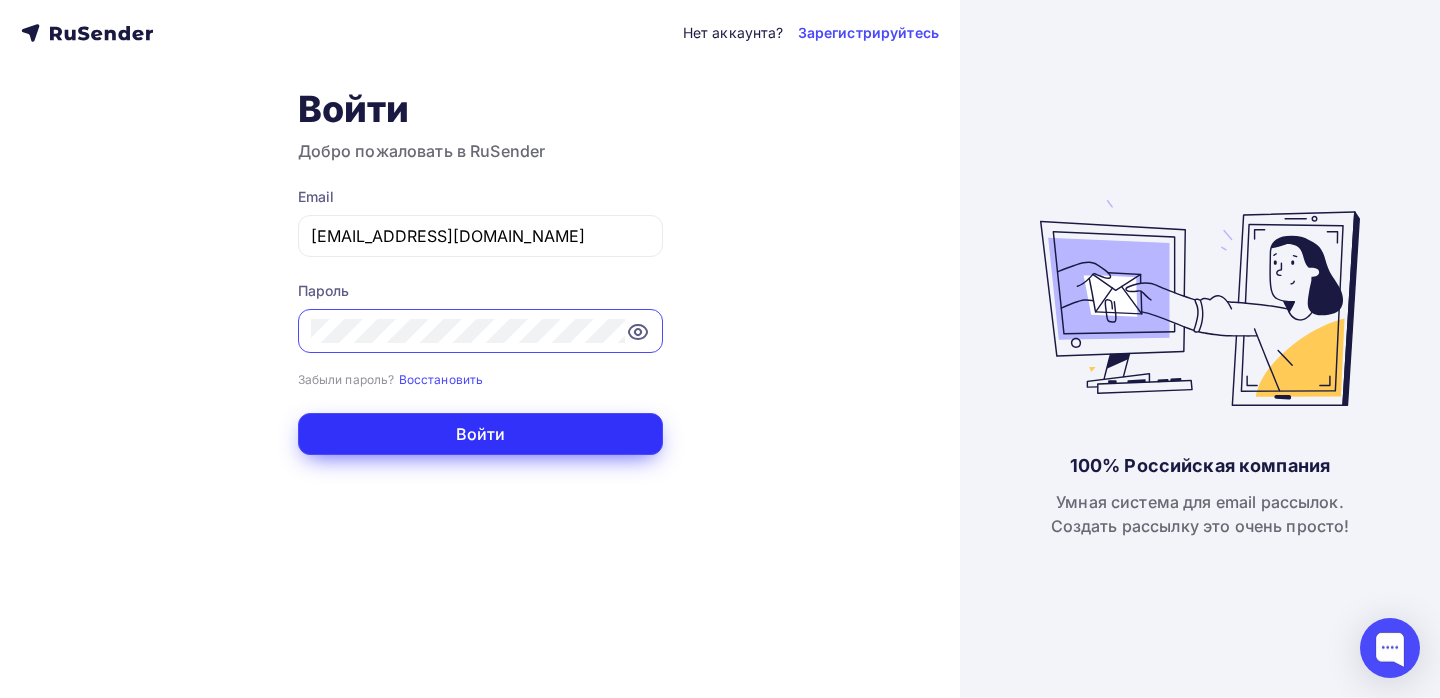 click on "Войти" at bounding box center (480, 434) 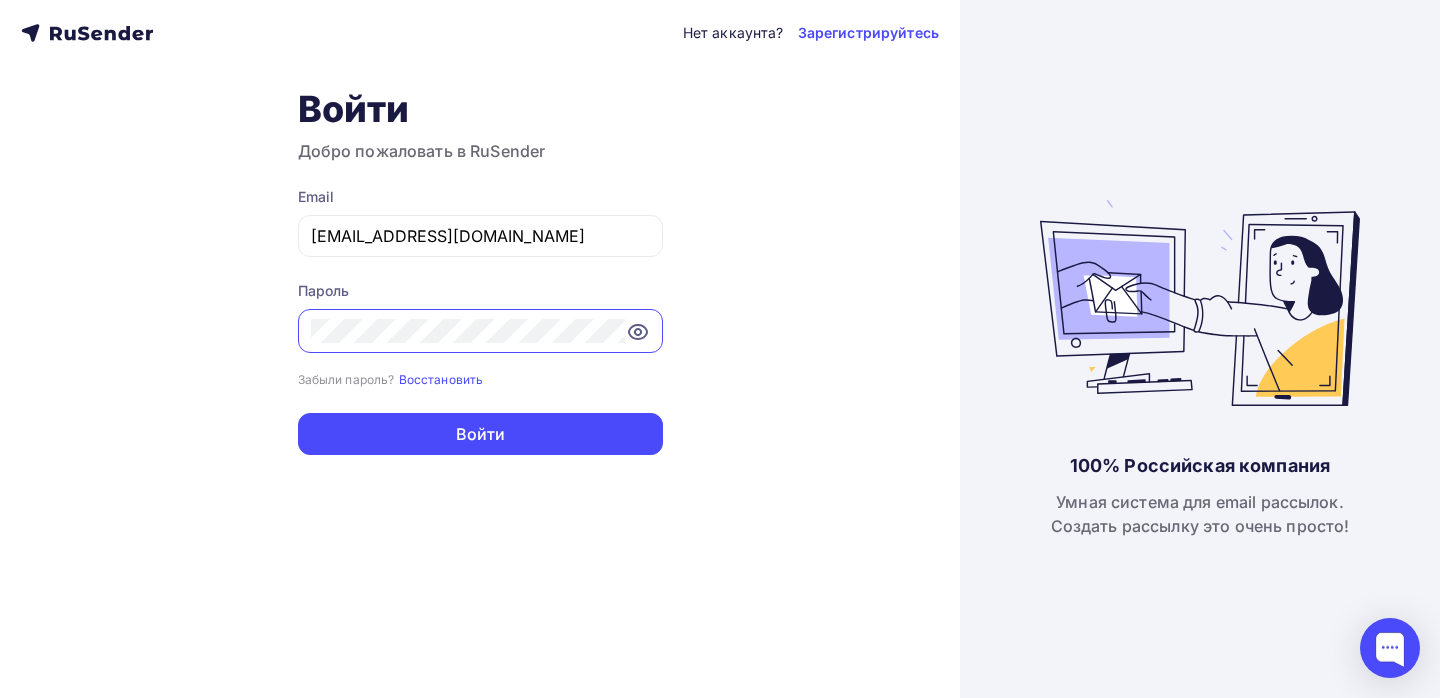click 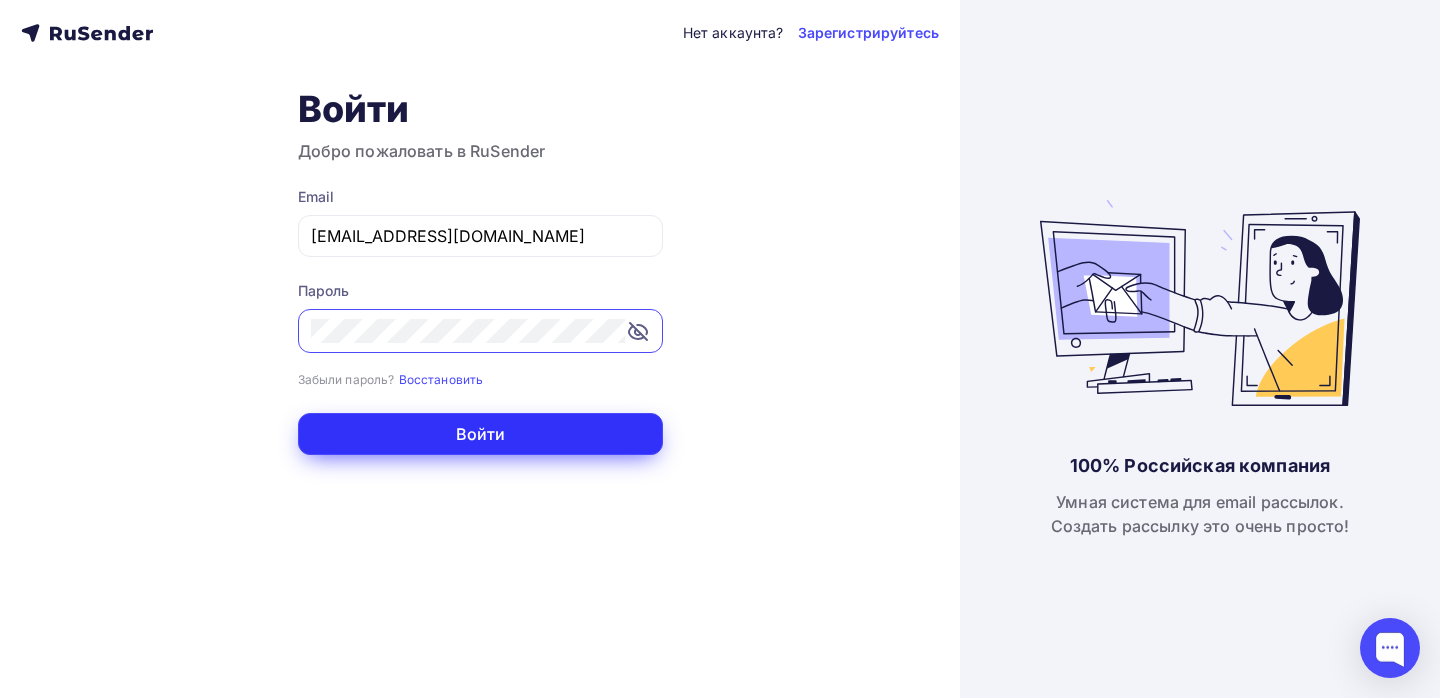 click on "Войти" at bounding box center [480, 434] 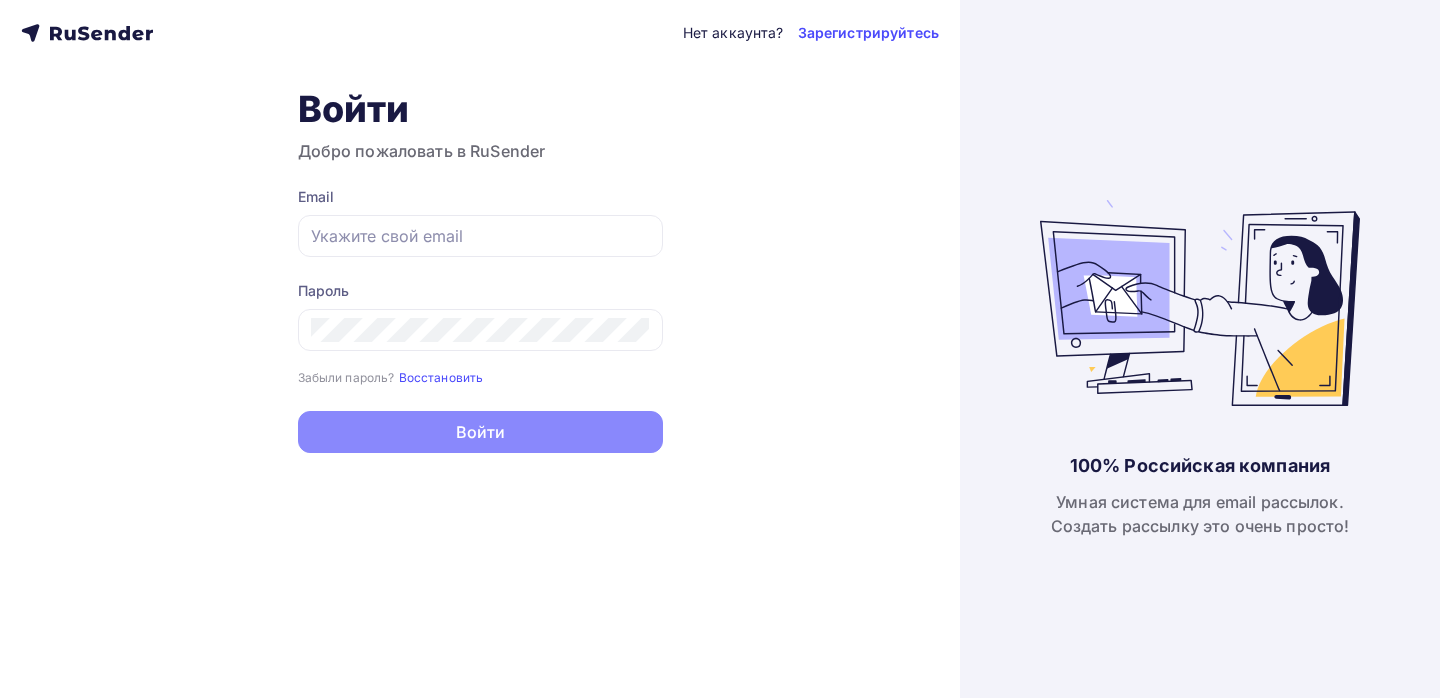 scroll, scrollTop: 0, scrollLeft: 0, axis: both 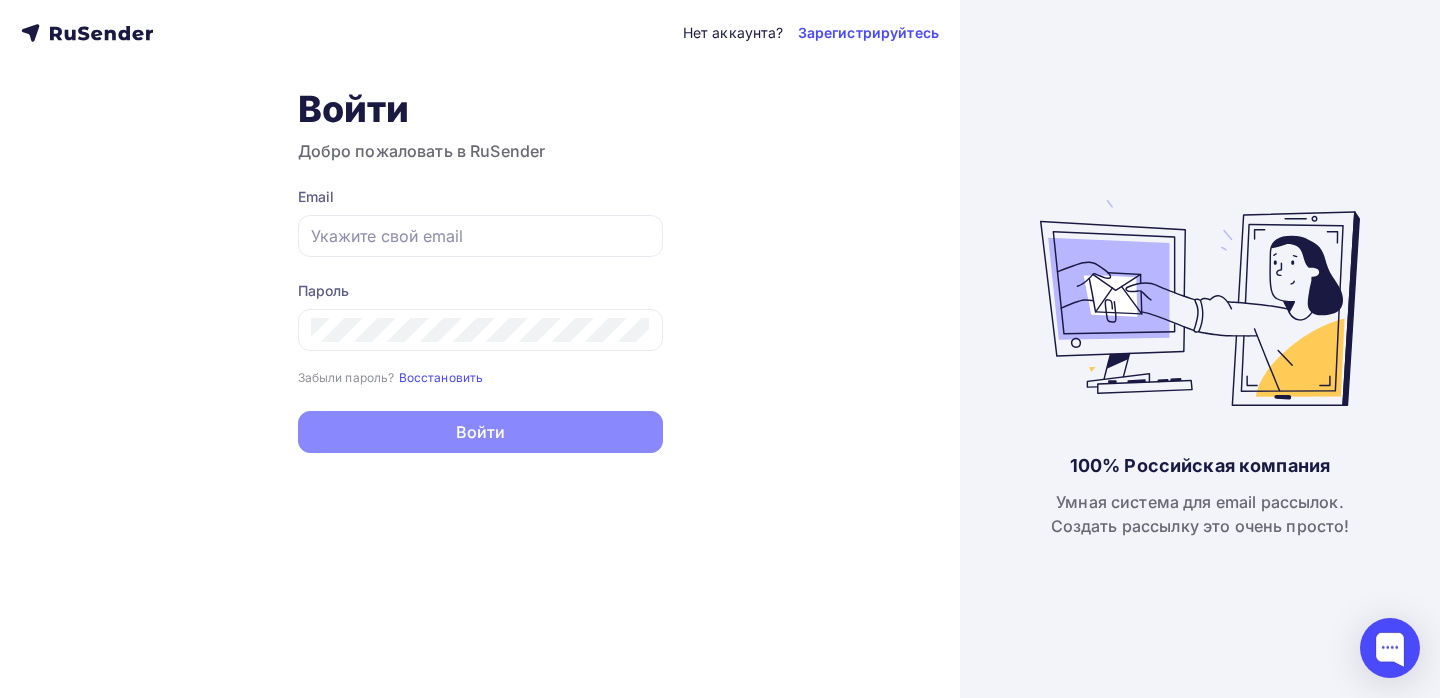 type on "[EMAIL_ADDRESS][DOMAIN_NAME]" 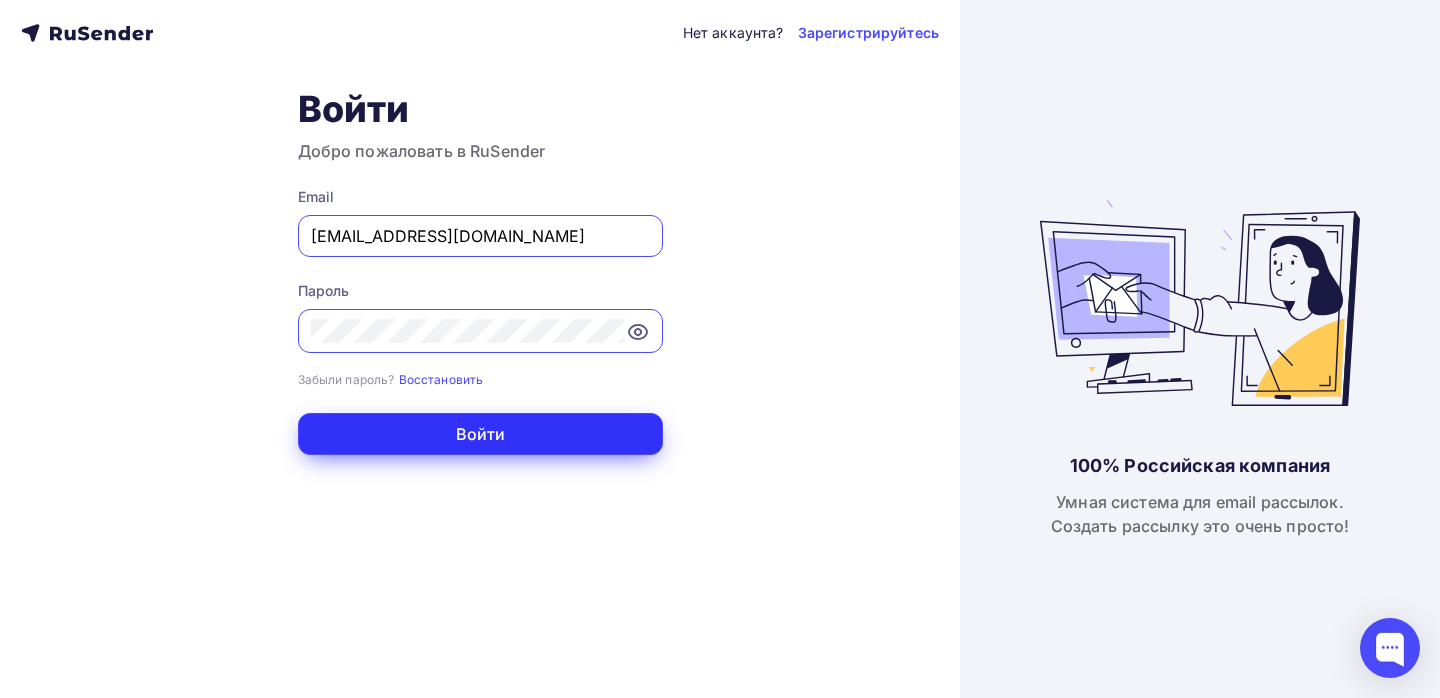 click on "Войти" at bounding box center (480, 434) 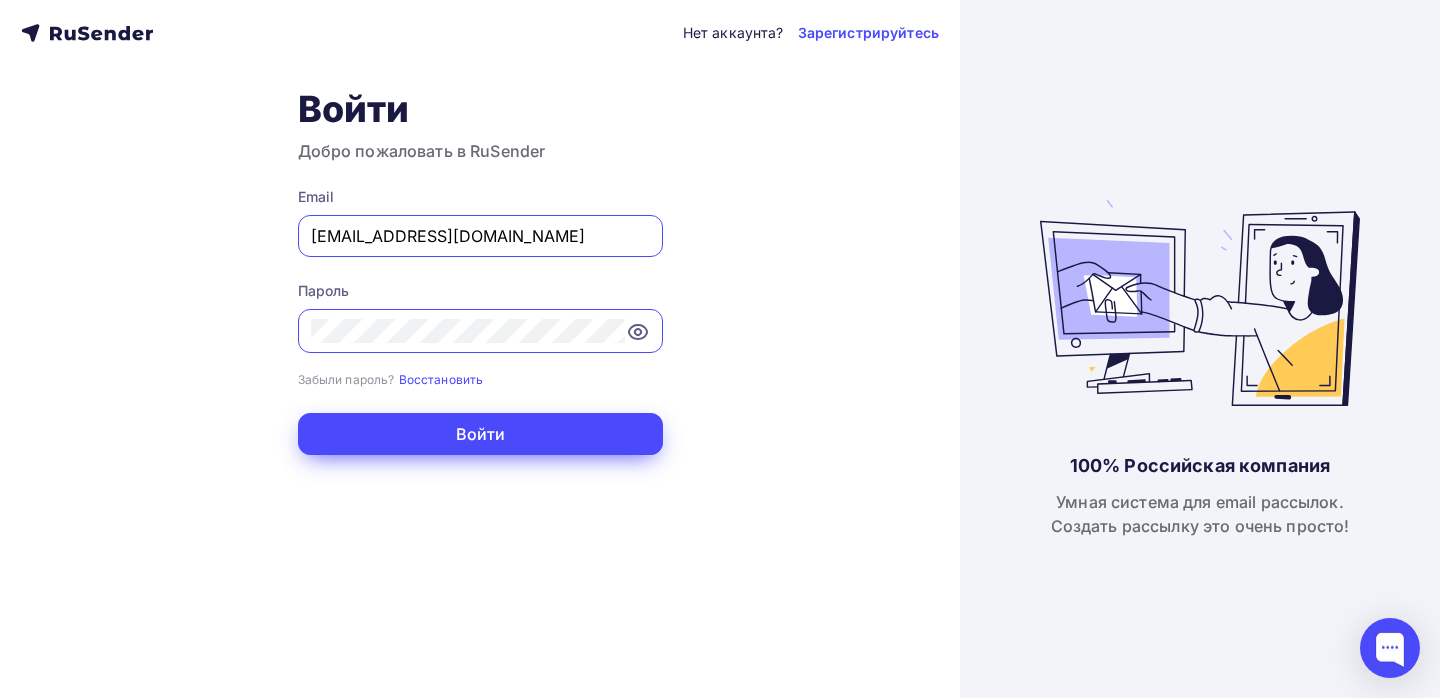 click on "Войти" at bounding box center (480, 434) 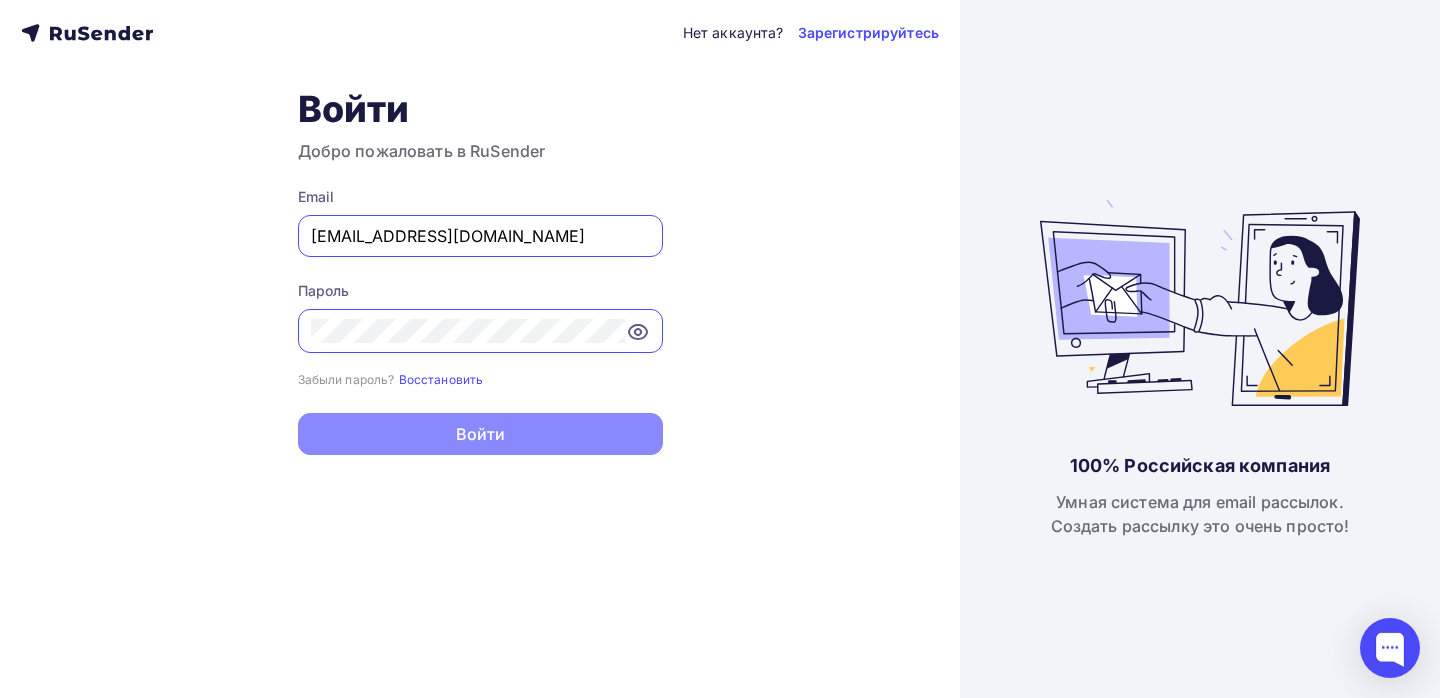click on "Войти" at bounding box center [480, 434] 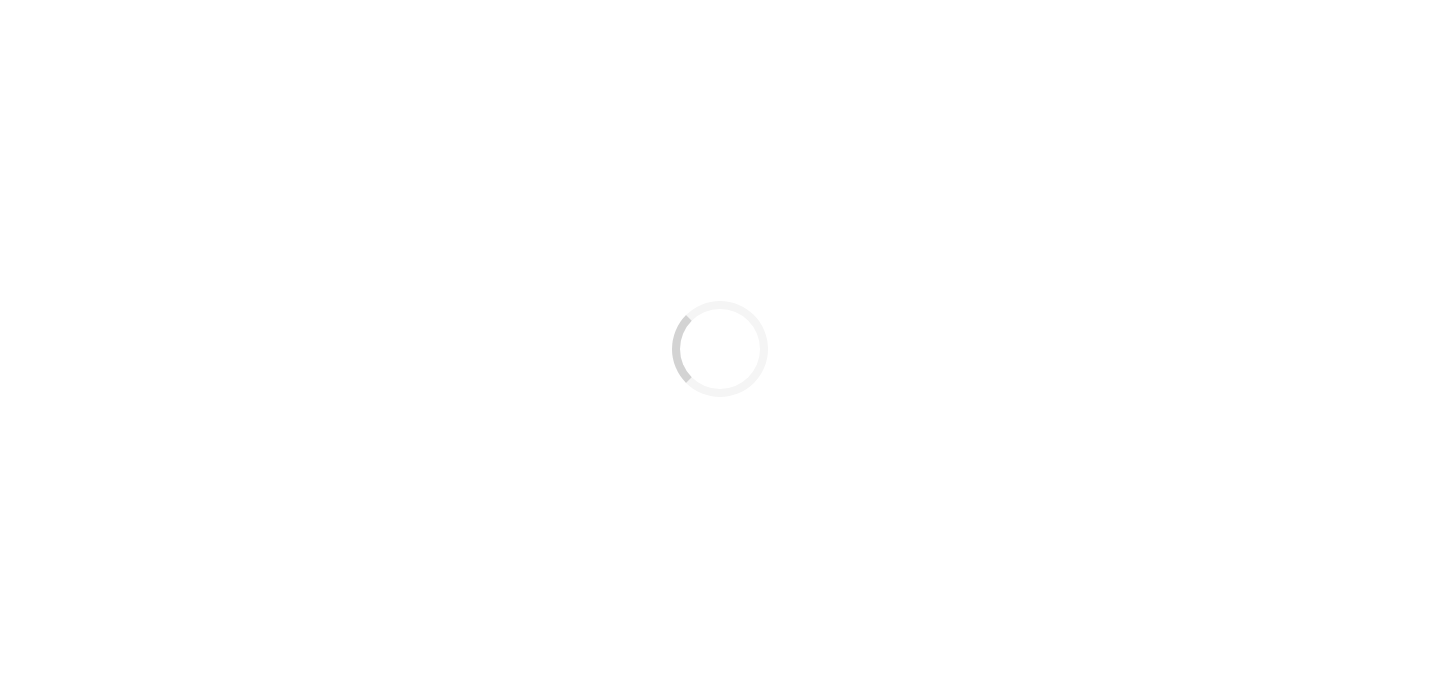 scroll, scrollTop: 0, scrollLeft: 0, axis: both 